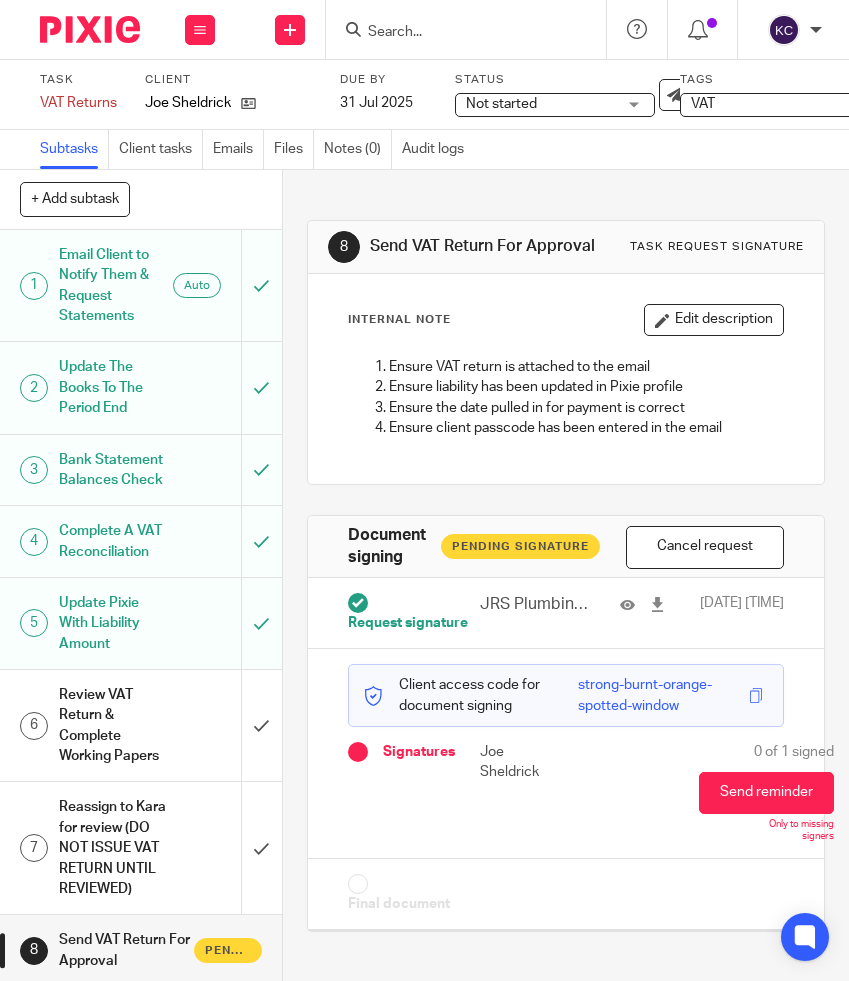 scroll, scrollTop: 0, scrollLeft: 0, axis: both 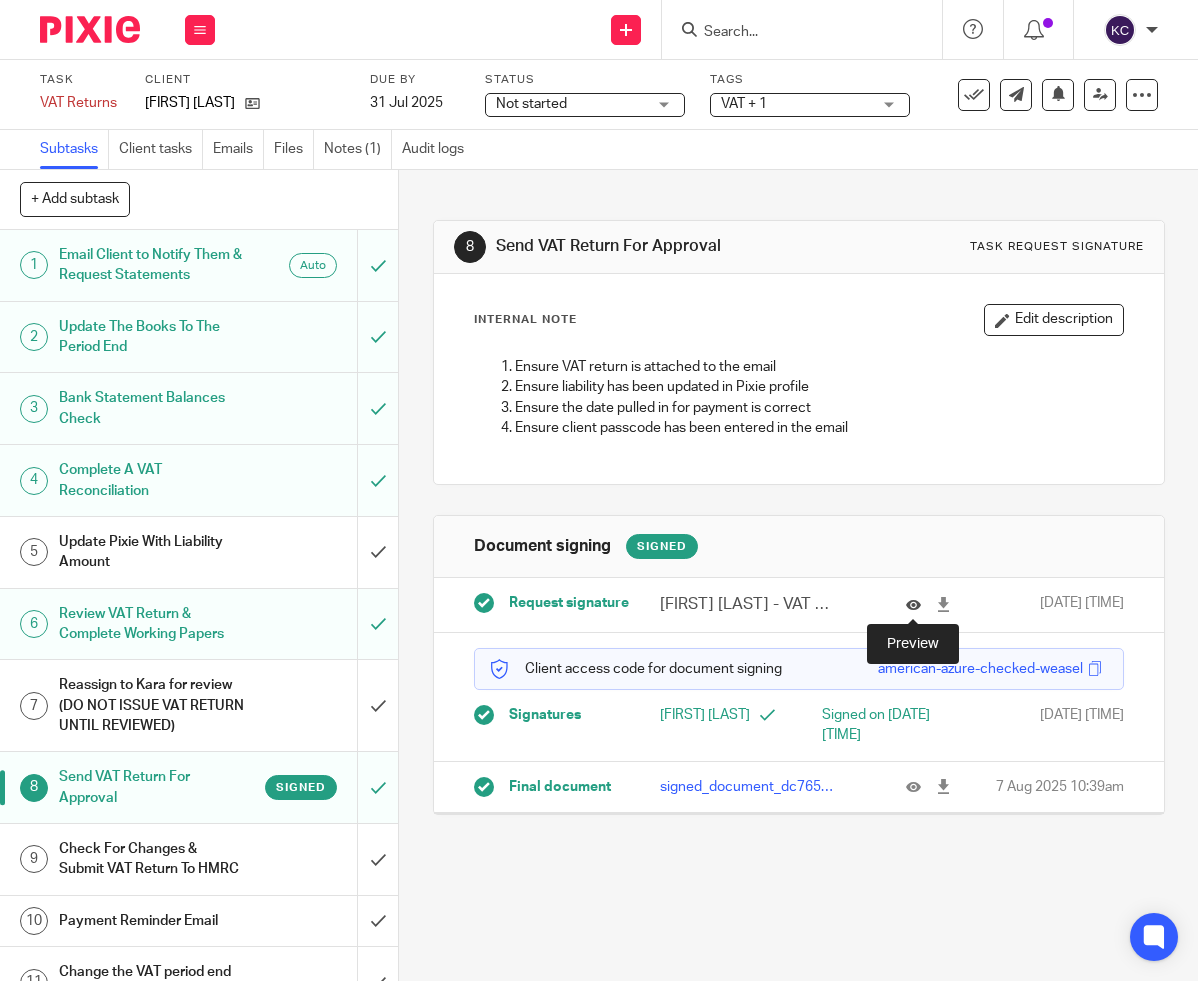 click at bounding box center [913, 604] 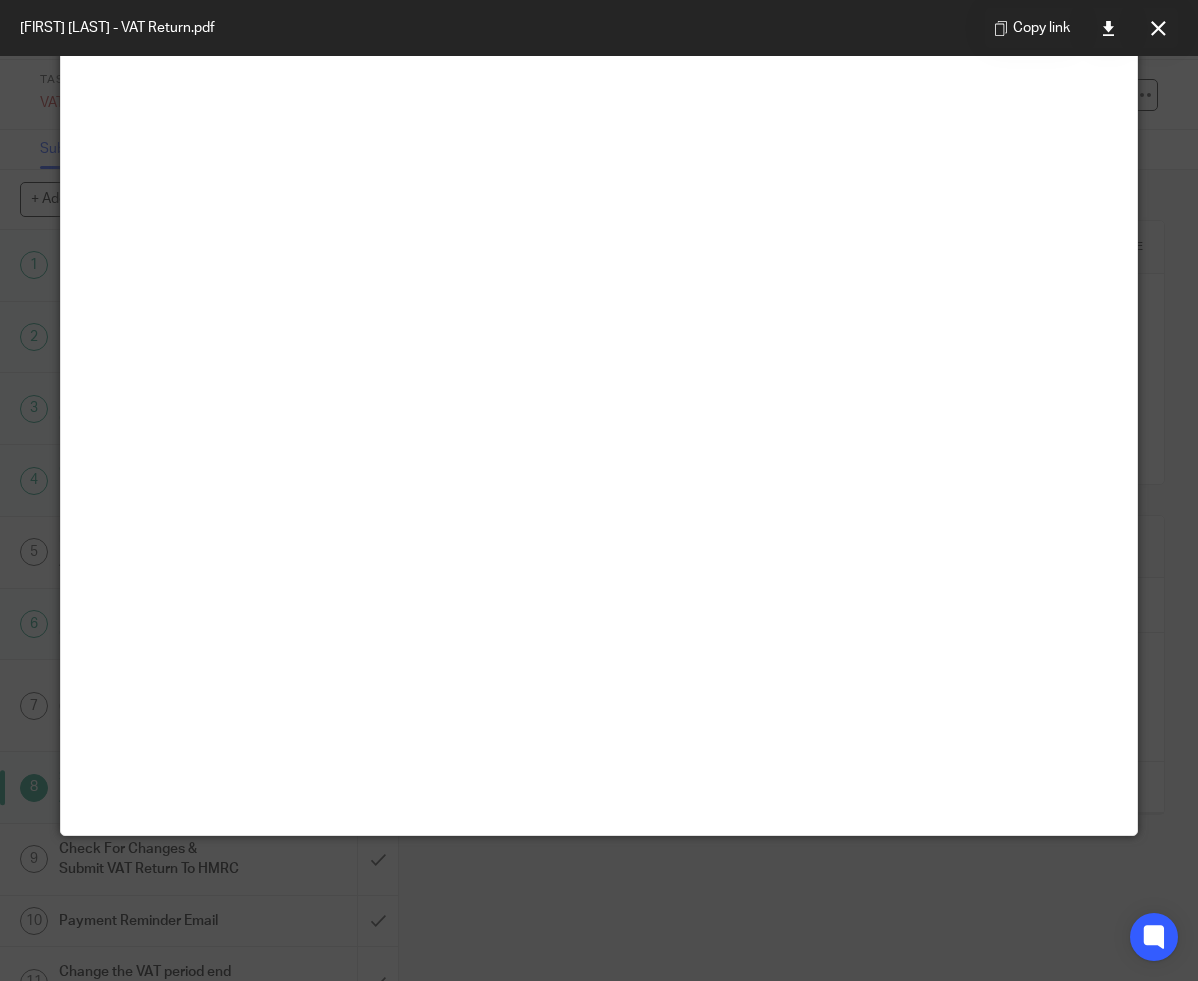 scroll, scrollTop: 140, scrollLeft: 0, axis: vertical 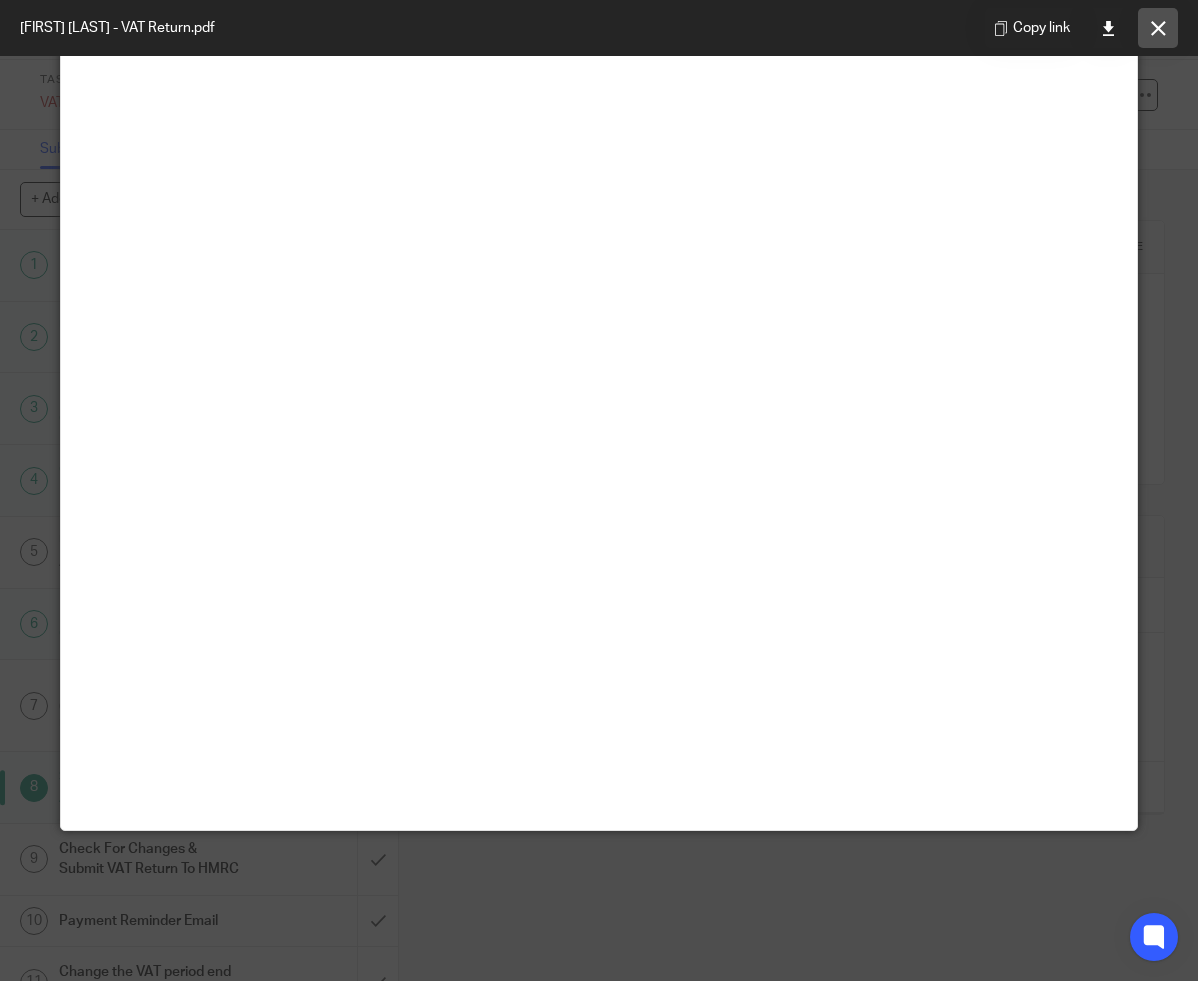 click at bounding box center (1158, 28) 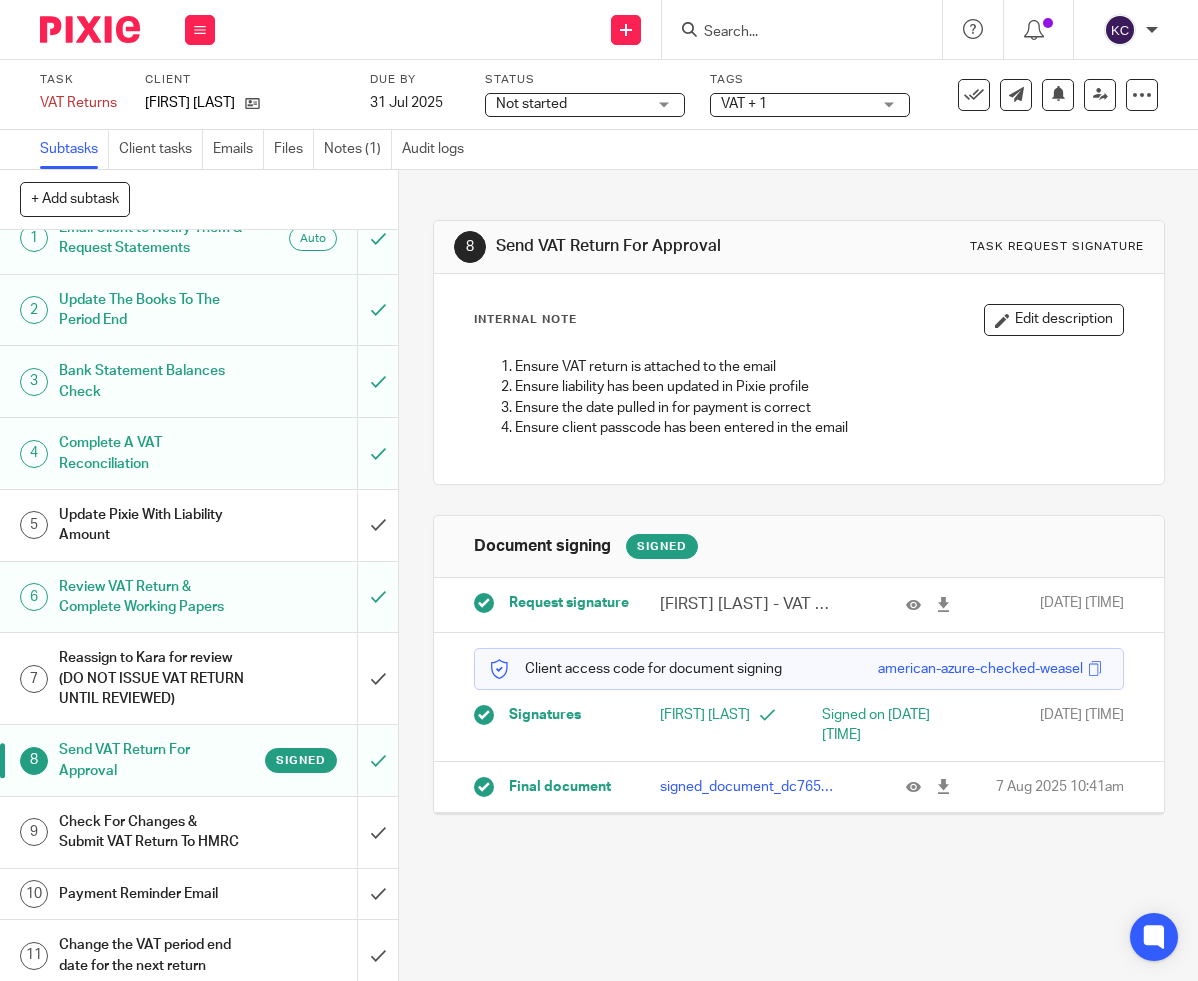 scroll, scrollTop: 38, scrollLeft: 0, axis: vertical 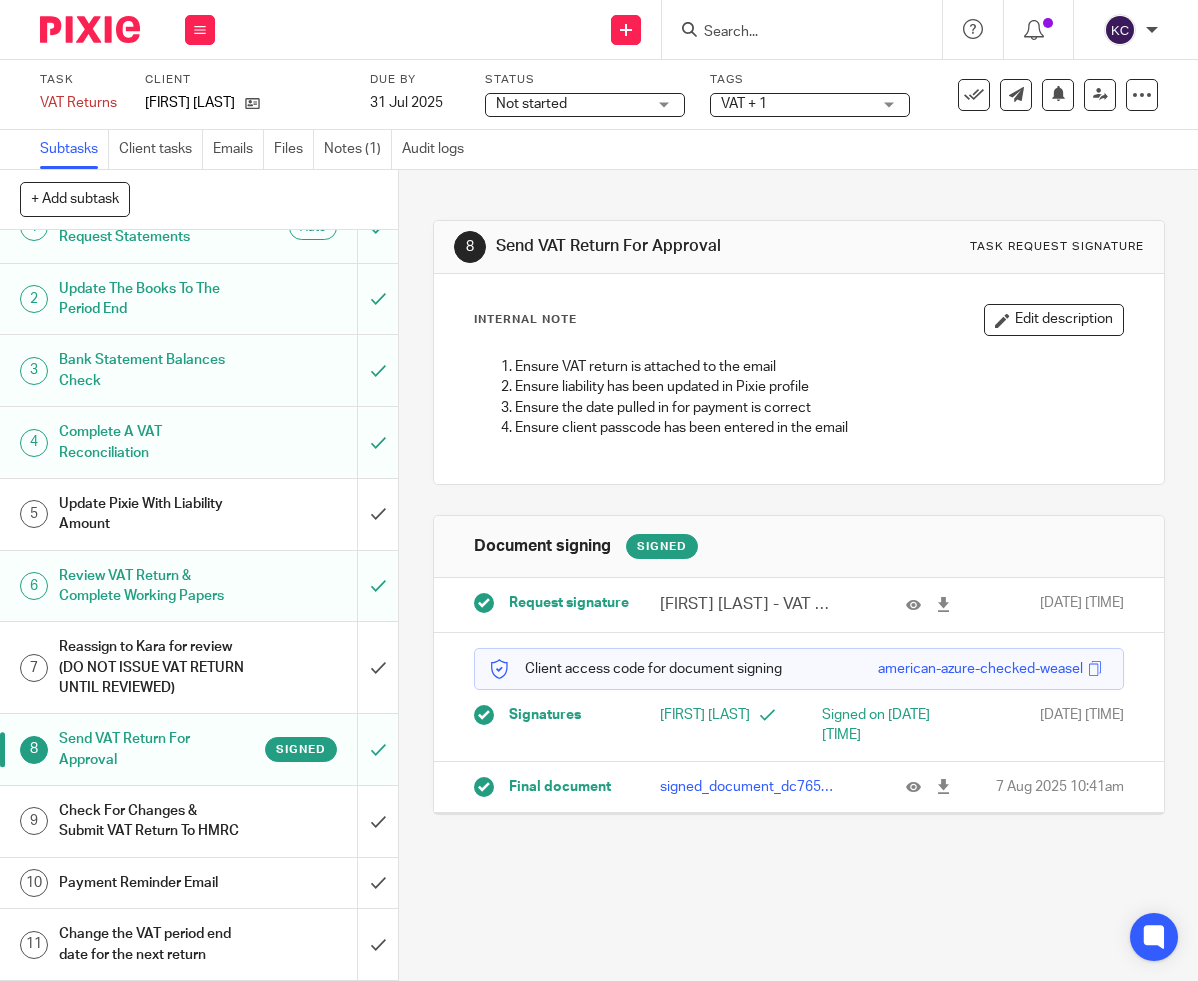 click on "Check For Changes & Submit VAT Return To HMRC" at bounding box center [152, 821] 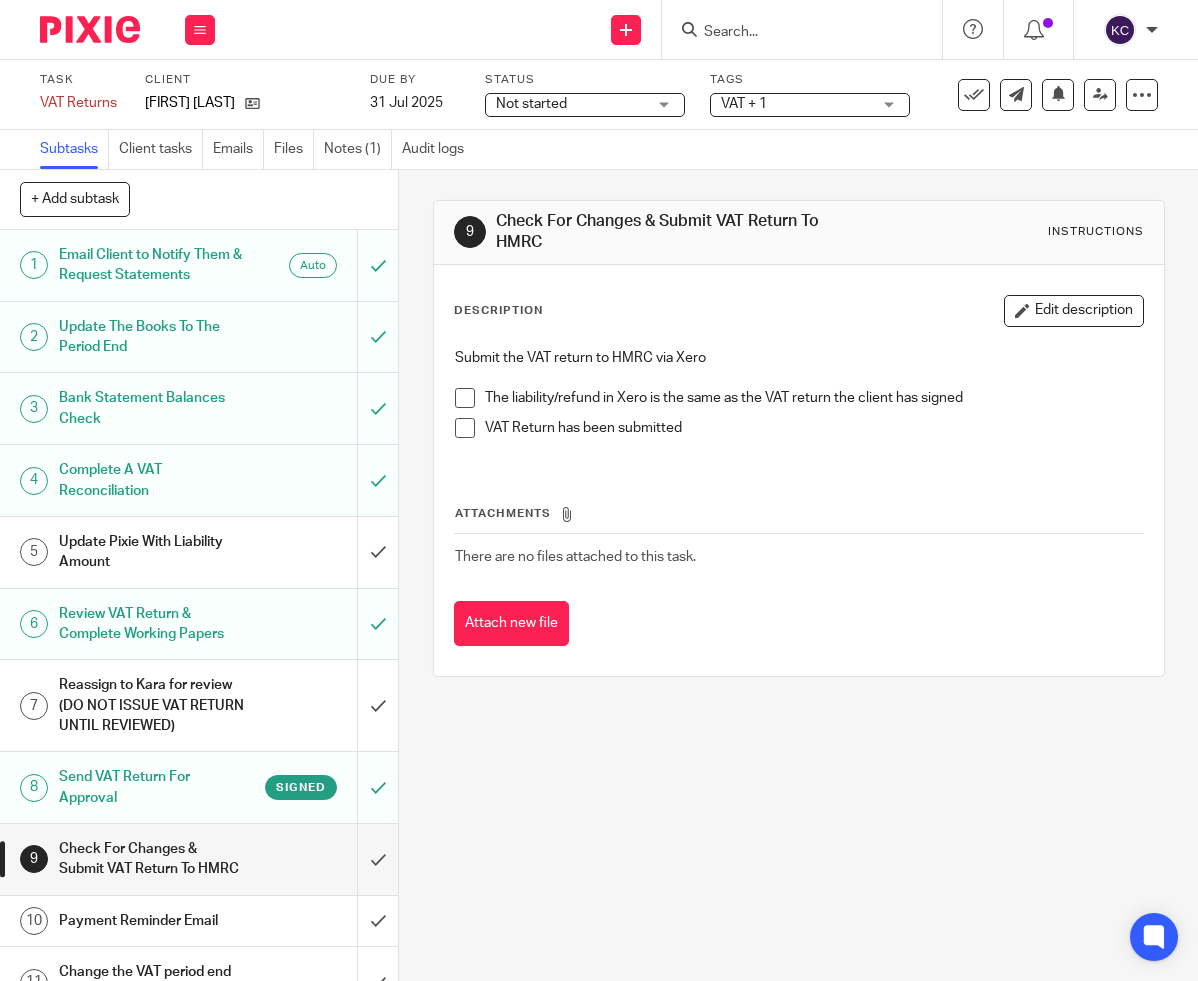 scroll, scrollTop: 0, scrollLeft: 0, axis: both 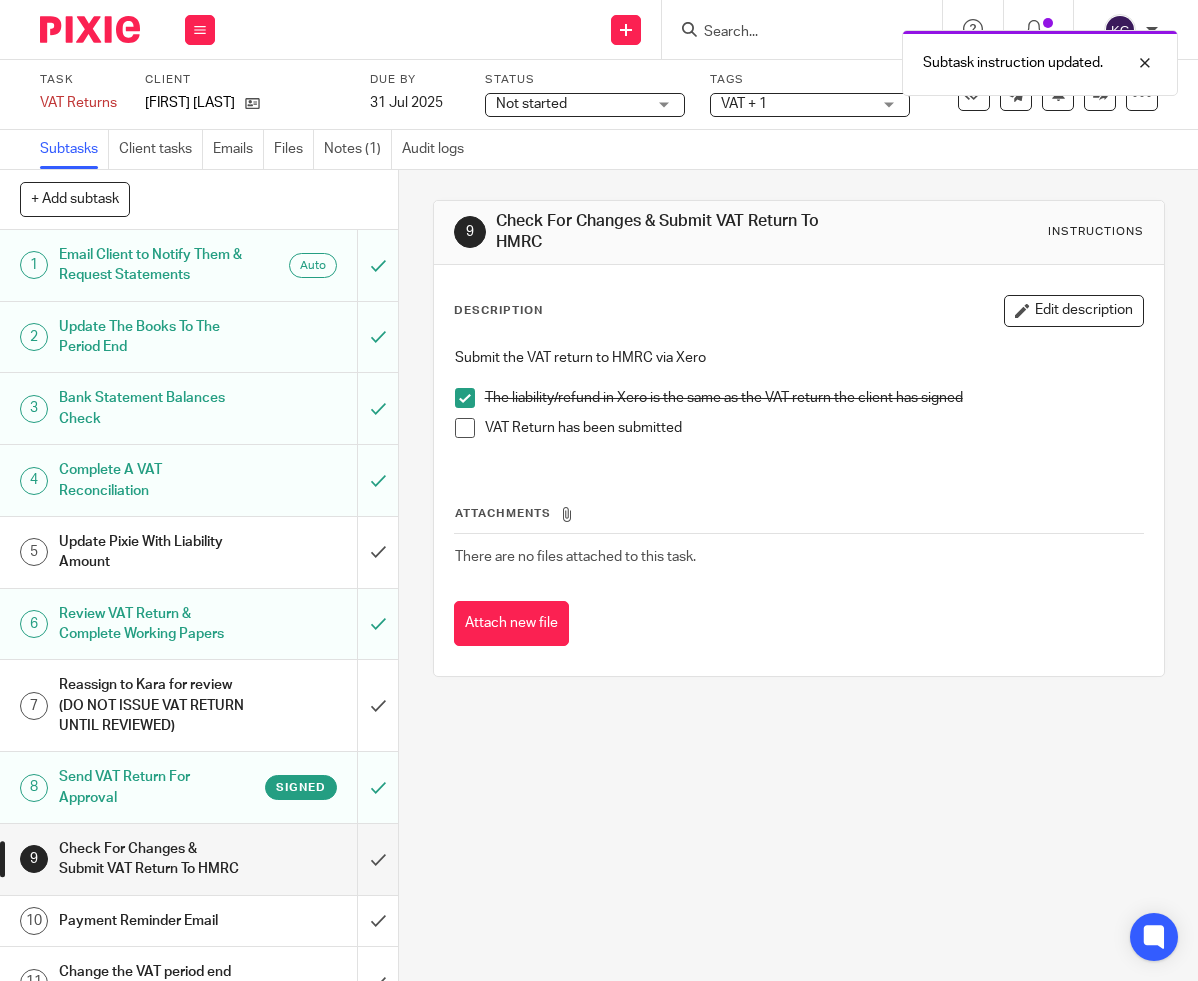 click on "VAT Return has been submitted" at bounding box center [799, 433] 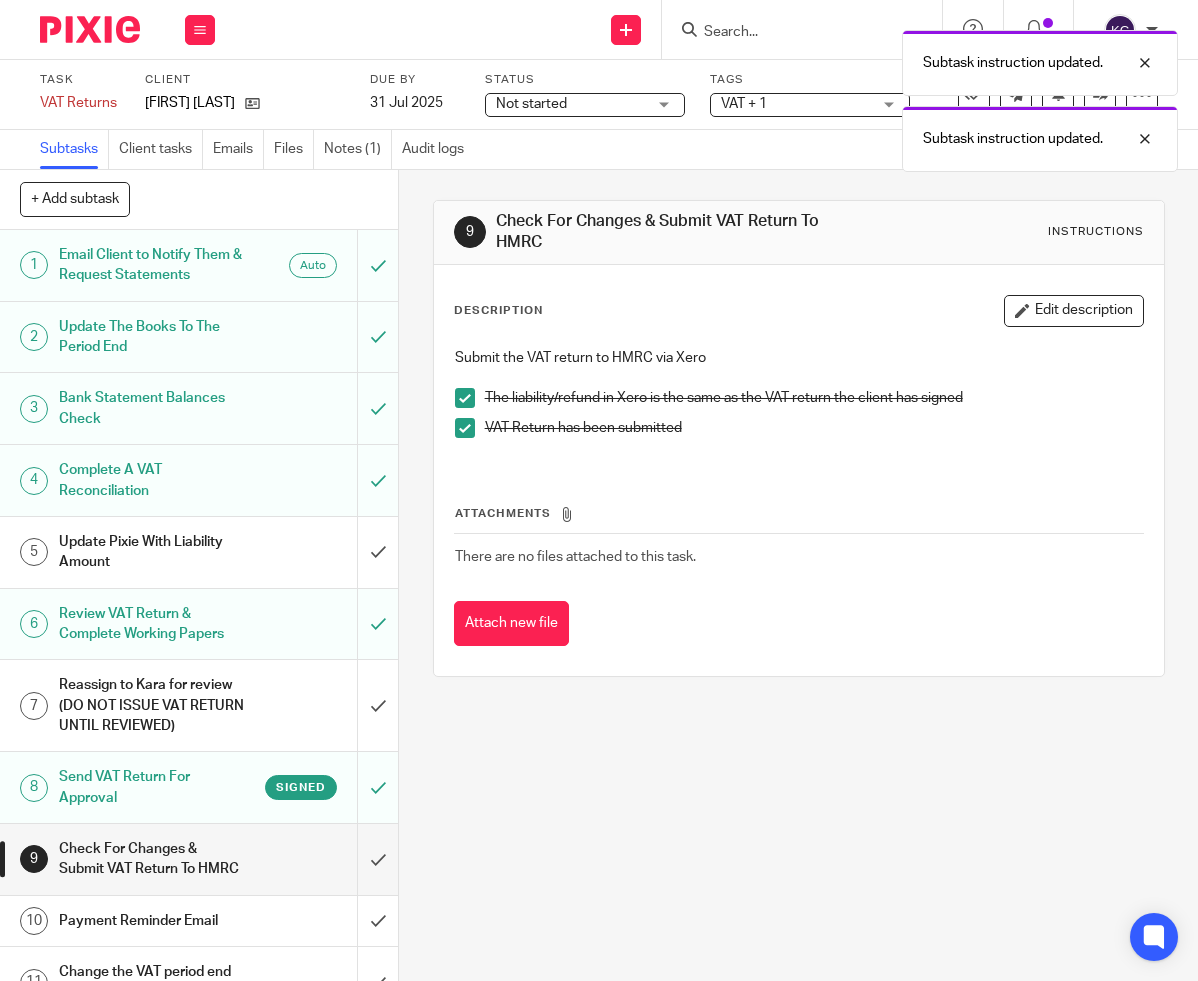 scroll, scrollTop: 38, scrollLeft: 0, axis: vertical 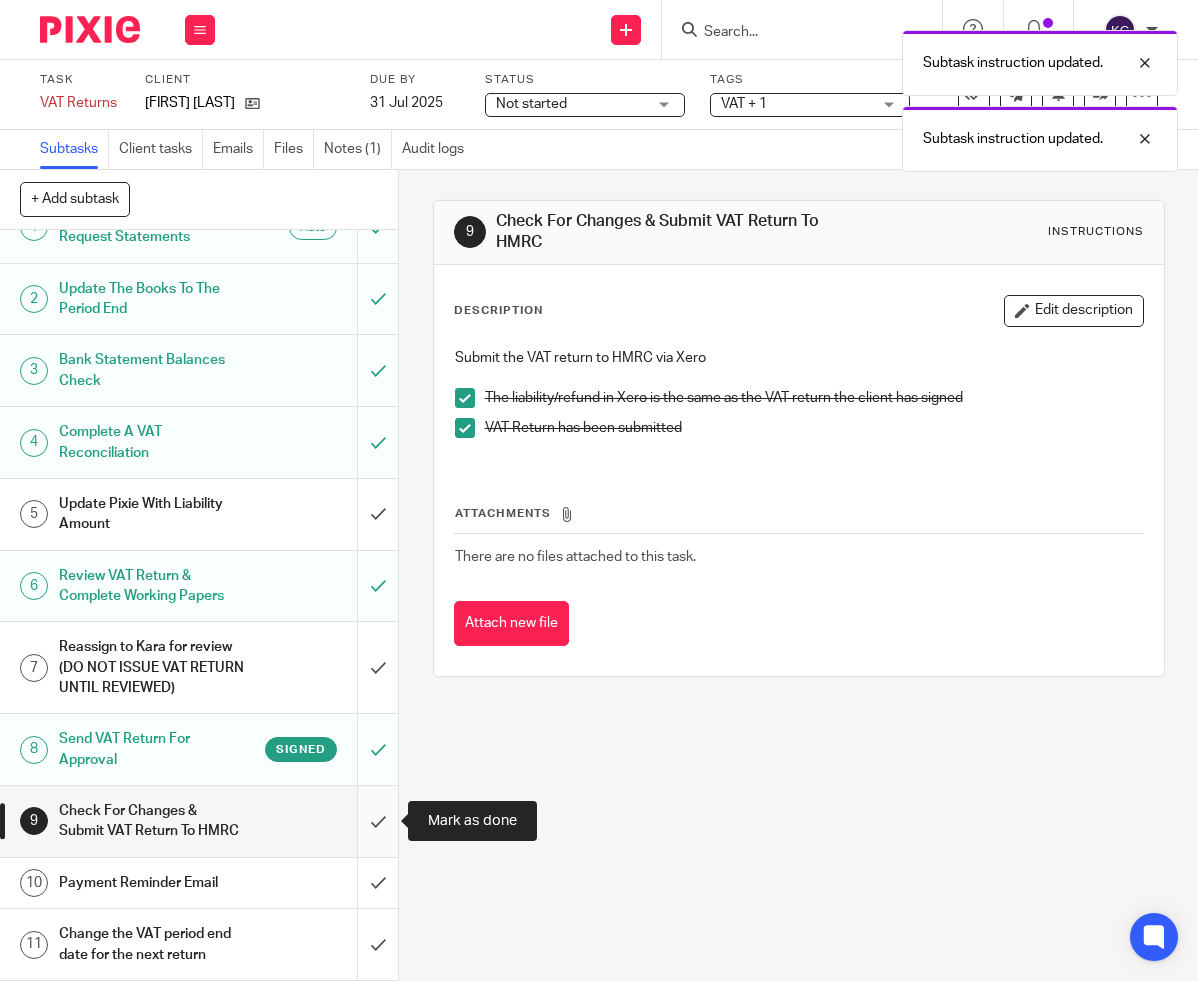 click at bounding box center [199, 821] 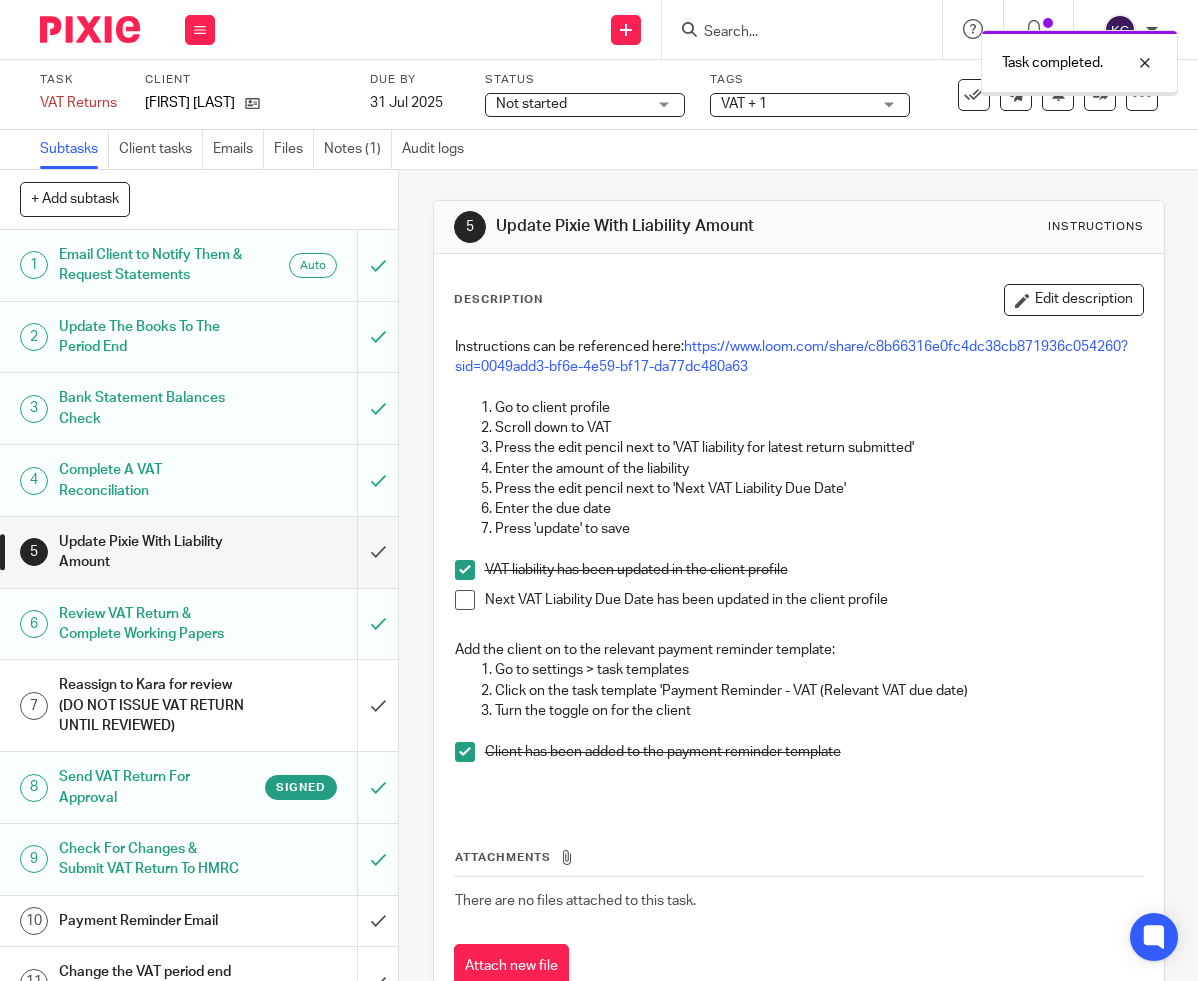 scroll, scrollTop: 0, scrollLeft: 0, axis: both 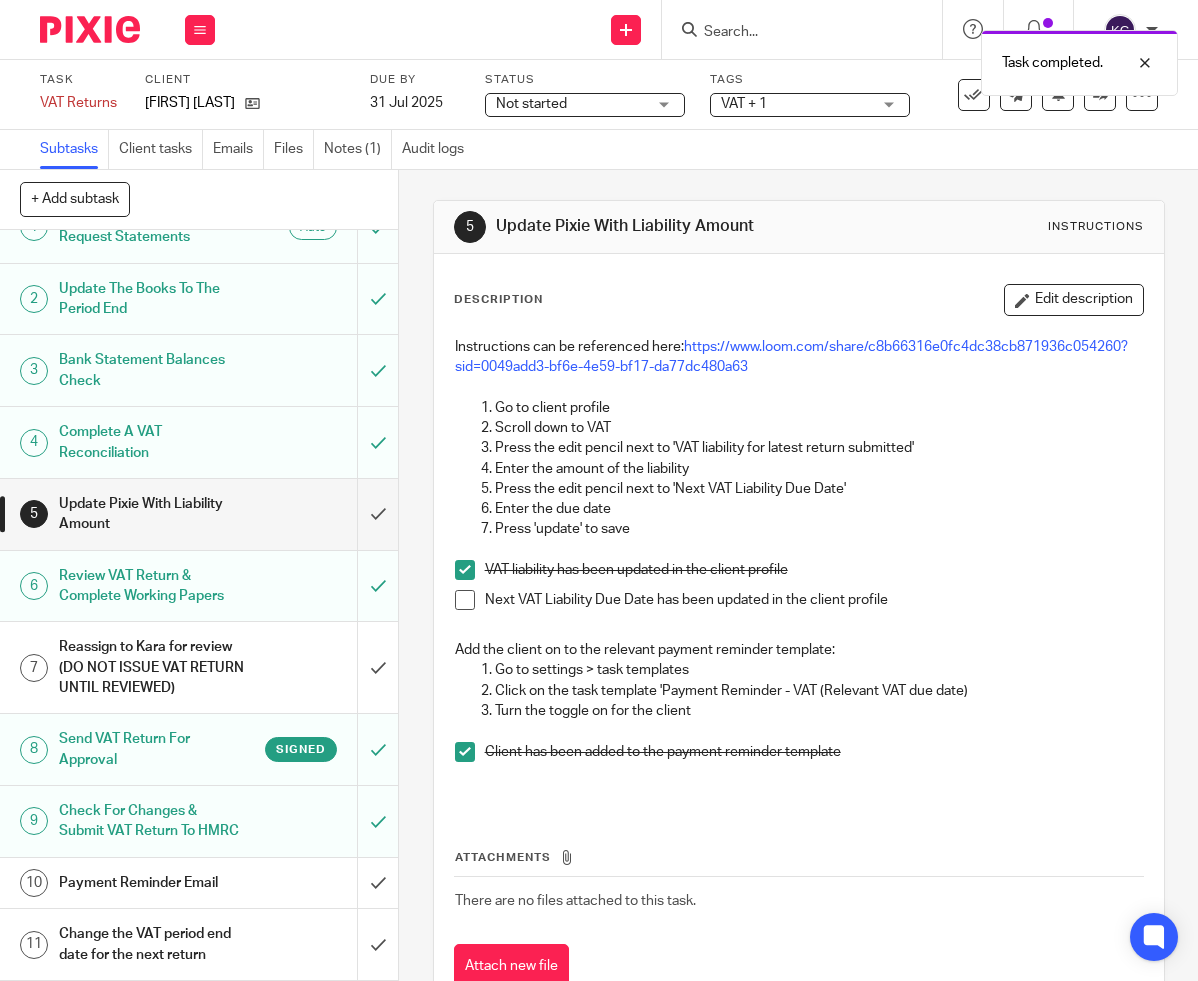 click on "Payment Reminder Email" at bounding box center (152, 883) 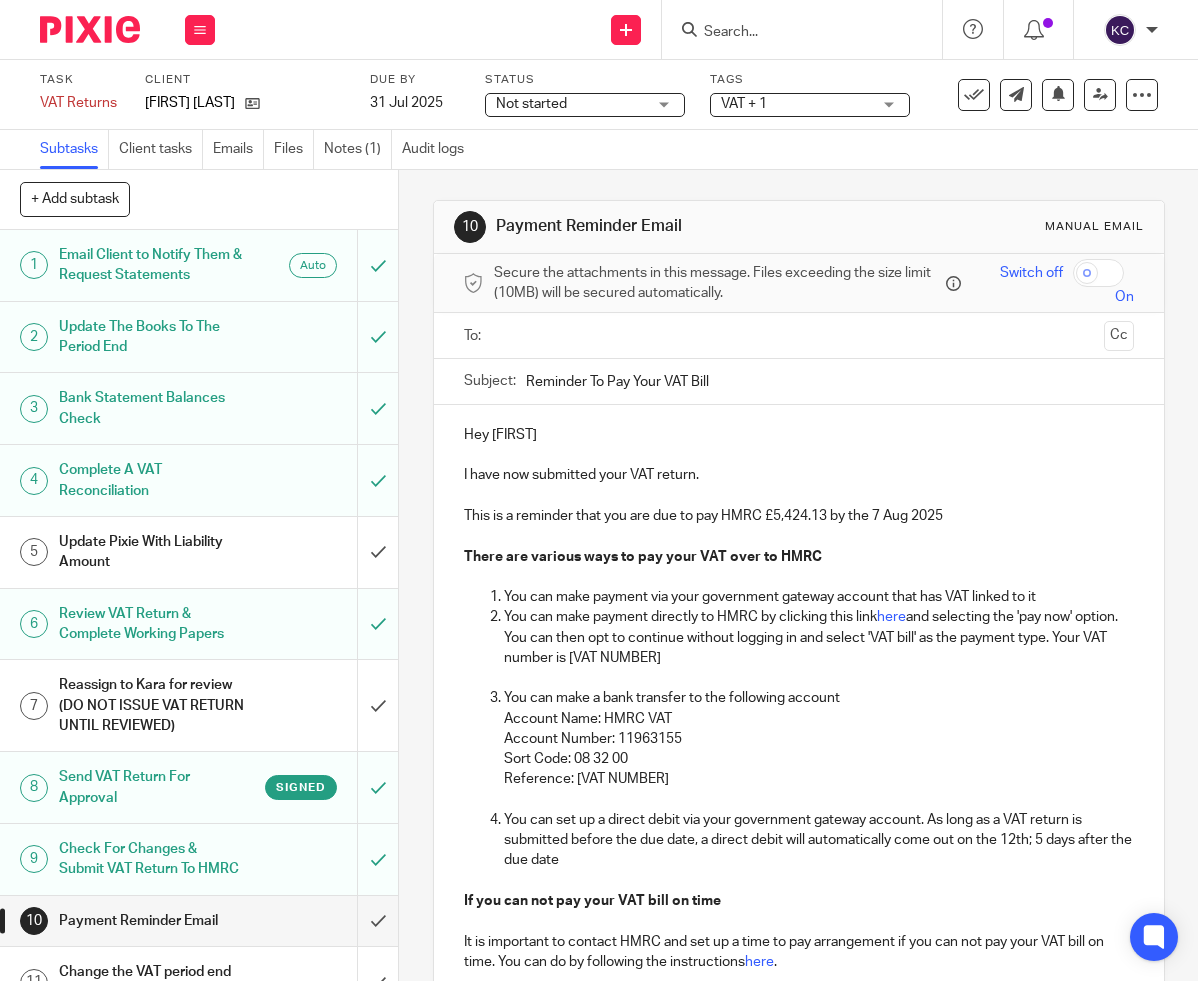 scroll, scrollTop: 0, scrollLeft: 0, axis: both 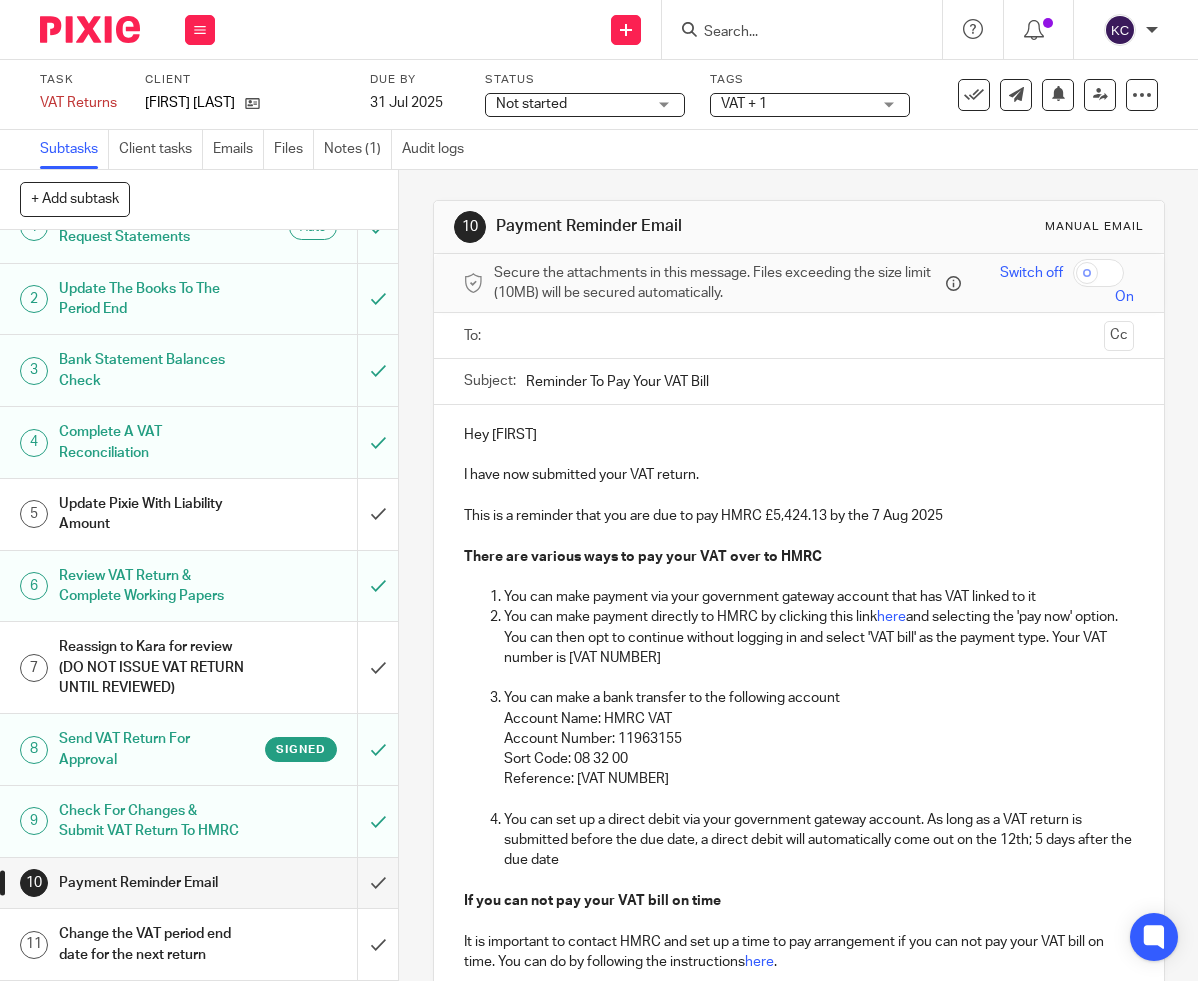 click at bounding box center [798, 335] 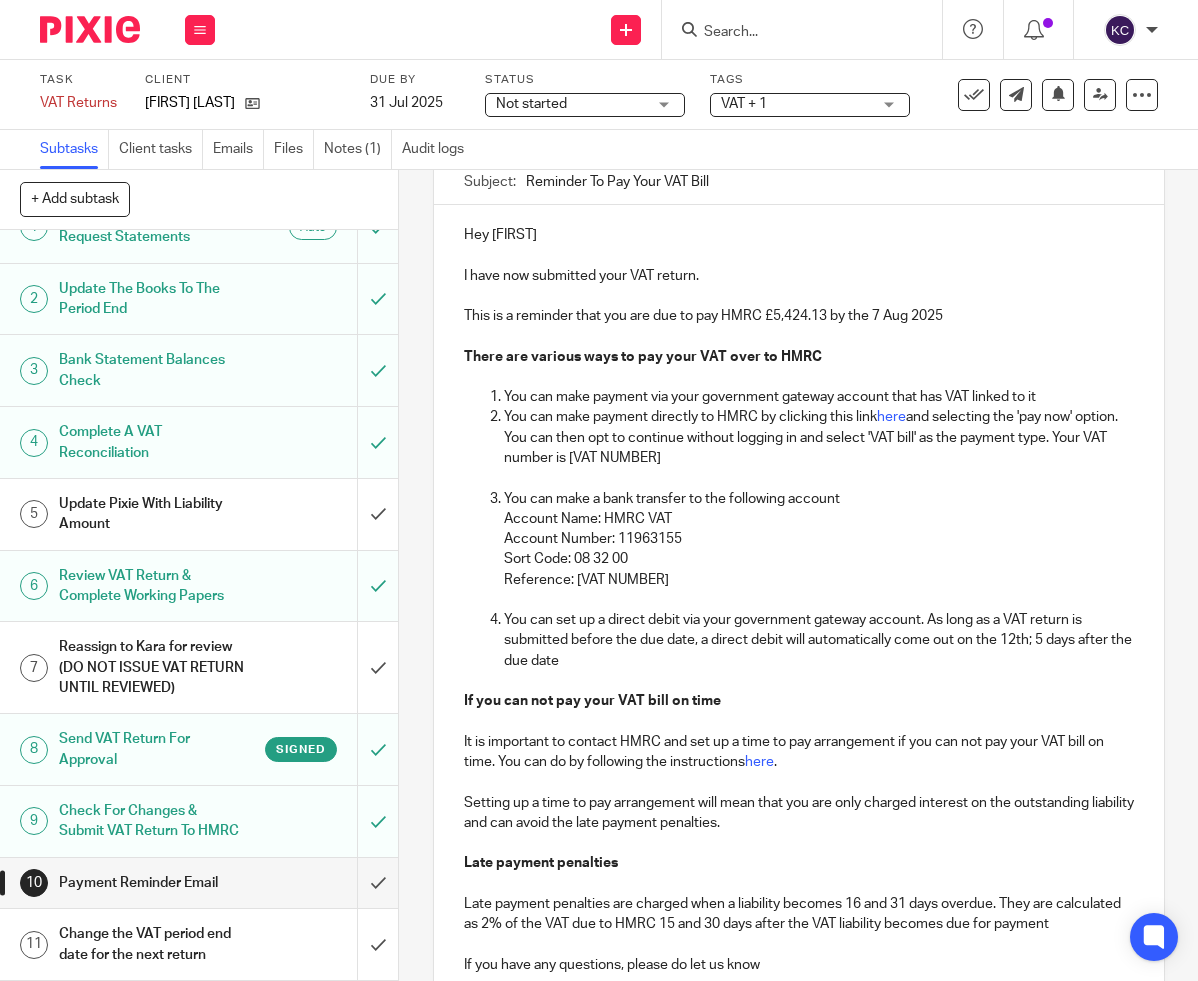 scroll, scrollTop: 431, scrollLeft: 0, axis: vertical 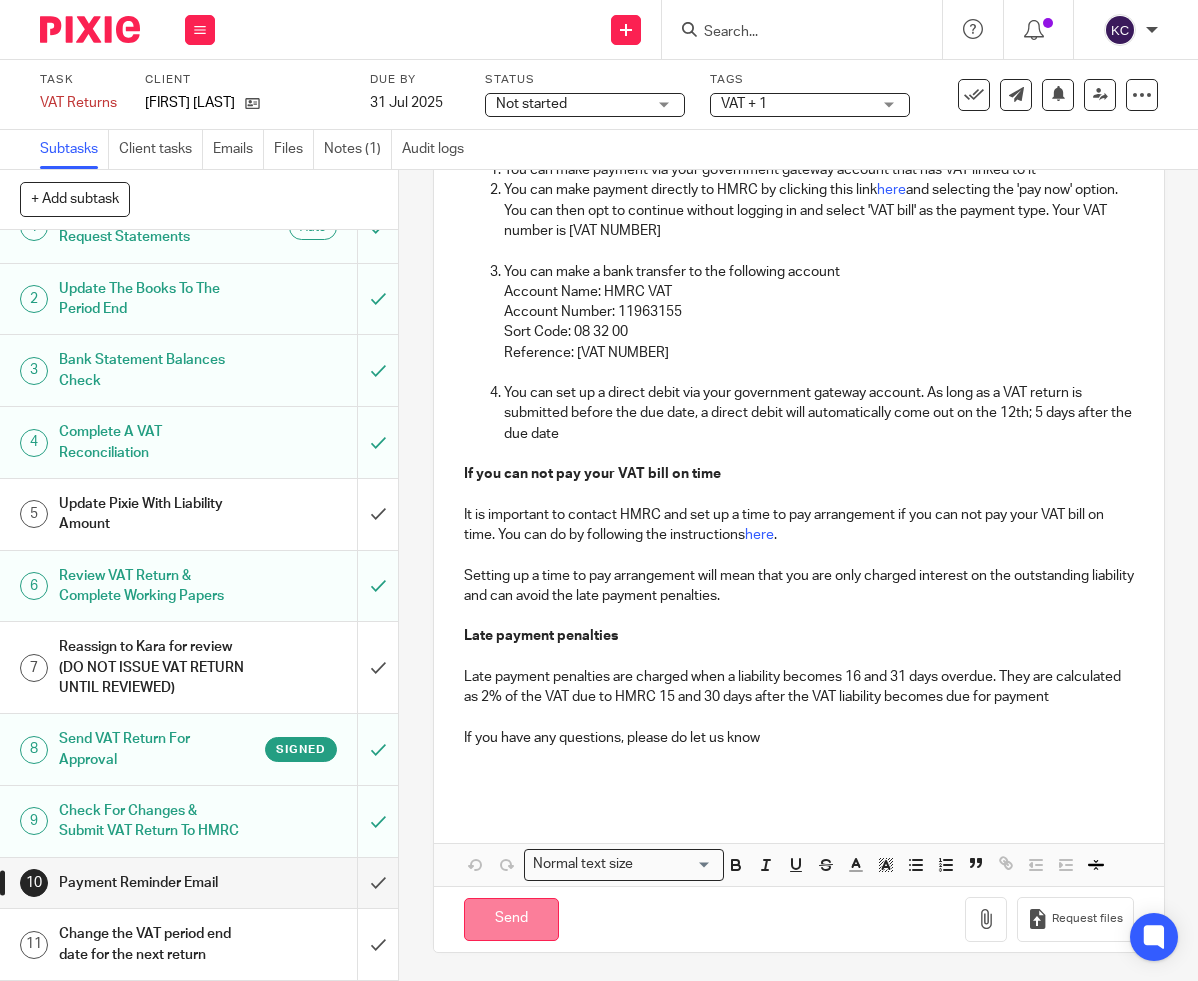 click on "Send" at bounding box center [511, 919] 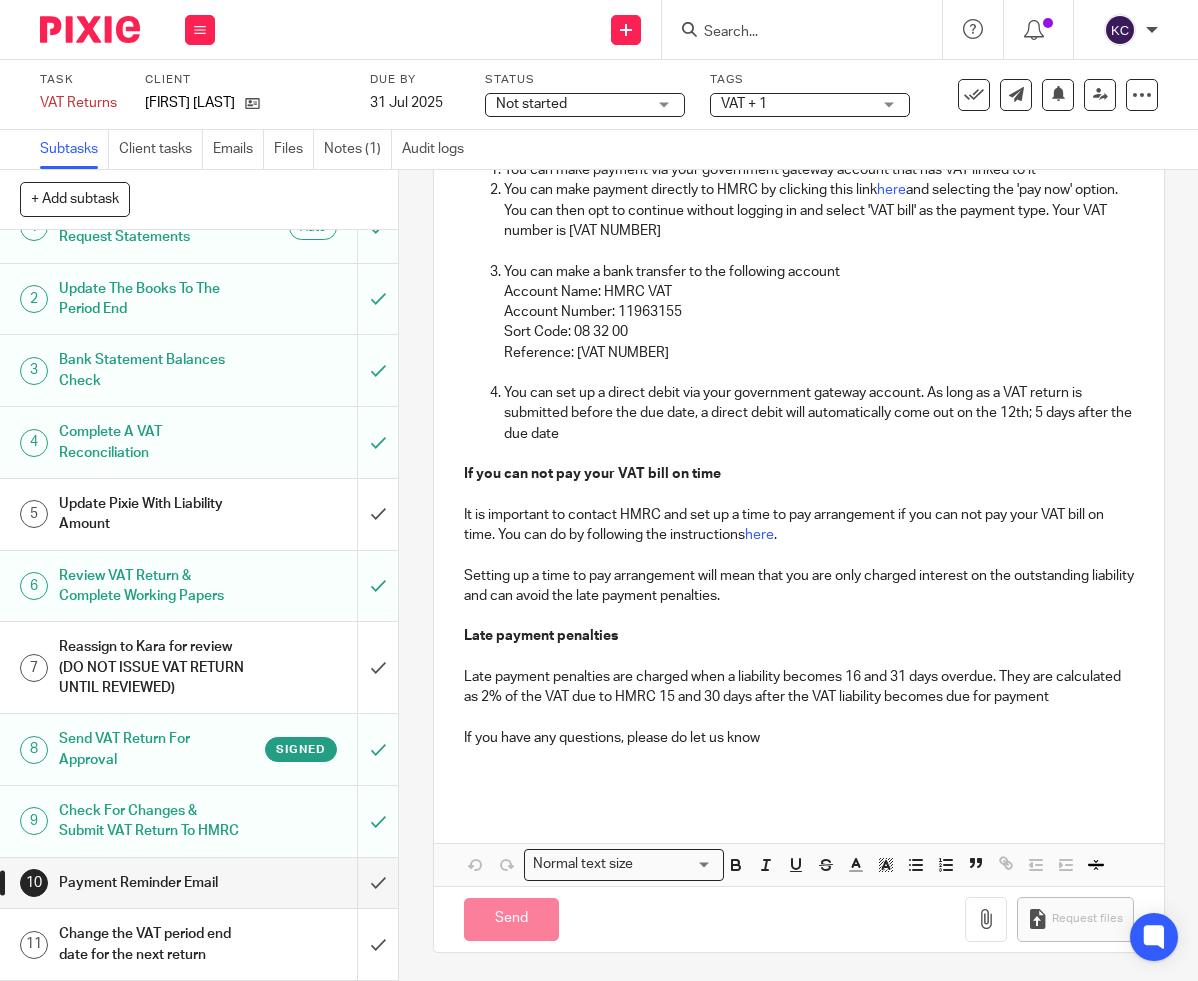 type on "Sent" 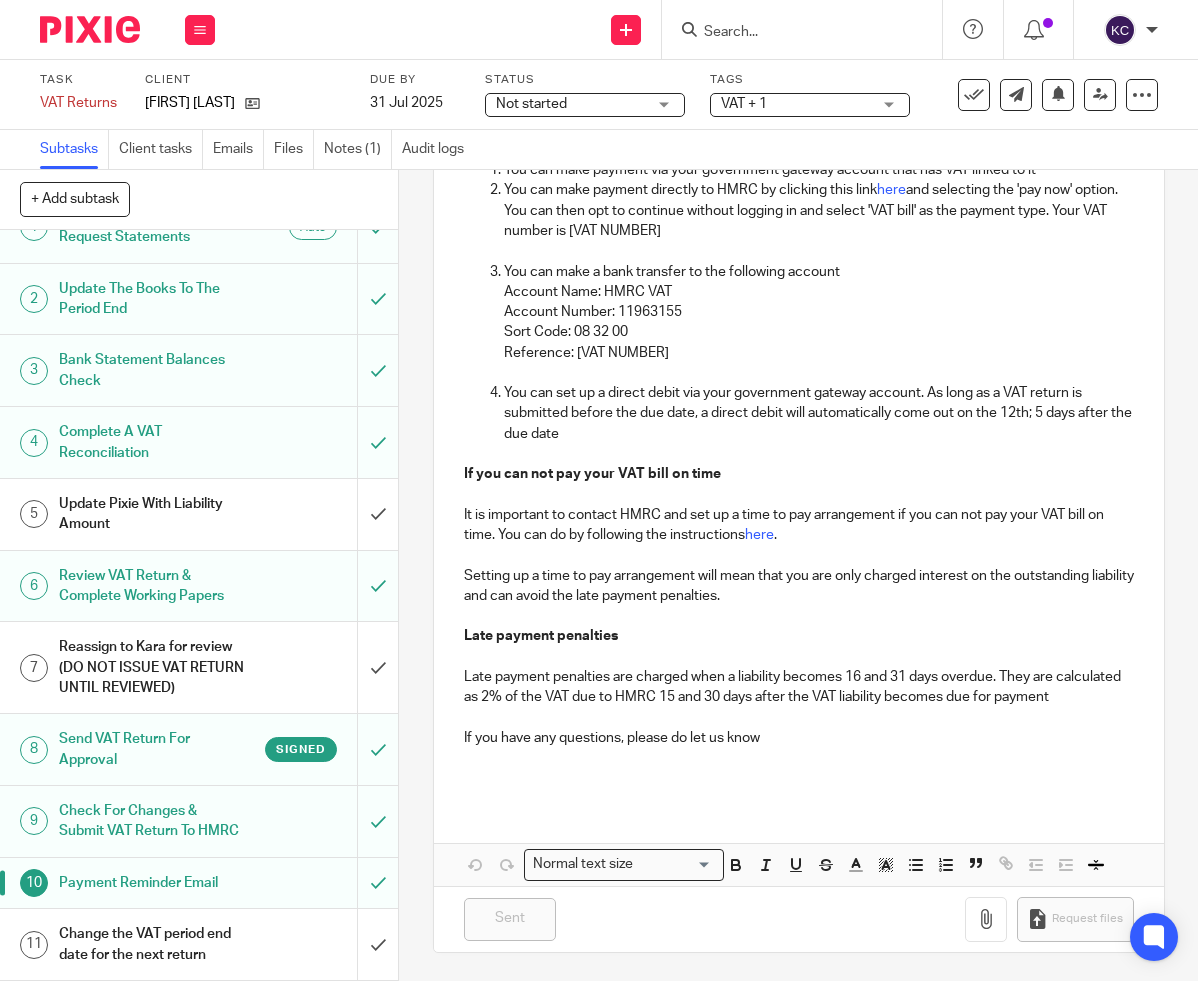 click on "Change the VAT period end date for the next return" at bounding box center [152, 944] 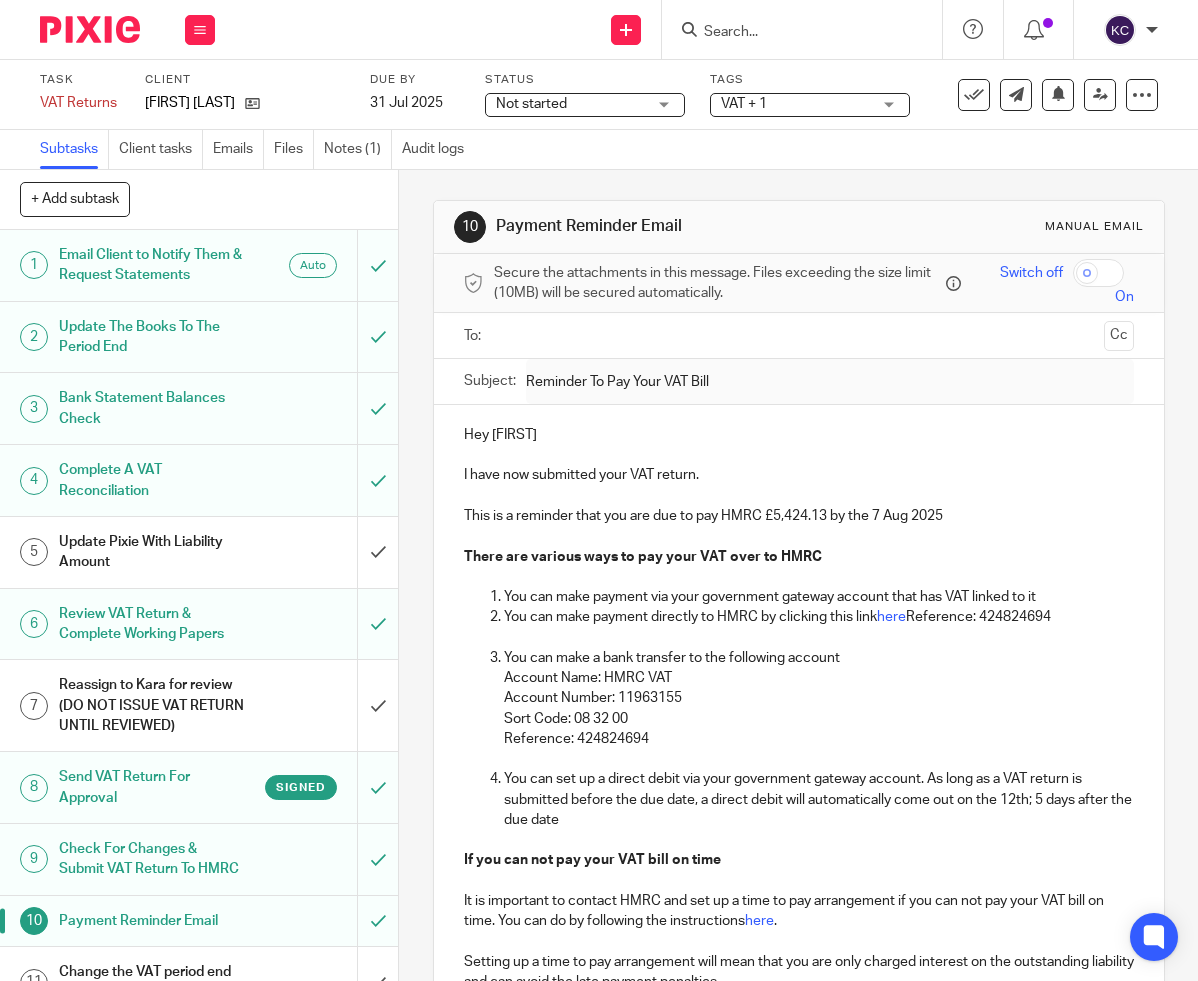 scroll, scrollTop: 0, scrollLeft: 0, axis: both 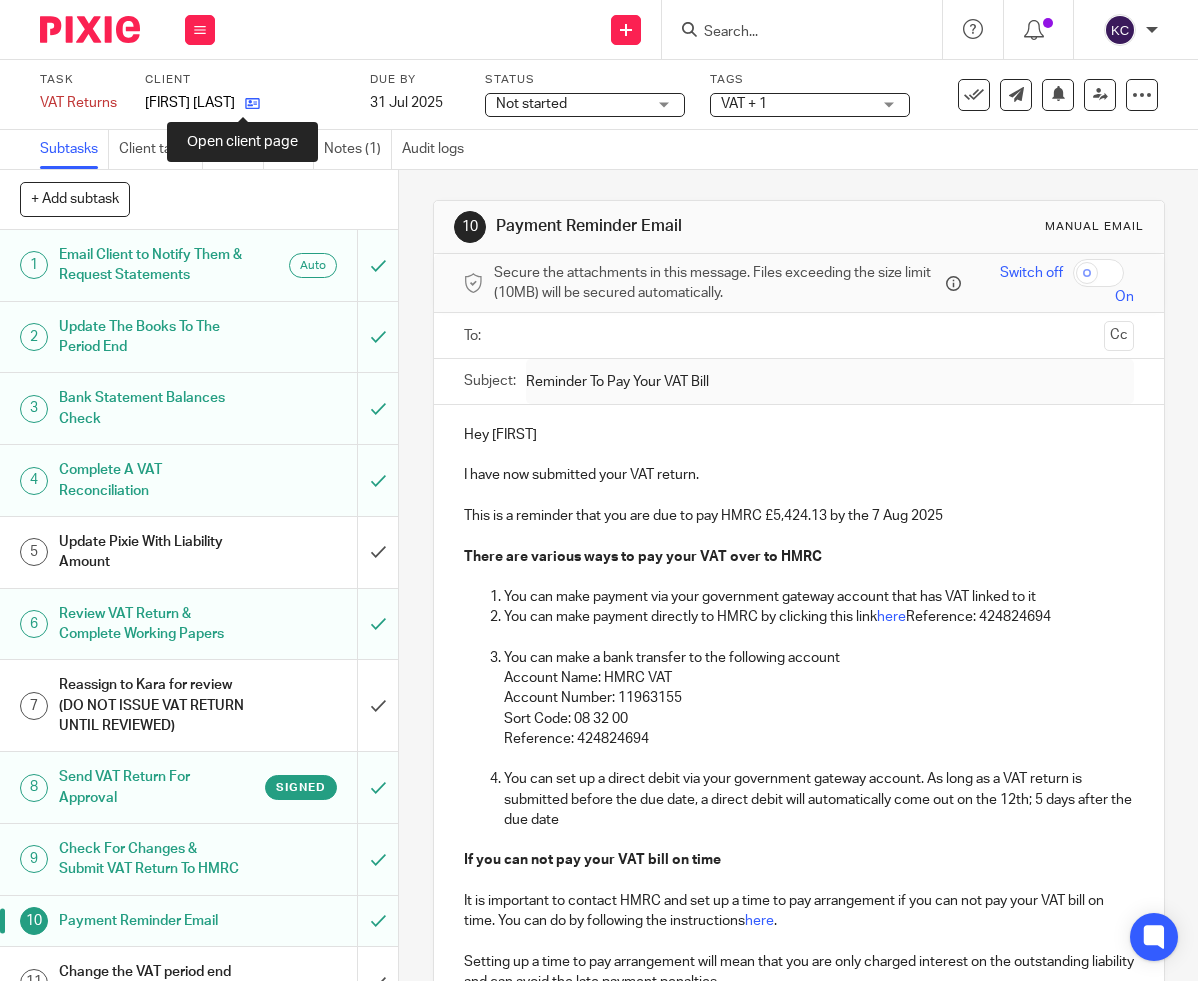 click at bounding box center (252, 103) 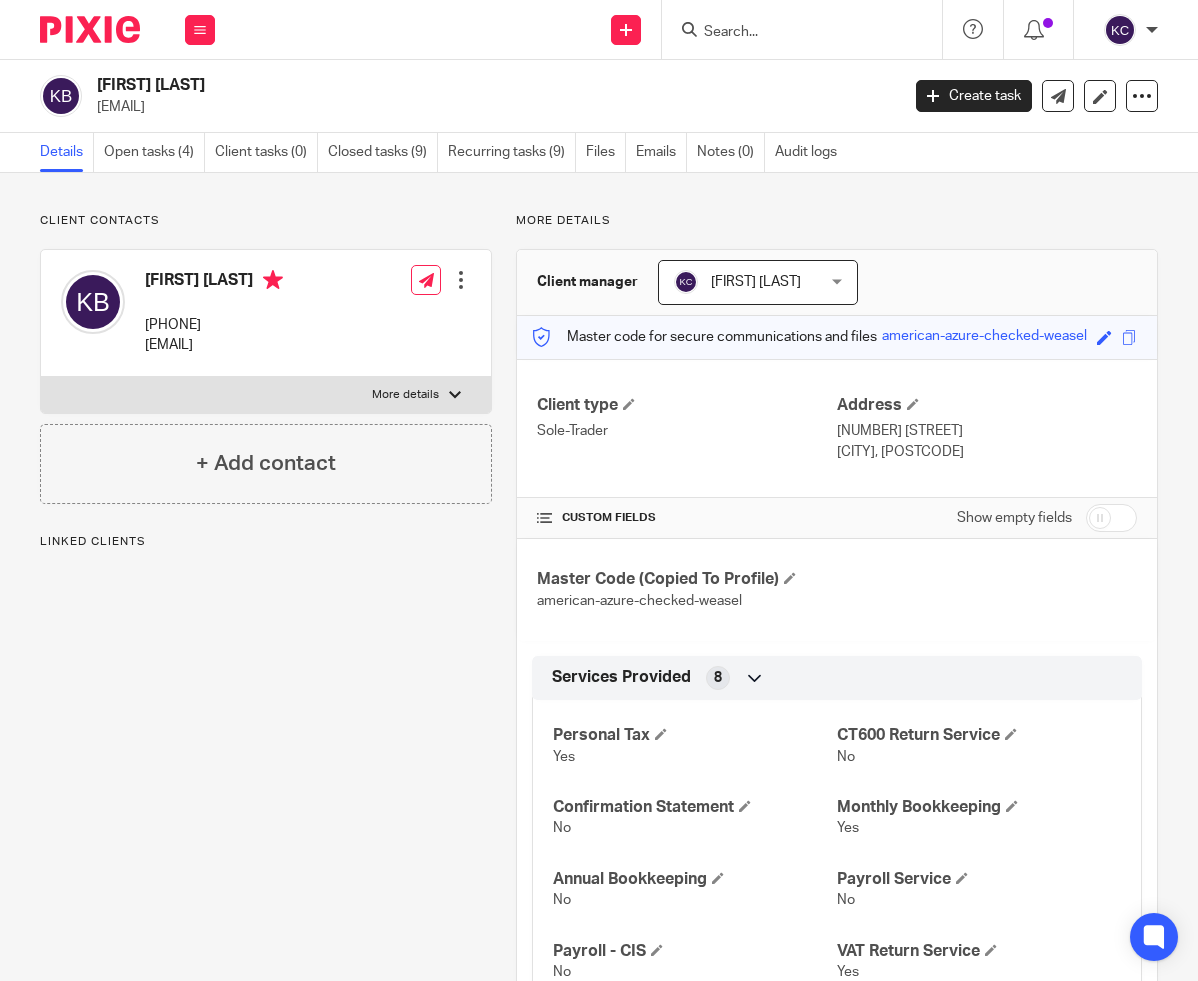 scroll, scrollTop: 0, scrollLeft: 0, axis: both 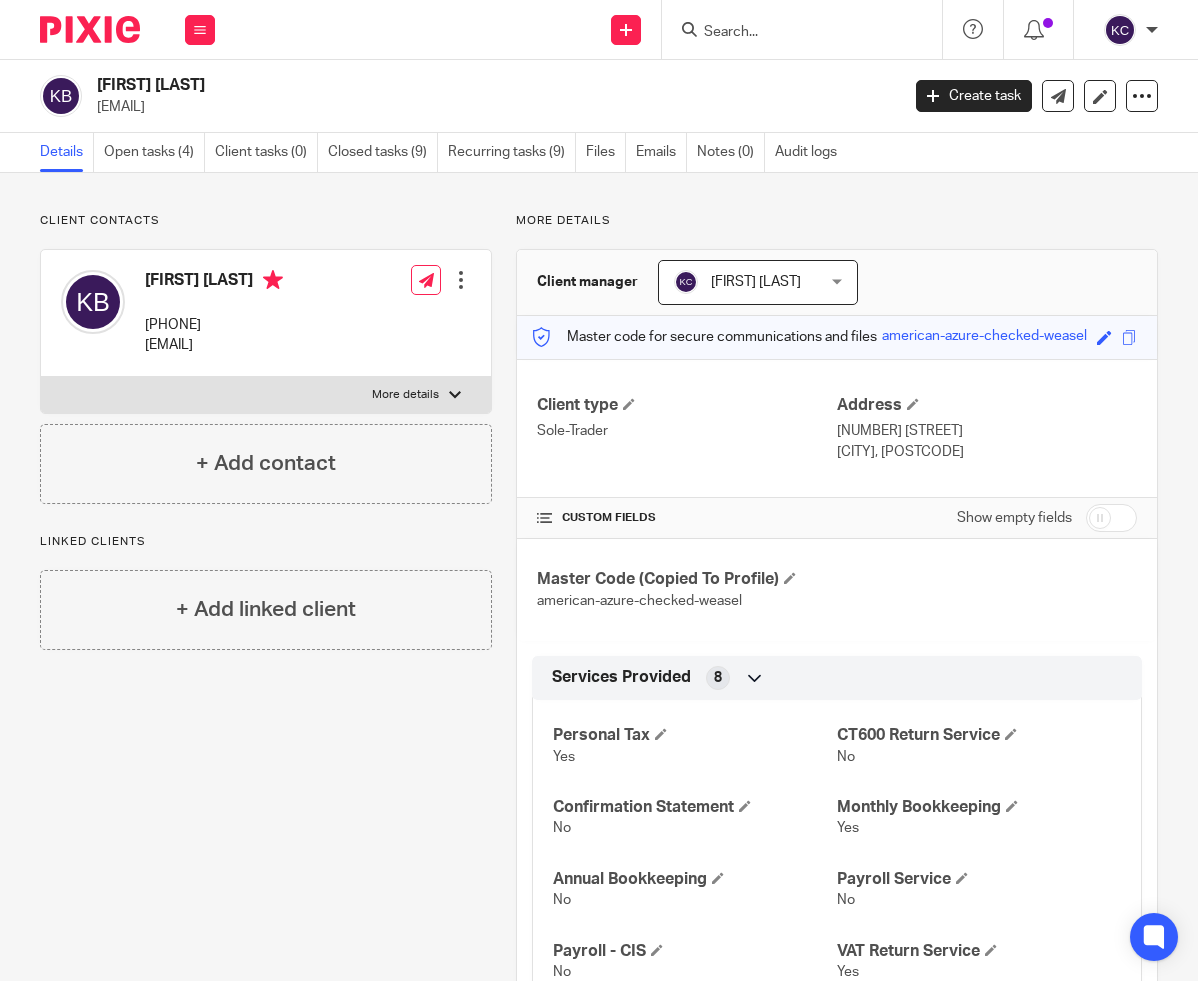 click at bounding box center [1111, 518] 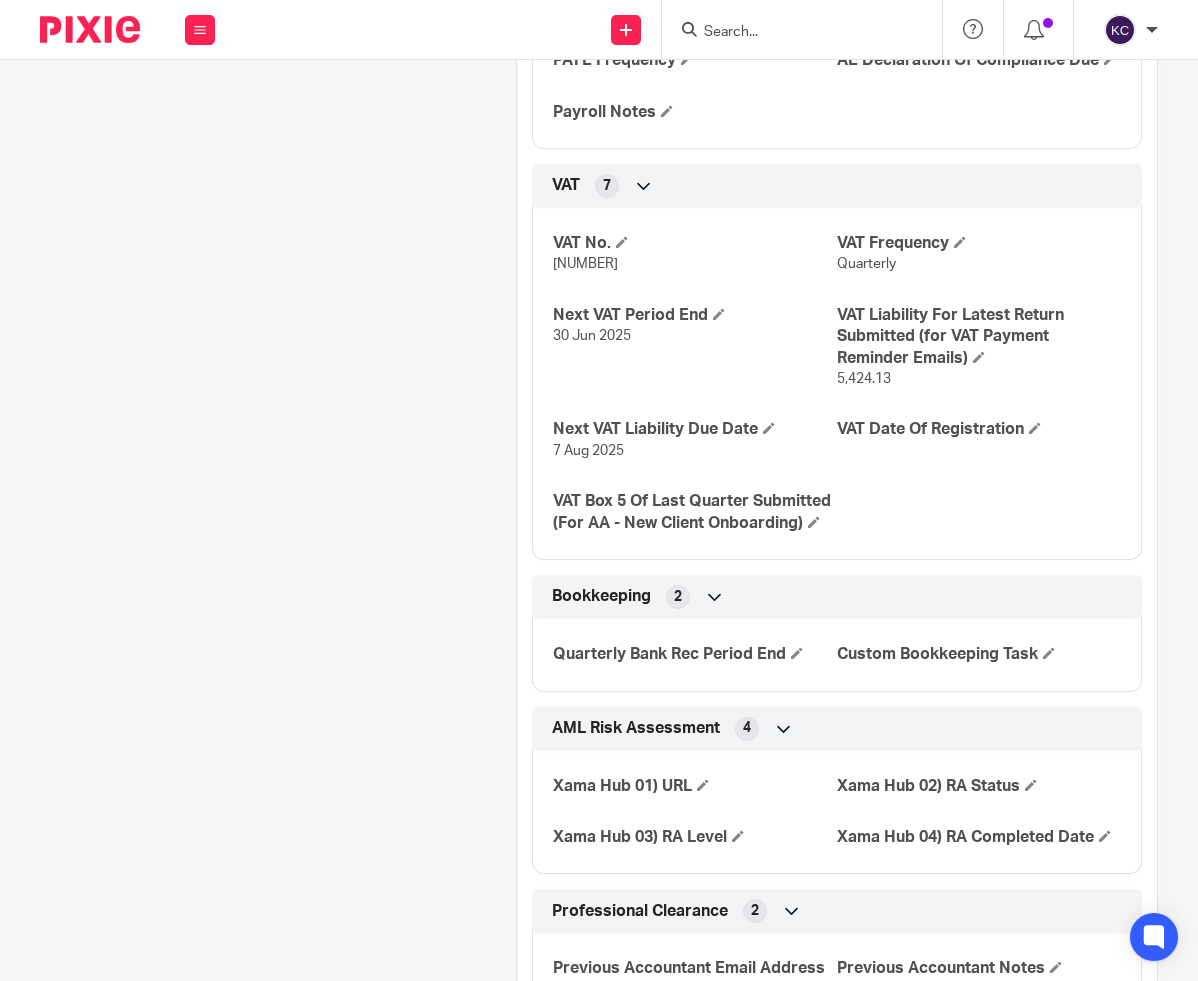 scroll, scrollTop: 2202, scrollLeft: 0, axis: vertical 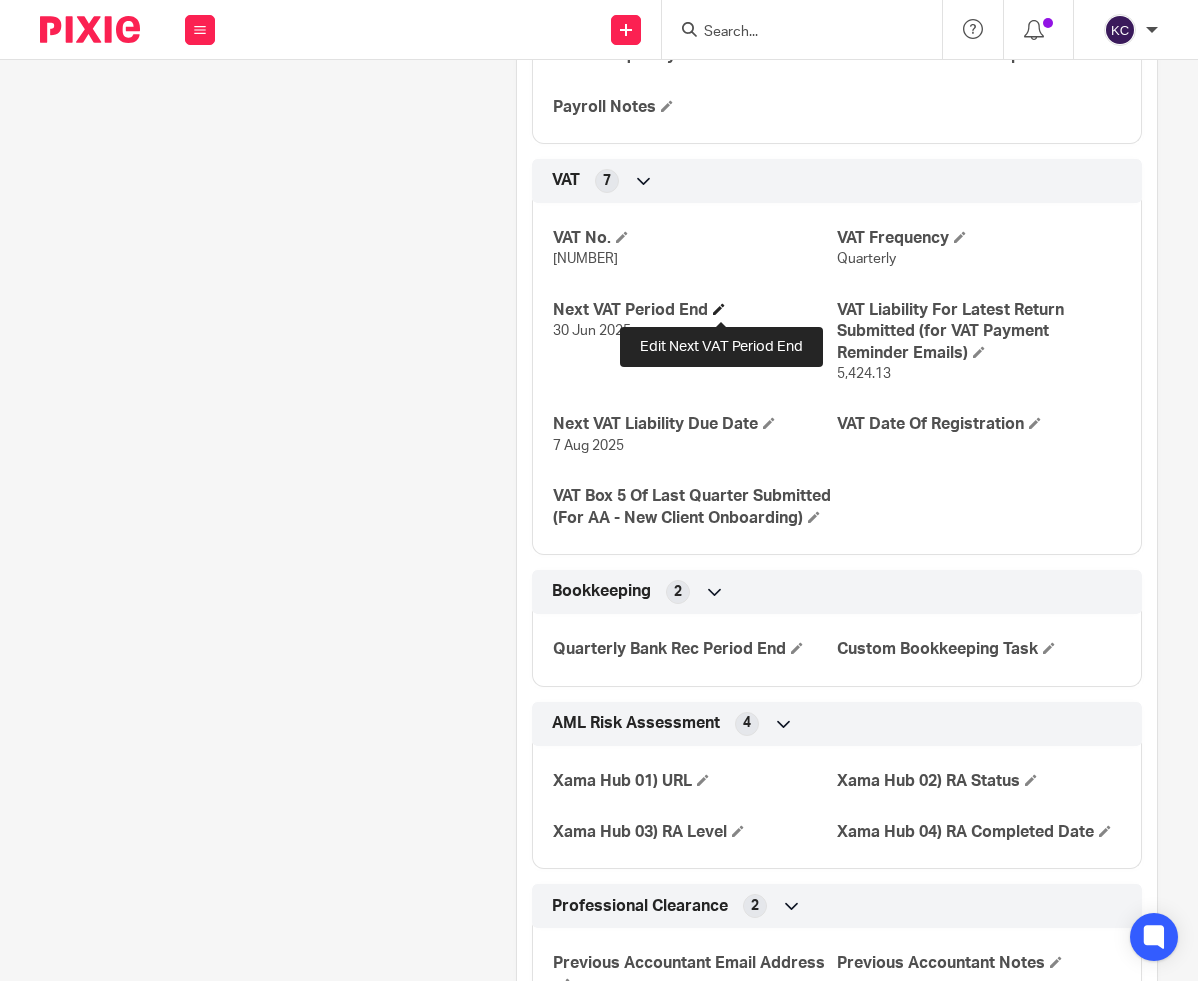 click at bounding box center (719, 309) 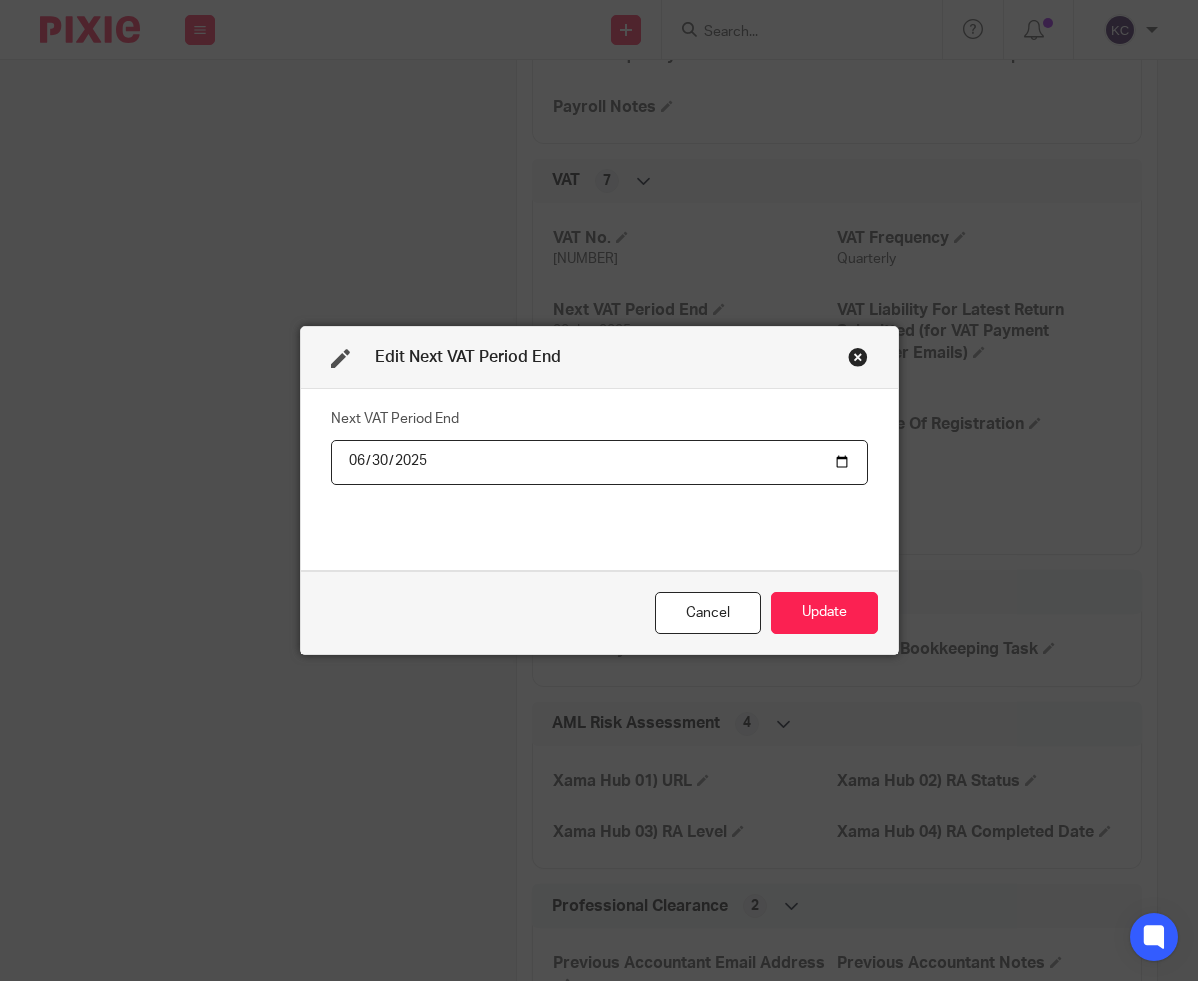 click on "2025-06-30" at bounding box center (599, 462) 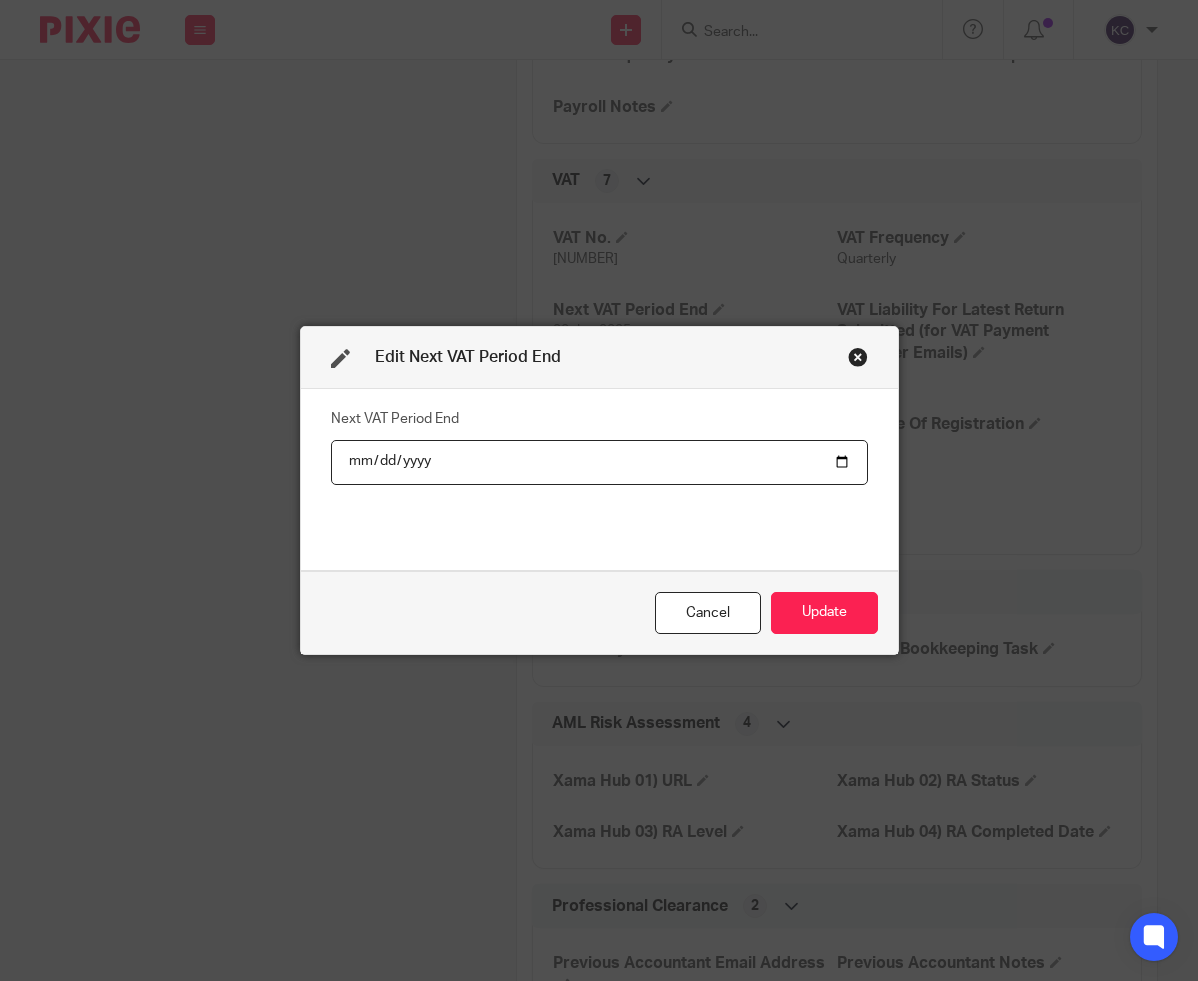 type on "2025-09-30" 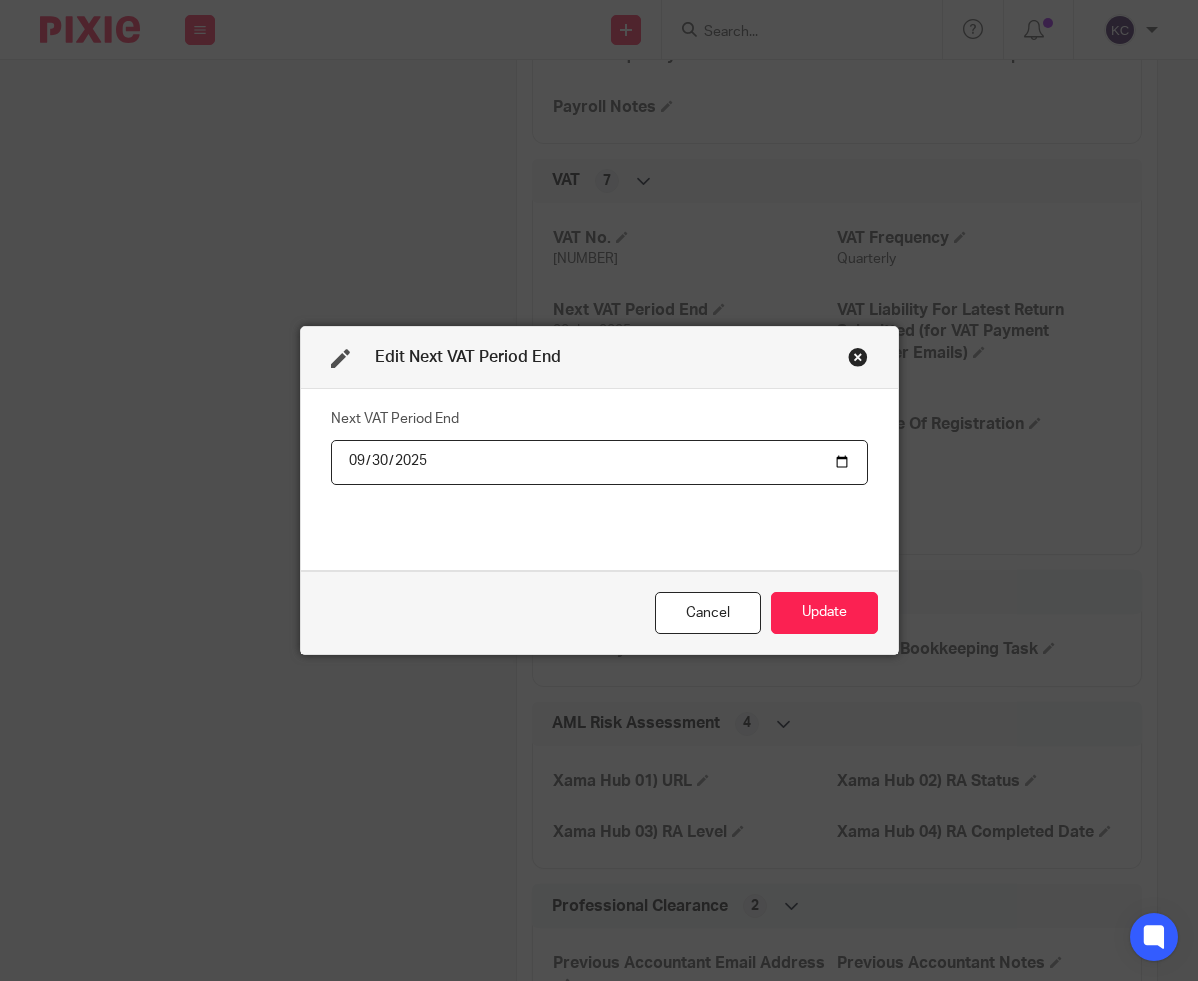 click on "Cancel
Update" at bounding box center (599, 613) 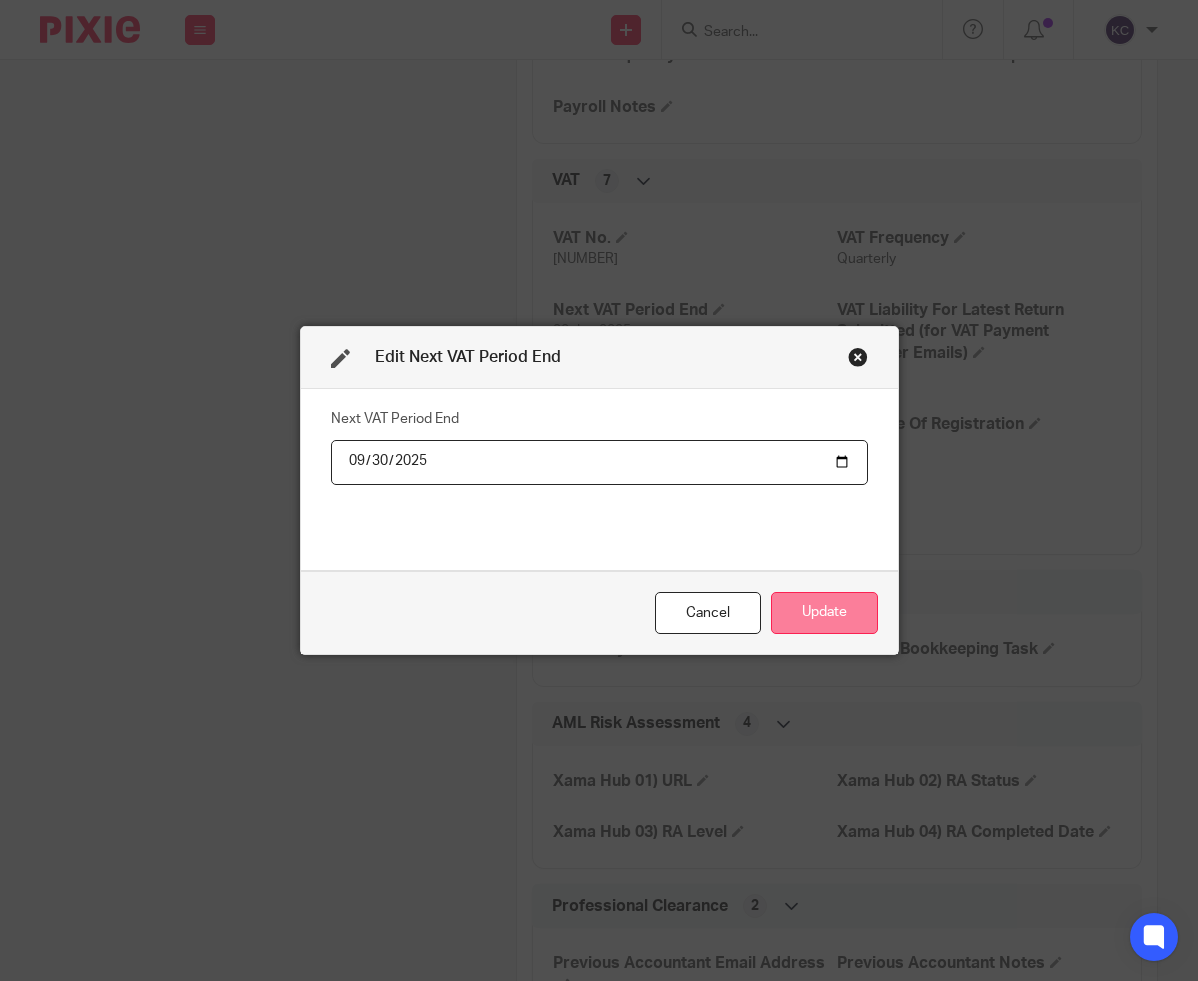click on "Update" at bounding box center (824, 613) 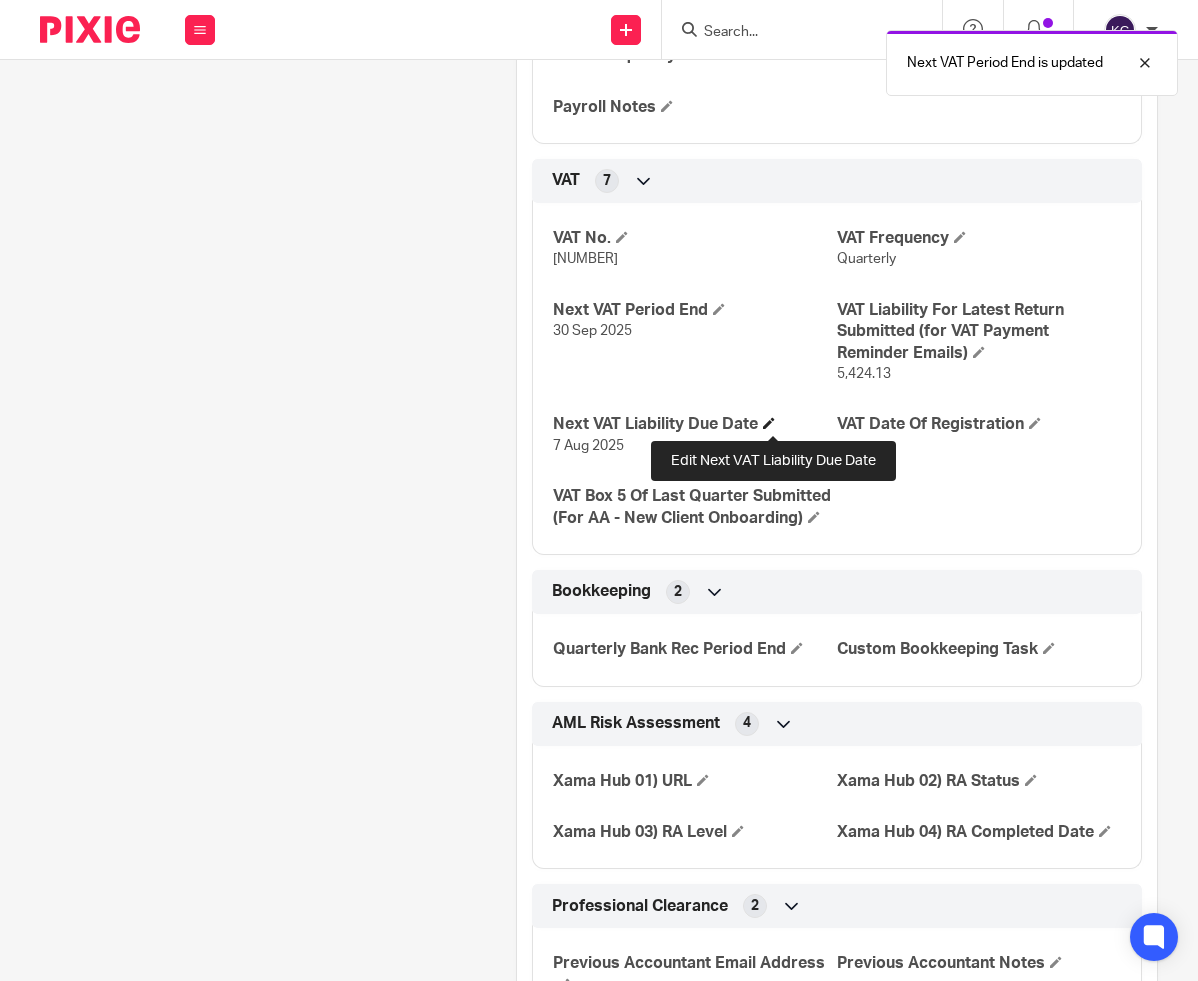 click at bounding box center (769, 423) 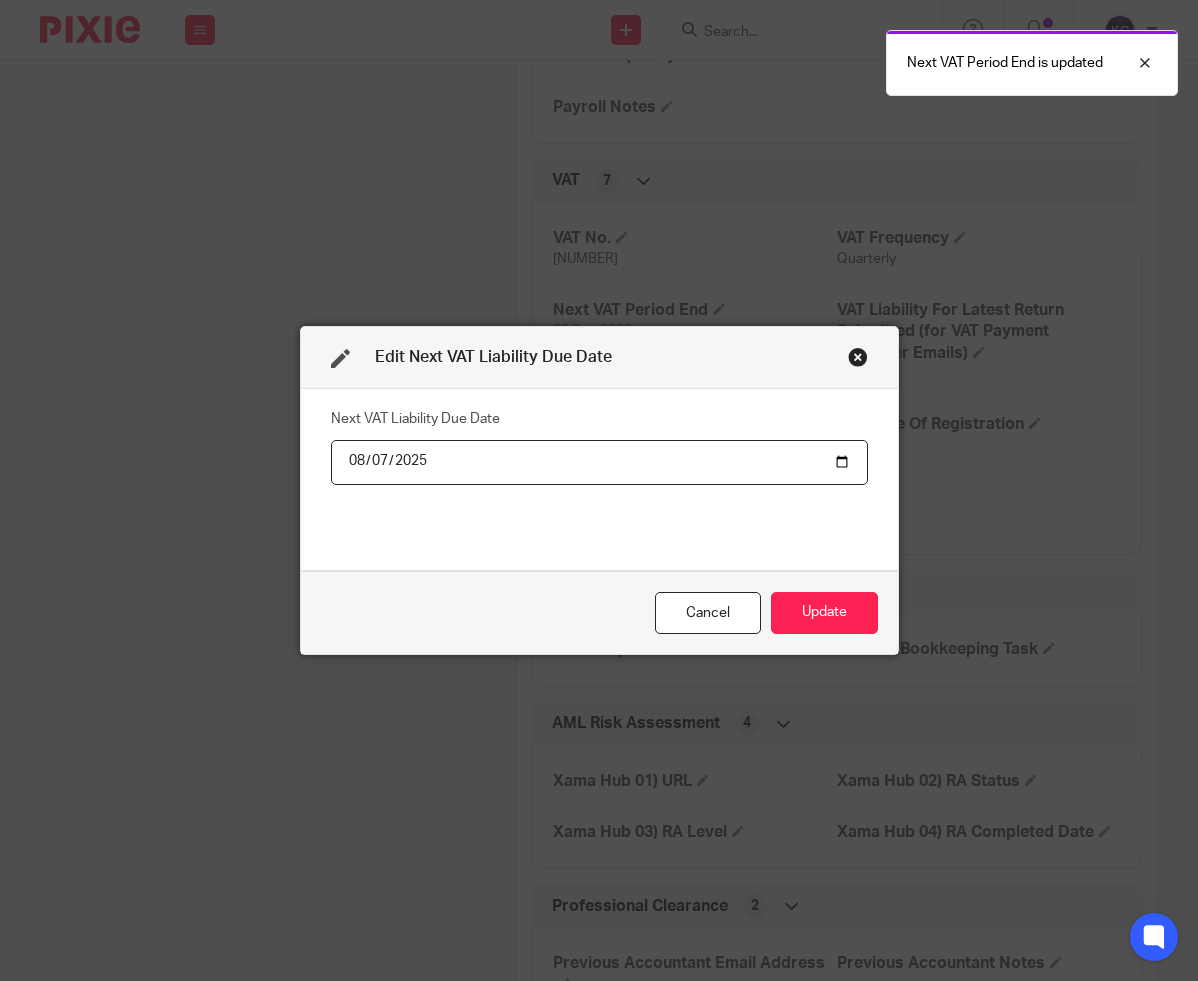 click on "2025-08-07" at bounding box center (599, 462) 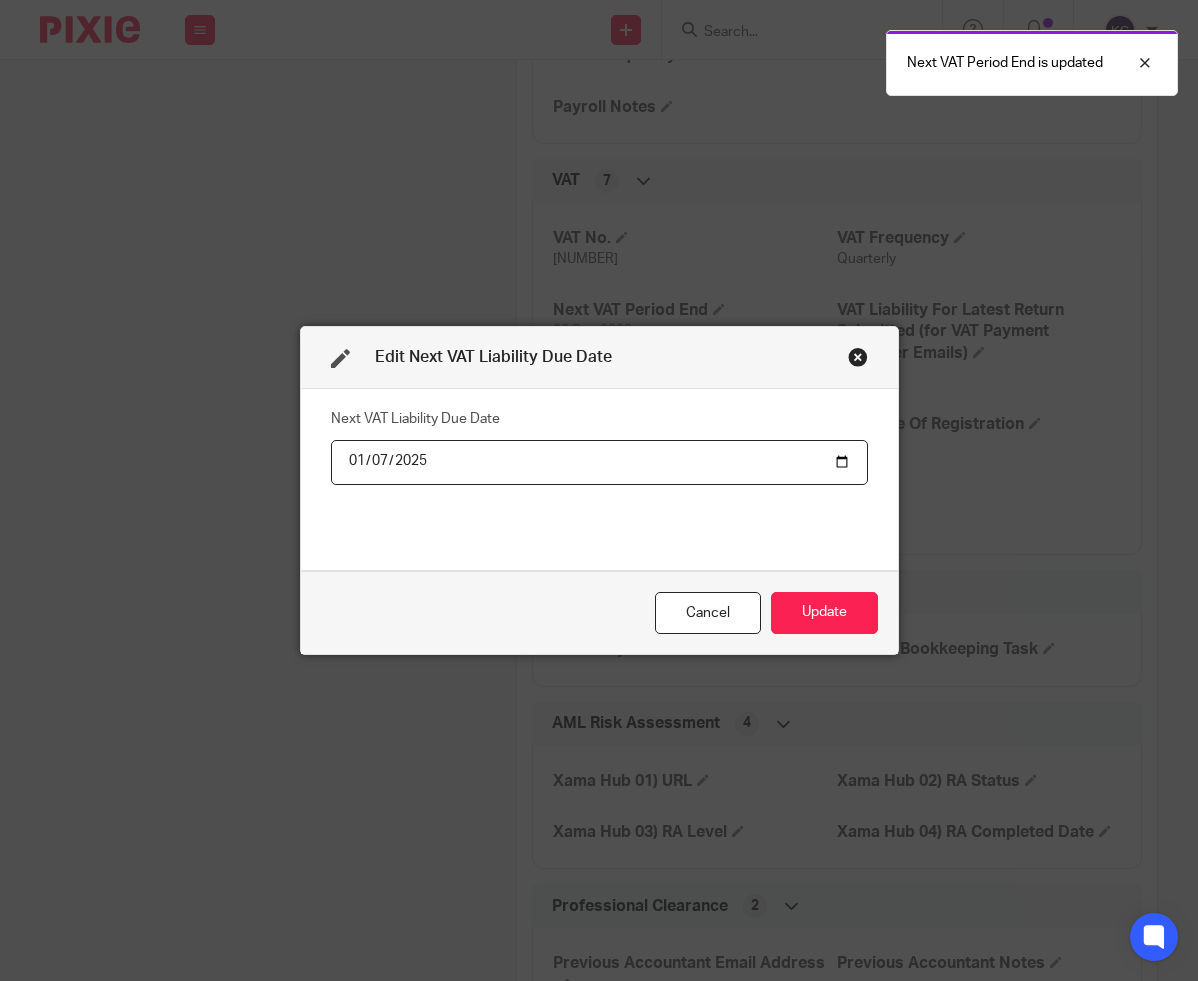 type on "2025-11-07" 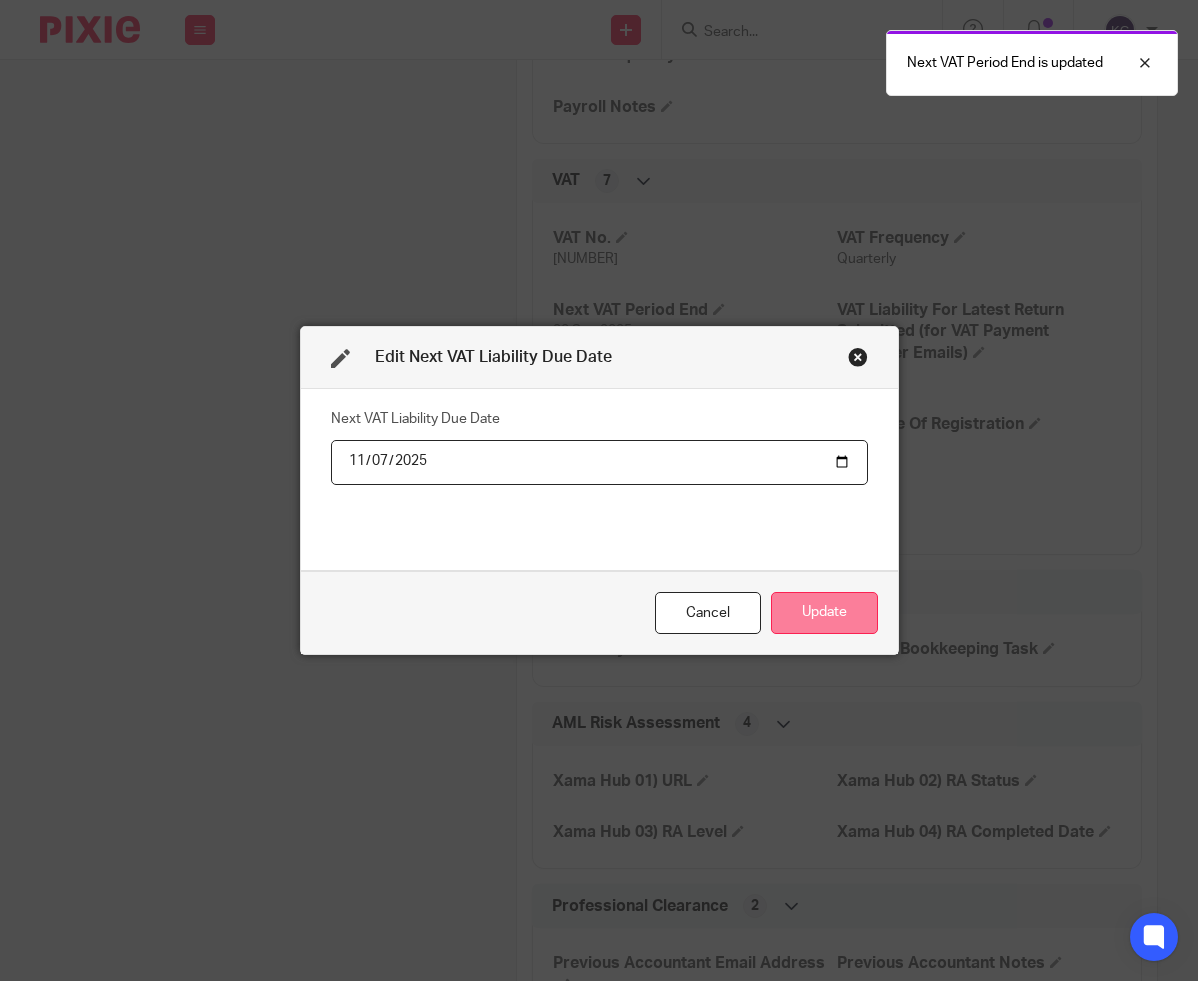 click on "Update" at bounding box center (824, 613) 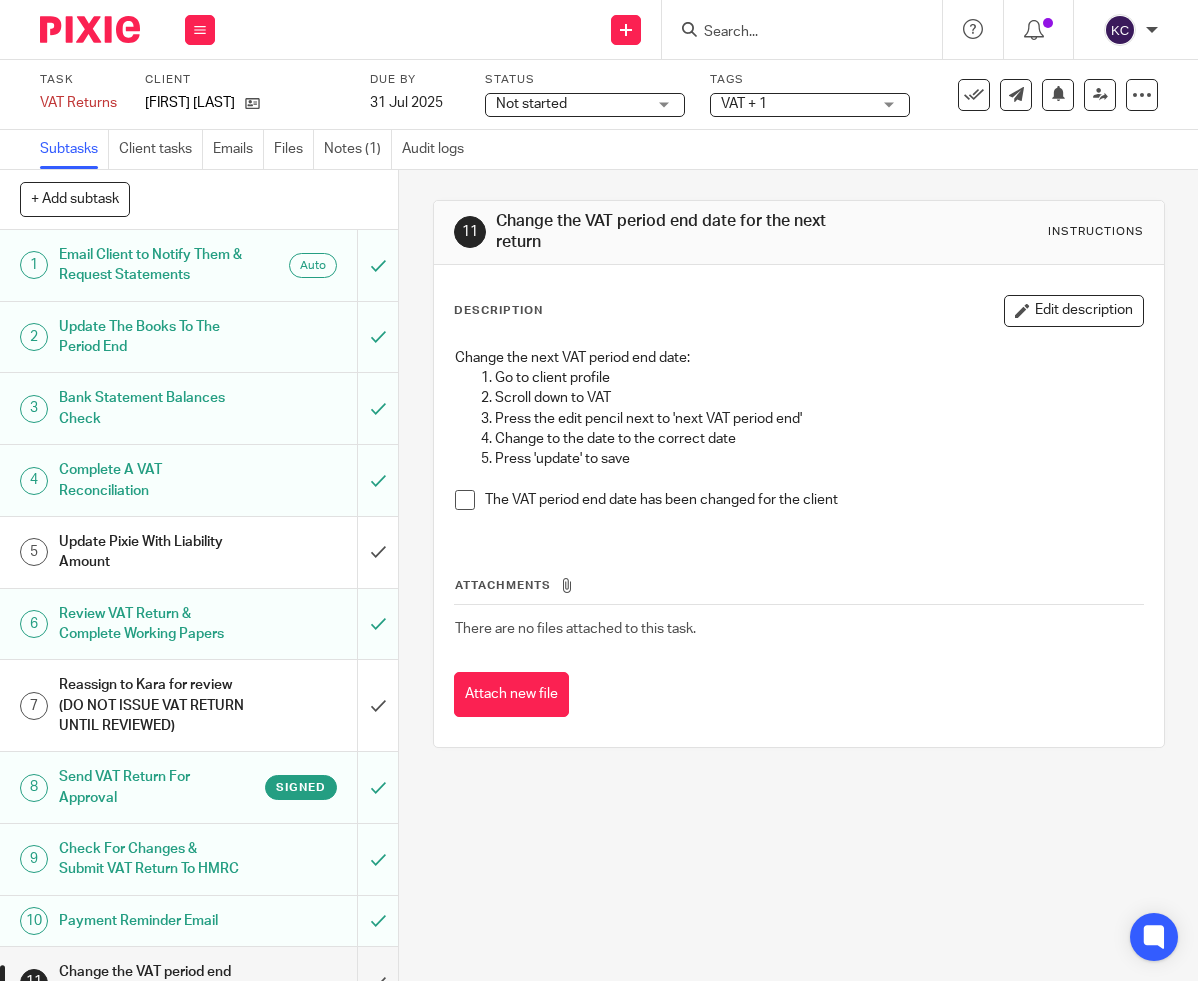 scroll, scrollTop: 0, scrollLeft: 0, axis: both 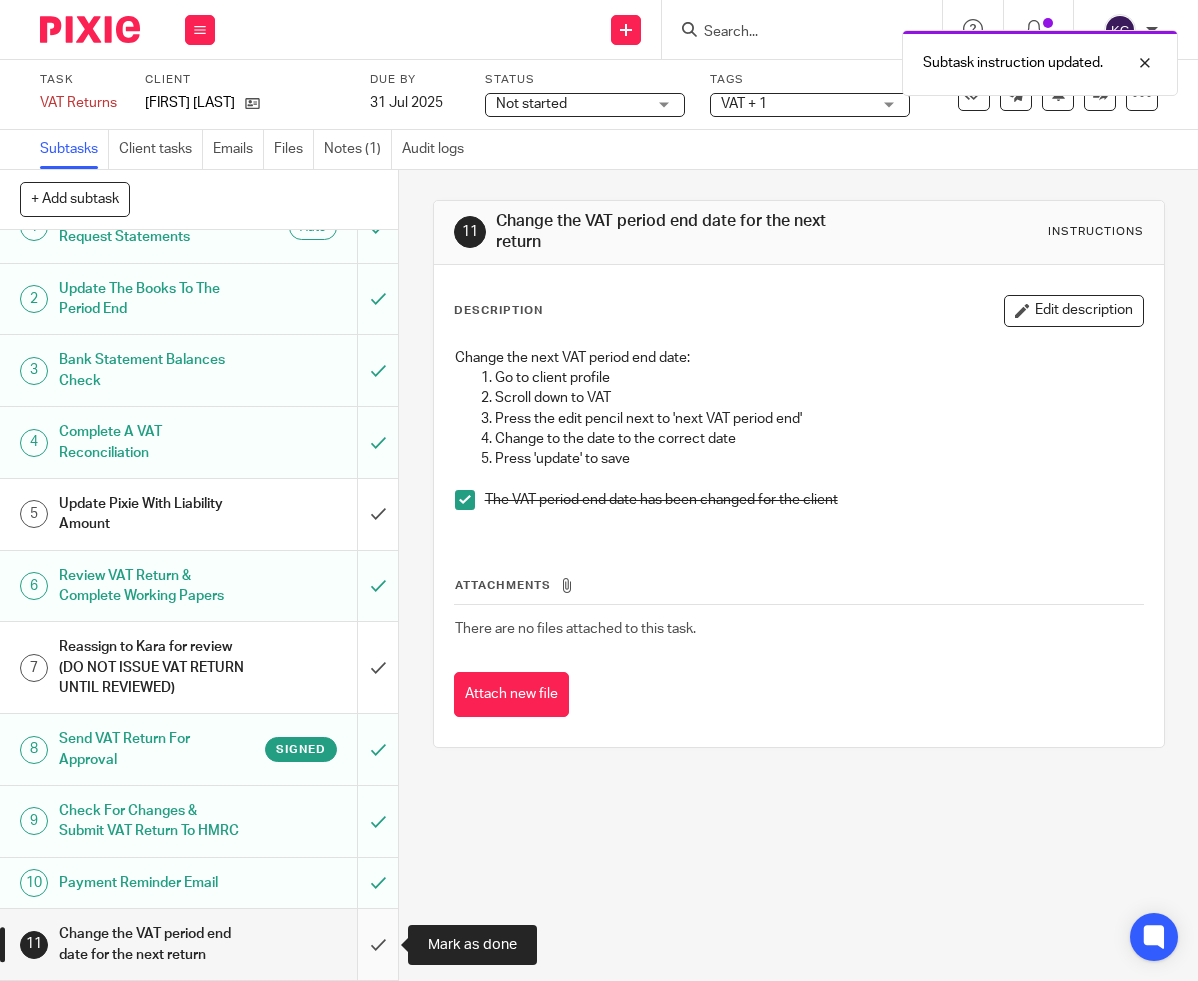 click at bounding box center (199, 944) 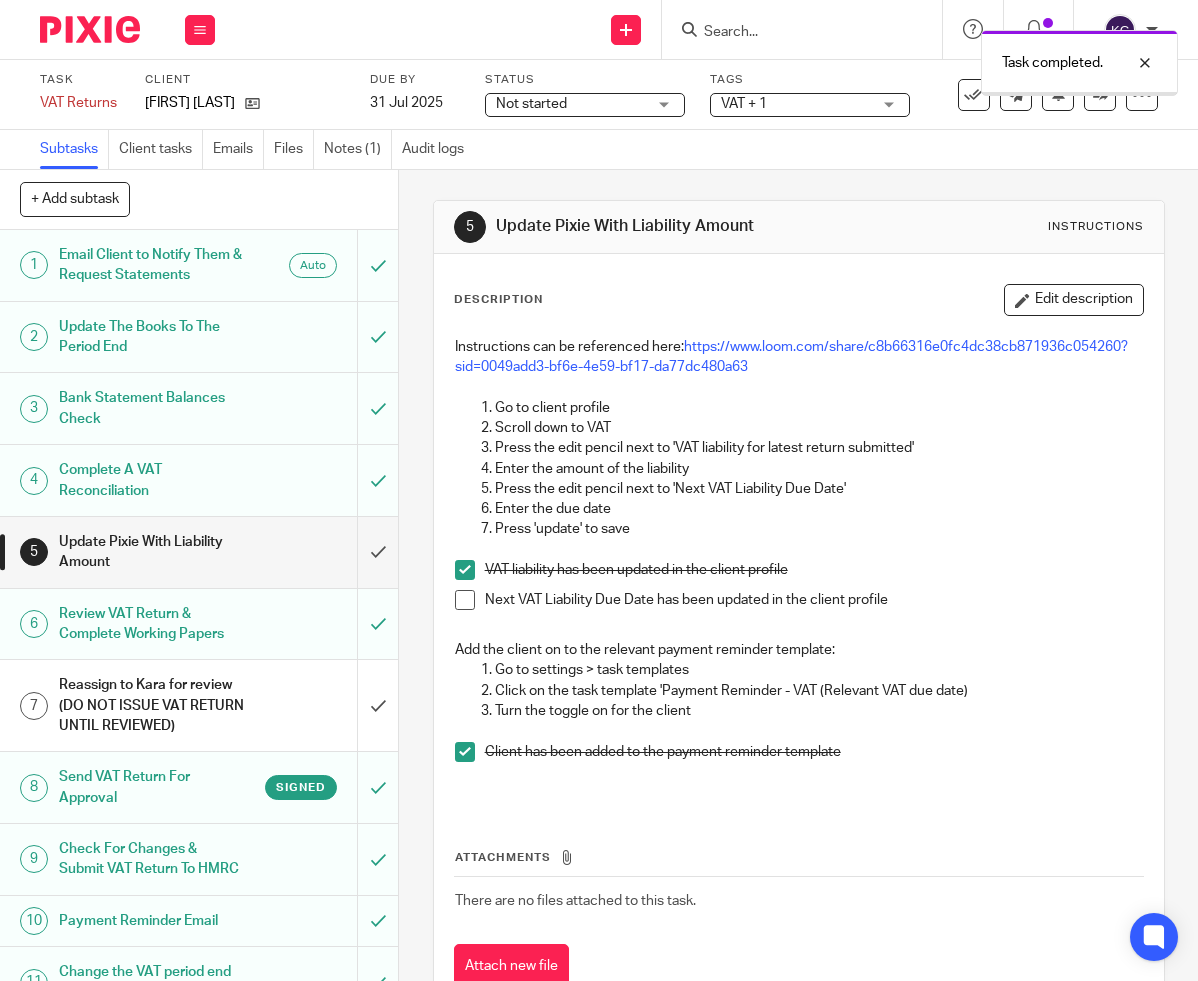 scroll, scrollTop: 0, scrollLeft: 0, axis: both 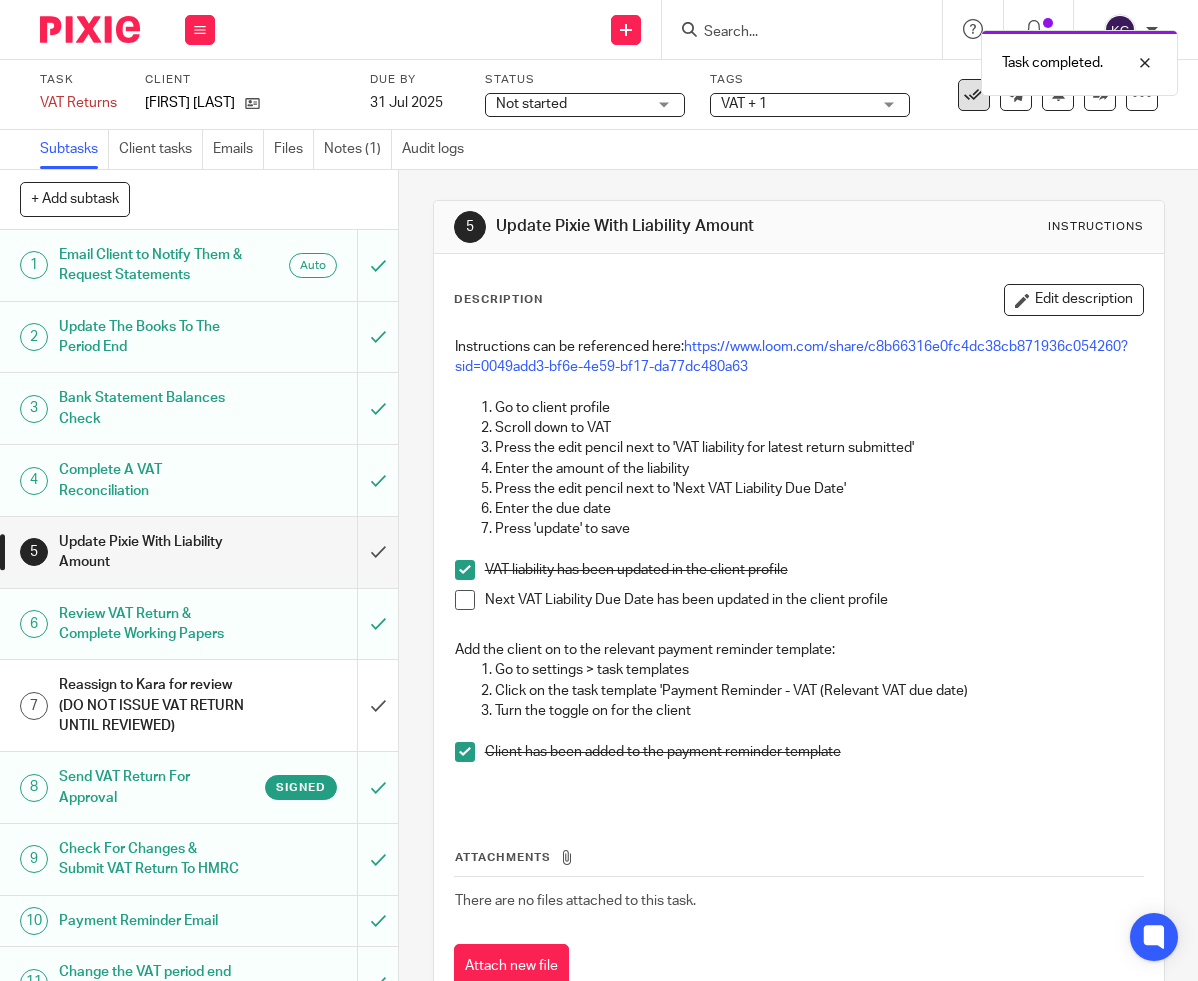 click at bounding box center (974, 95) 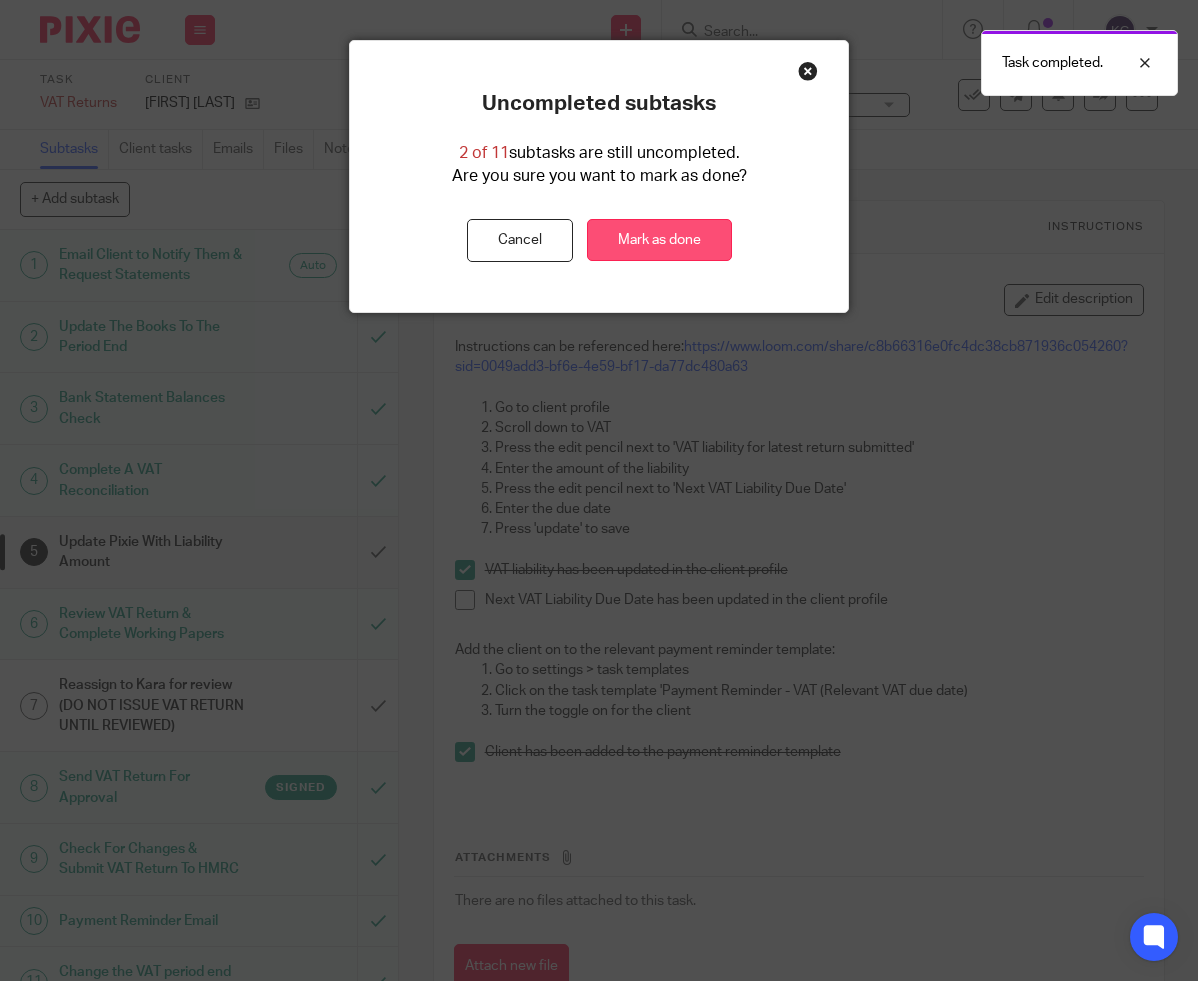 click on "Mark as done" at bounding box center (659, 240) 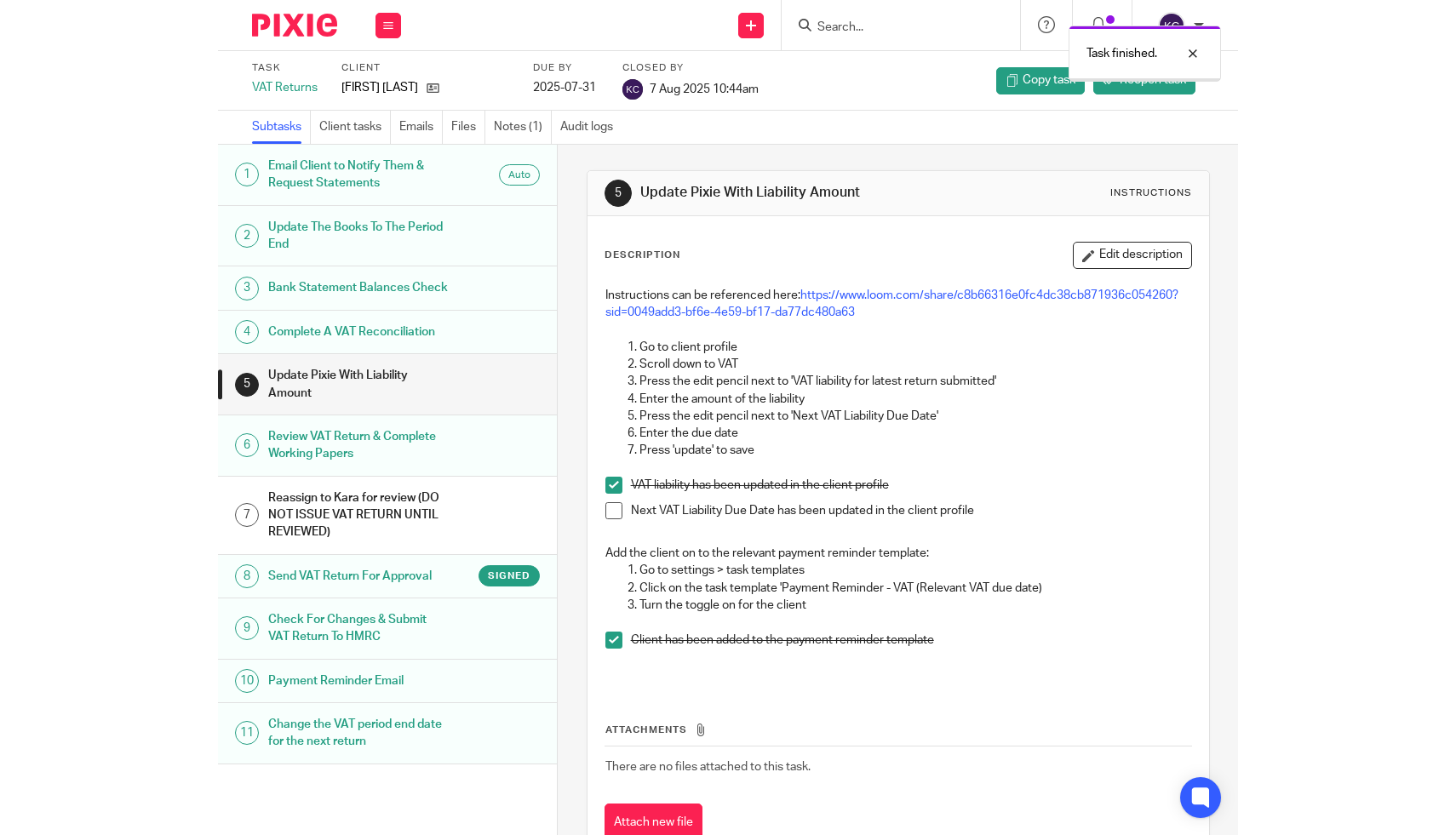 scroll, scrollTop: 0, scrollLeft: 0, axis: both 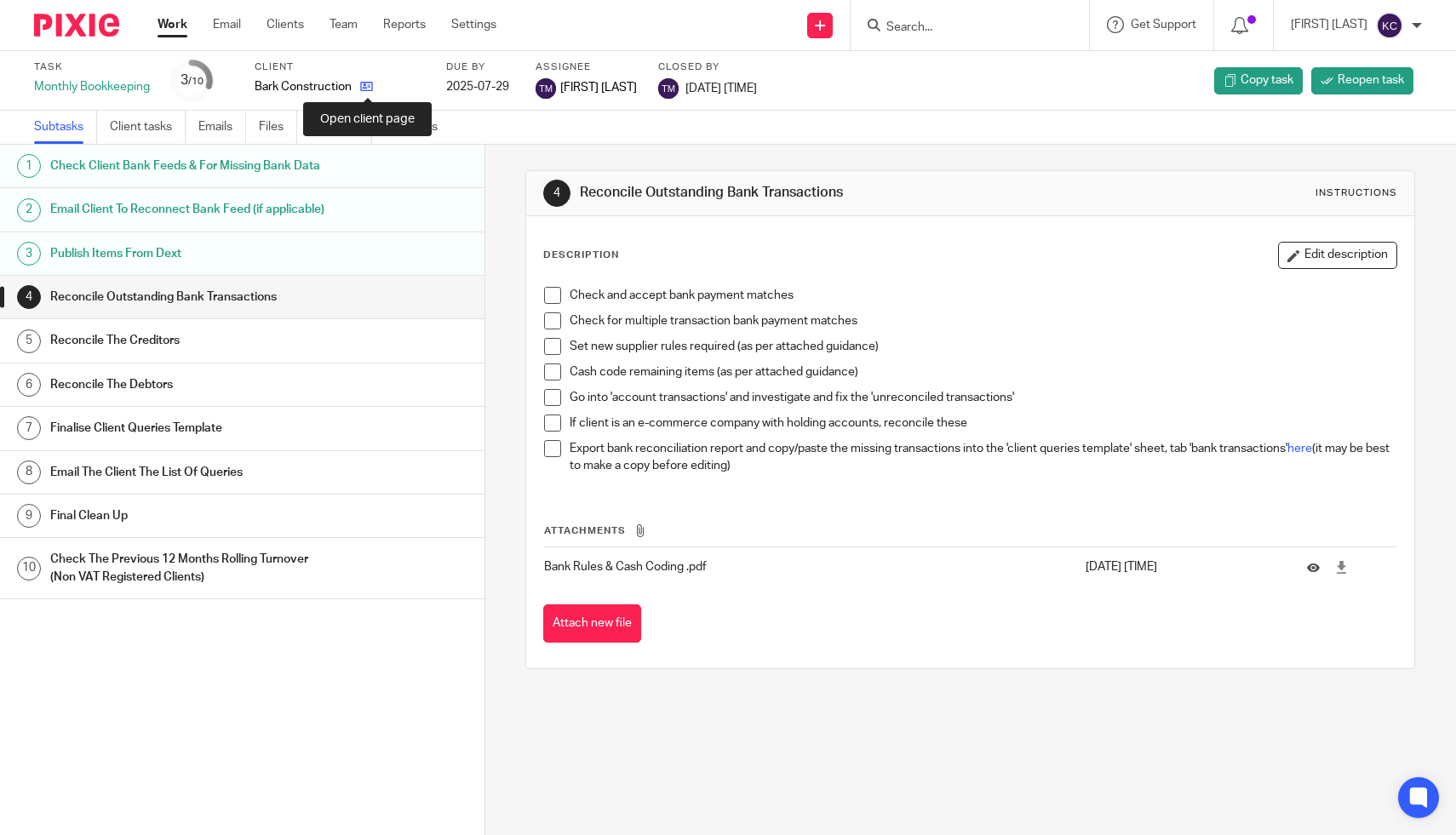 click at bounding box center (366, 86) 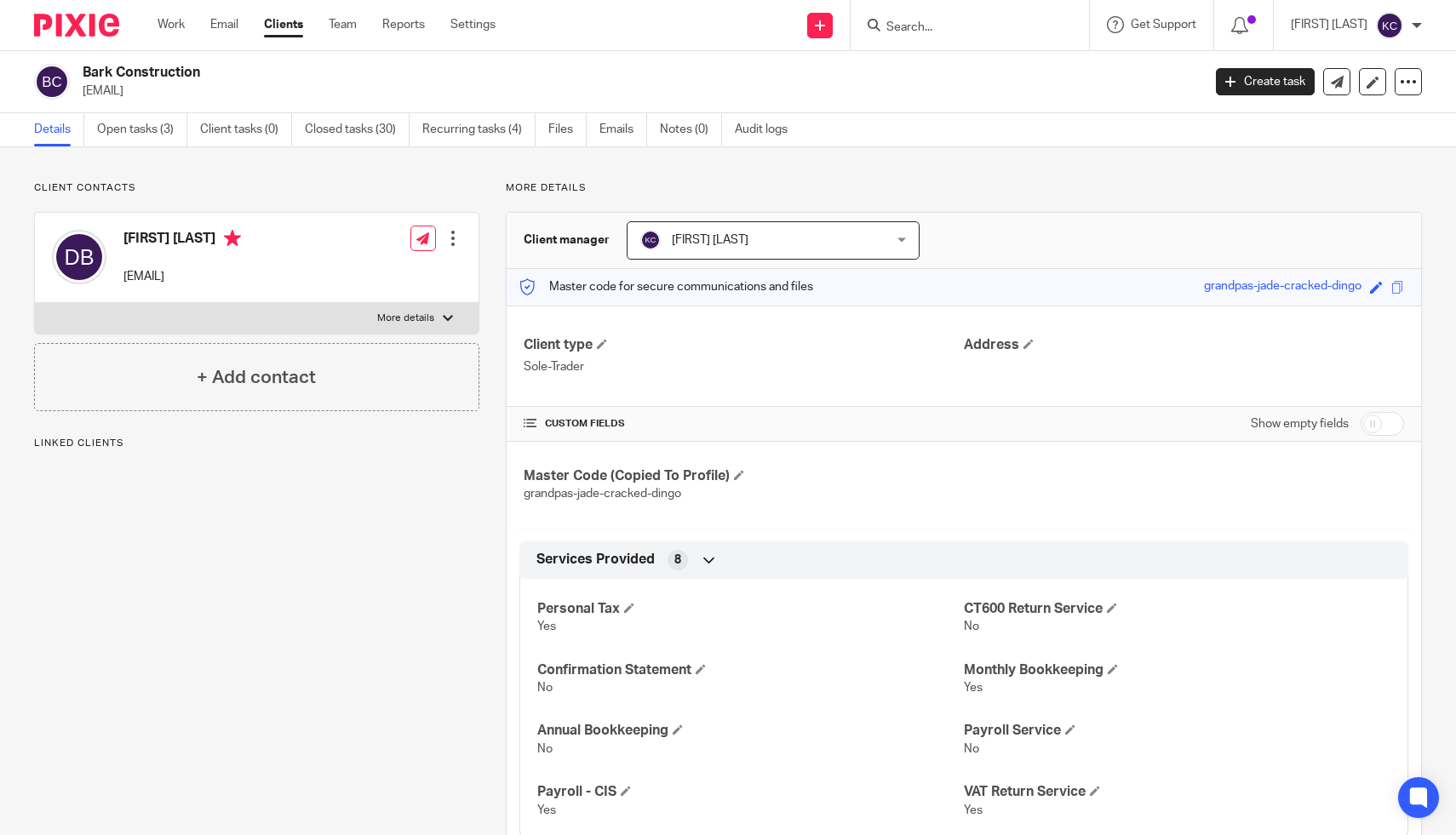 scroll, scrollTop: 0, scrollLeft: 0, axis: both 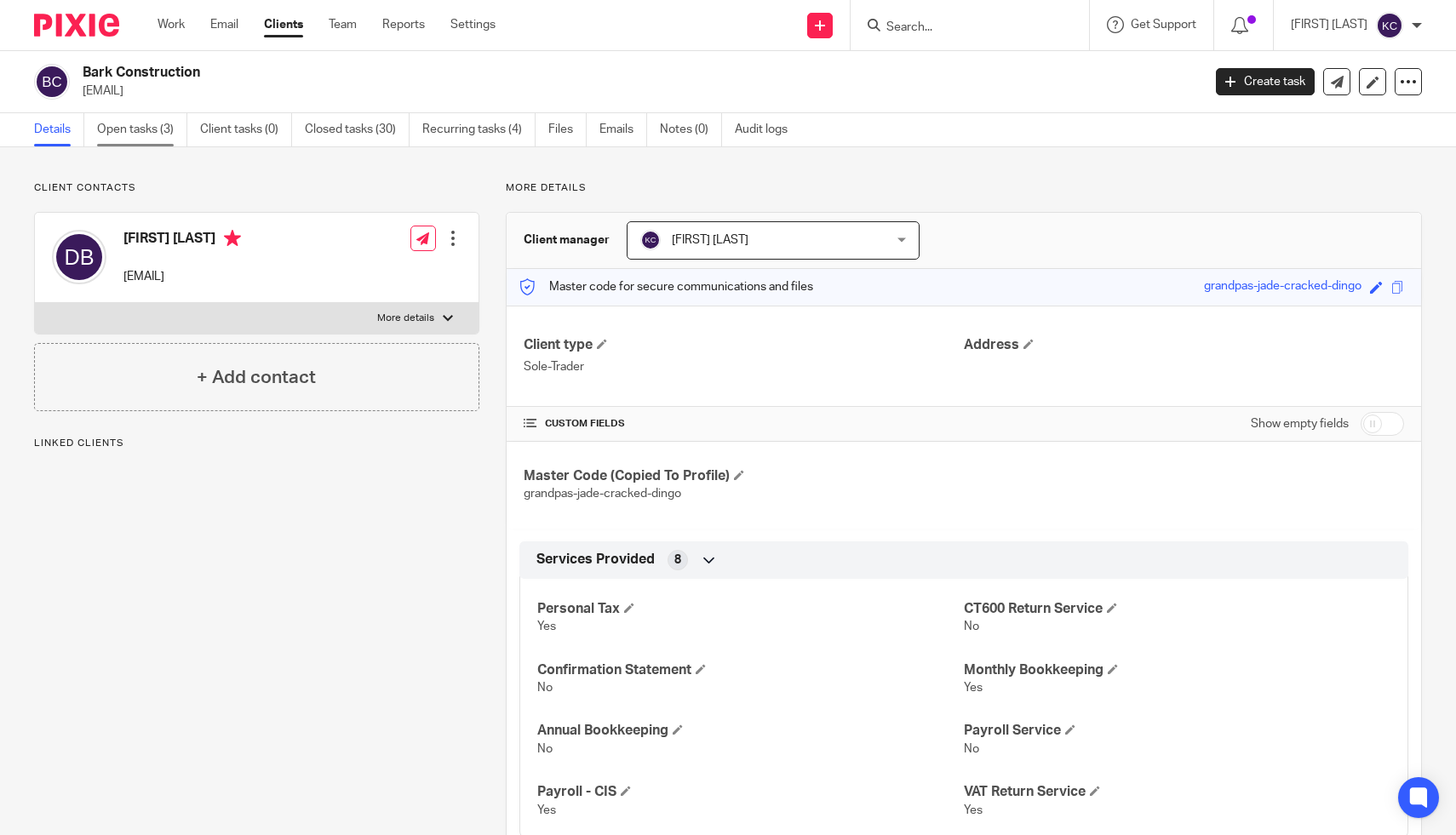 click on "Open tasks (3)" at bounding box center (142, 129) 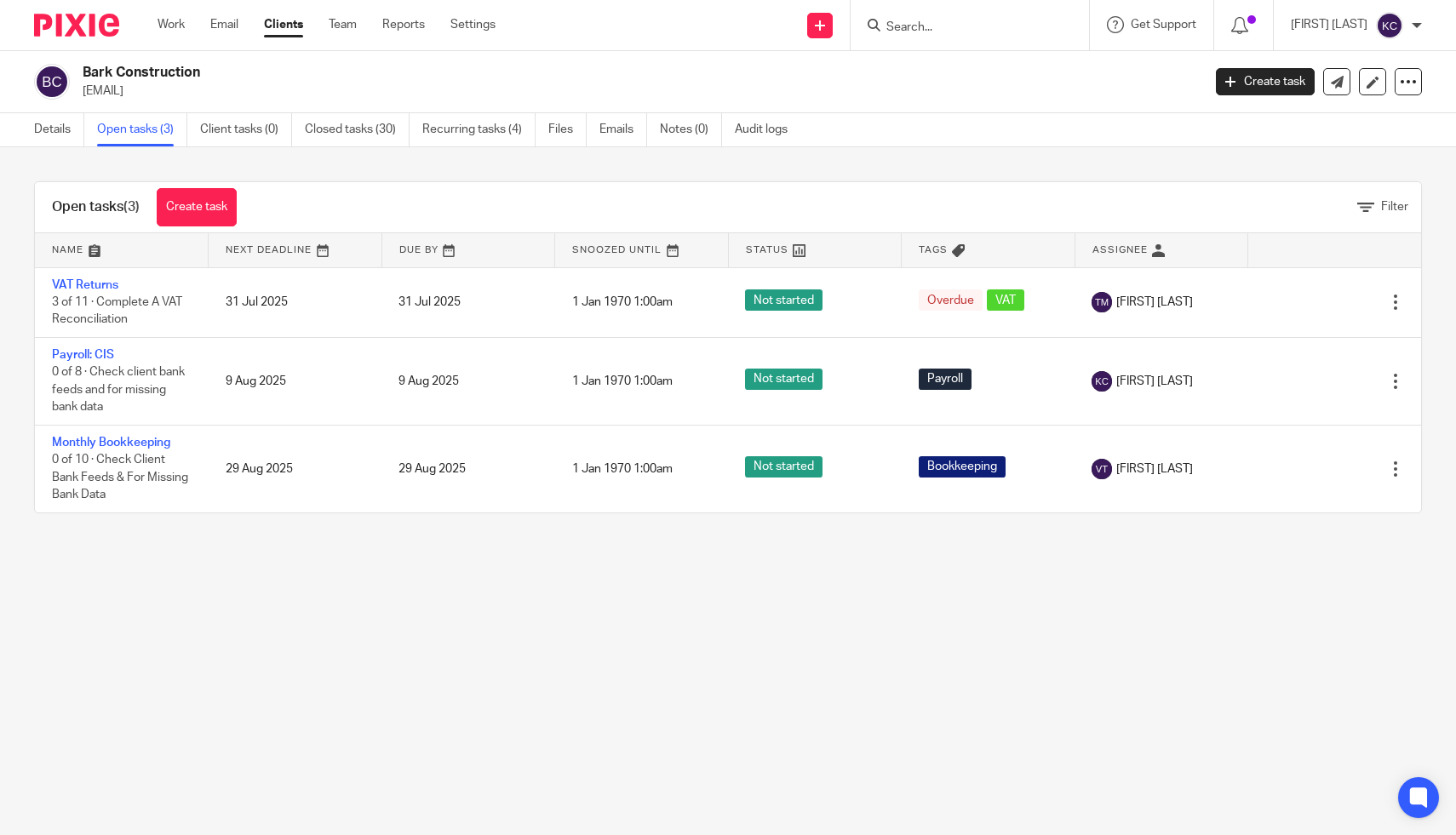 scroll, scrollTop: 0, scrollLeft: 0, axis: both 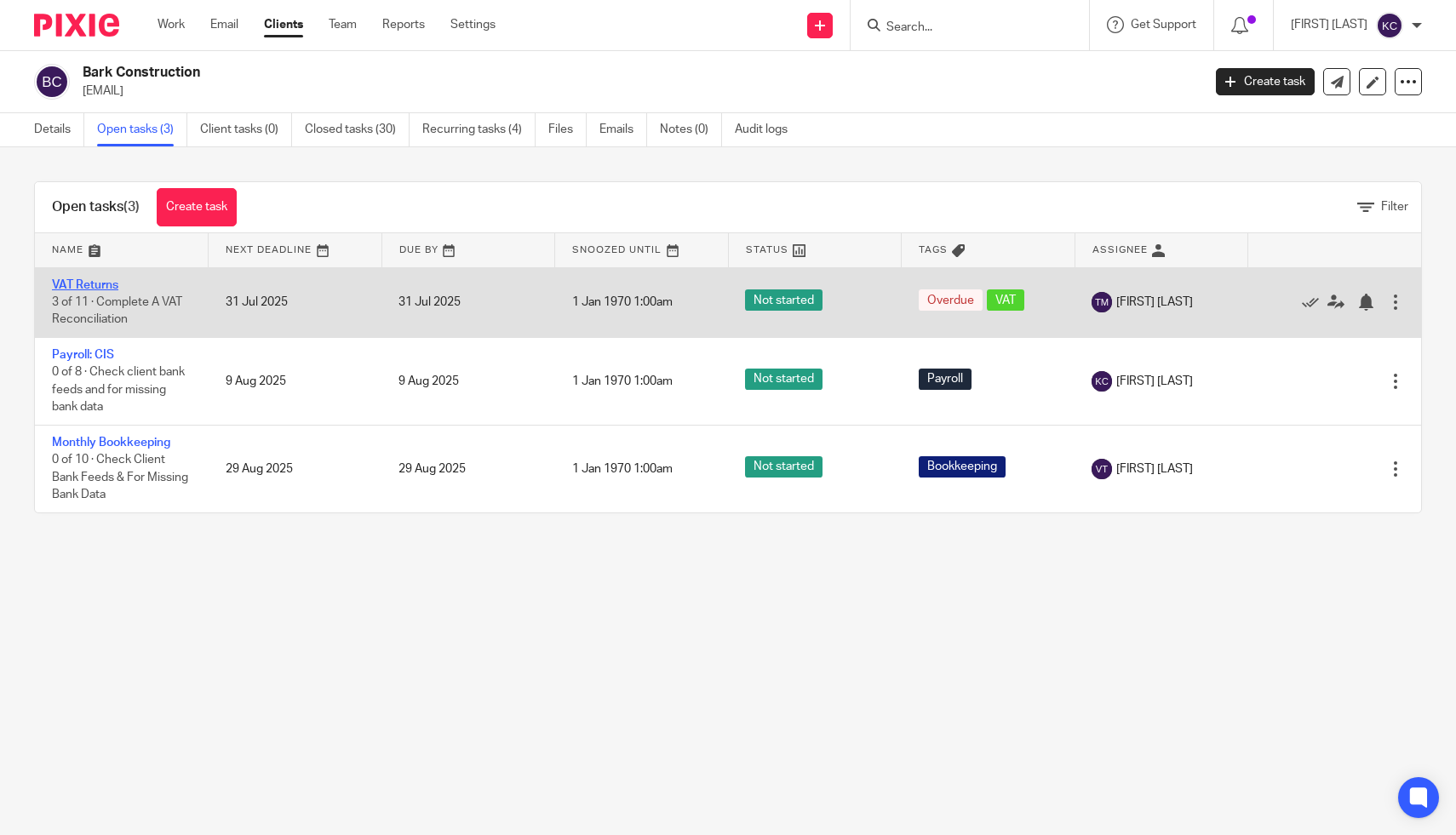 click on "VAT Returns" at bounding box center [85, 285] 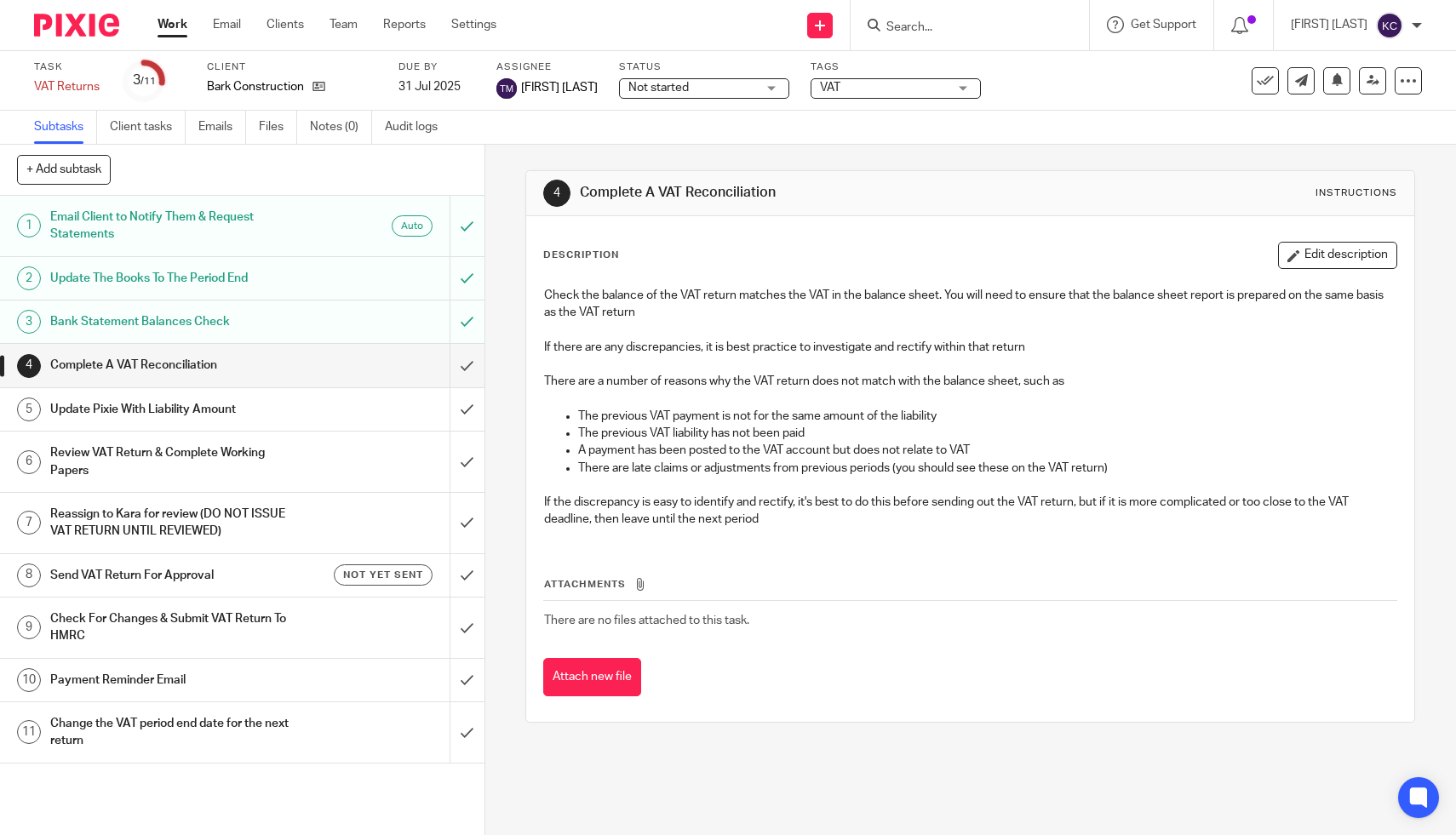 scroll, scrollTop: 0, scrollLeft: 0, axis: both 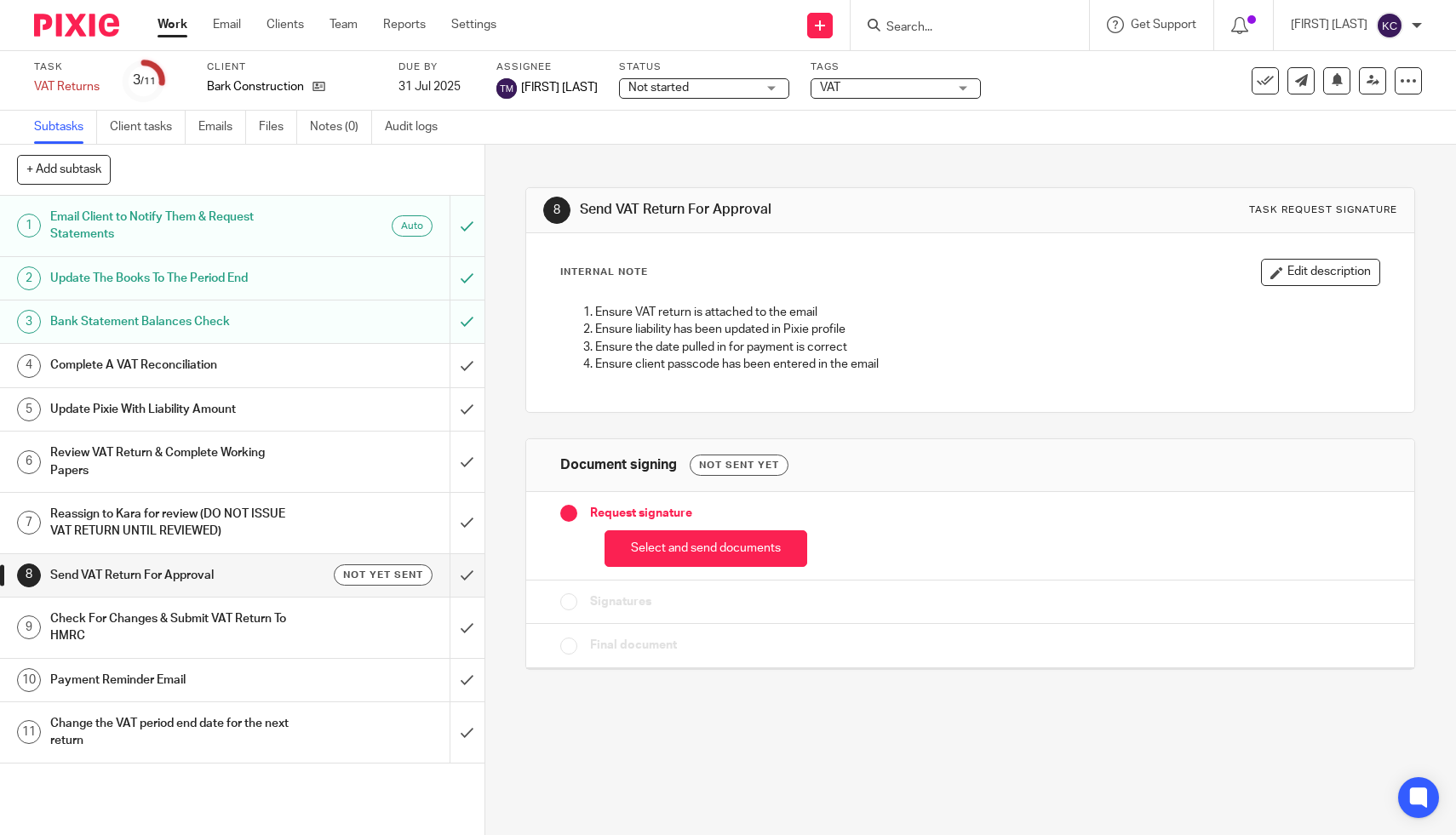 click at bounding box center (970, 25) 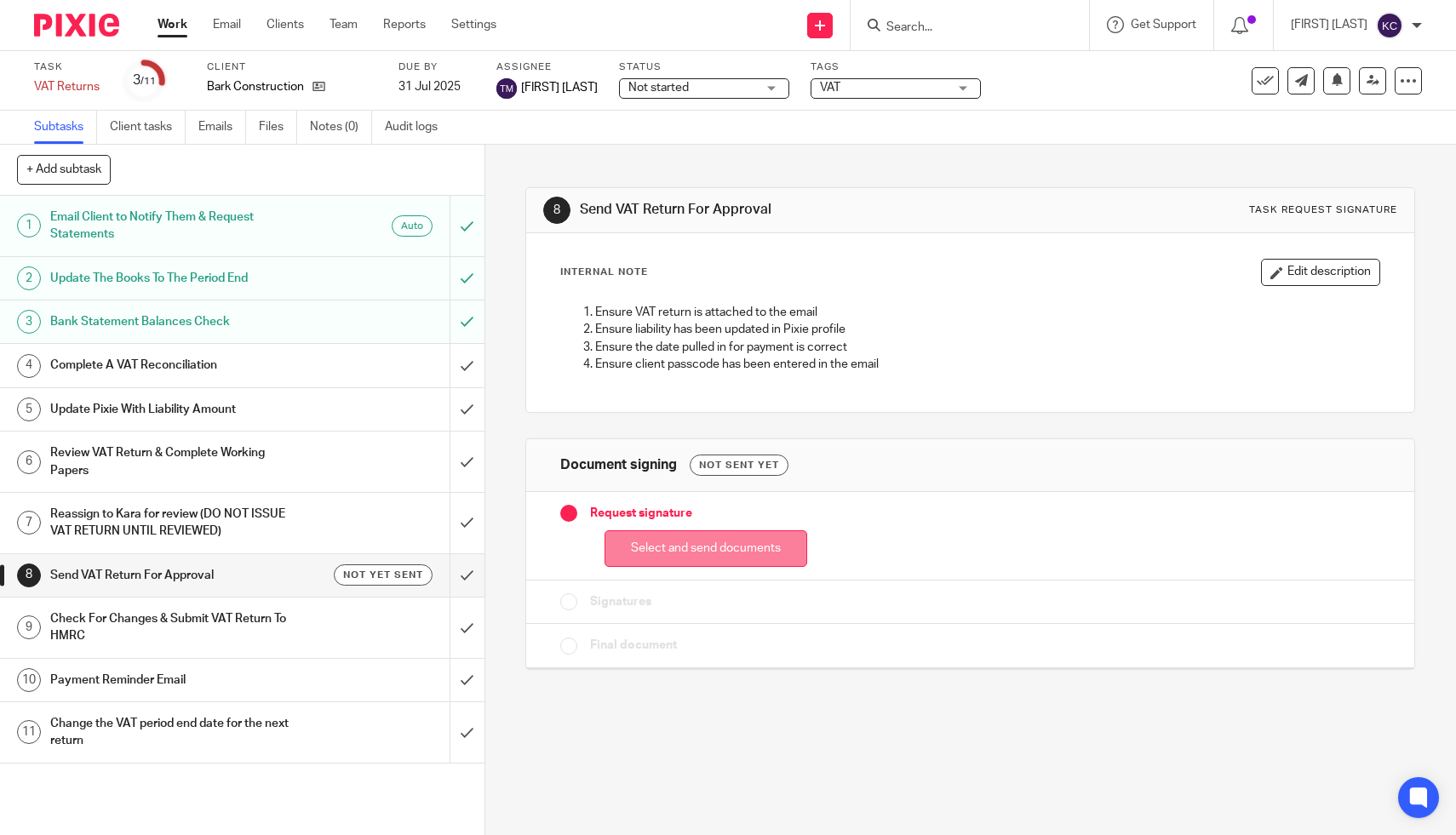 click on "Select and send documents" at bounding box center (706, 548) 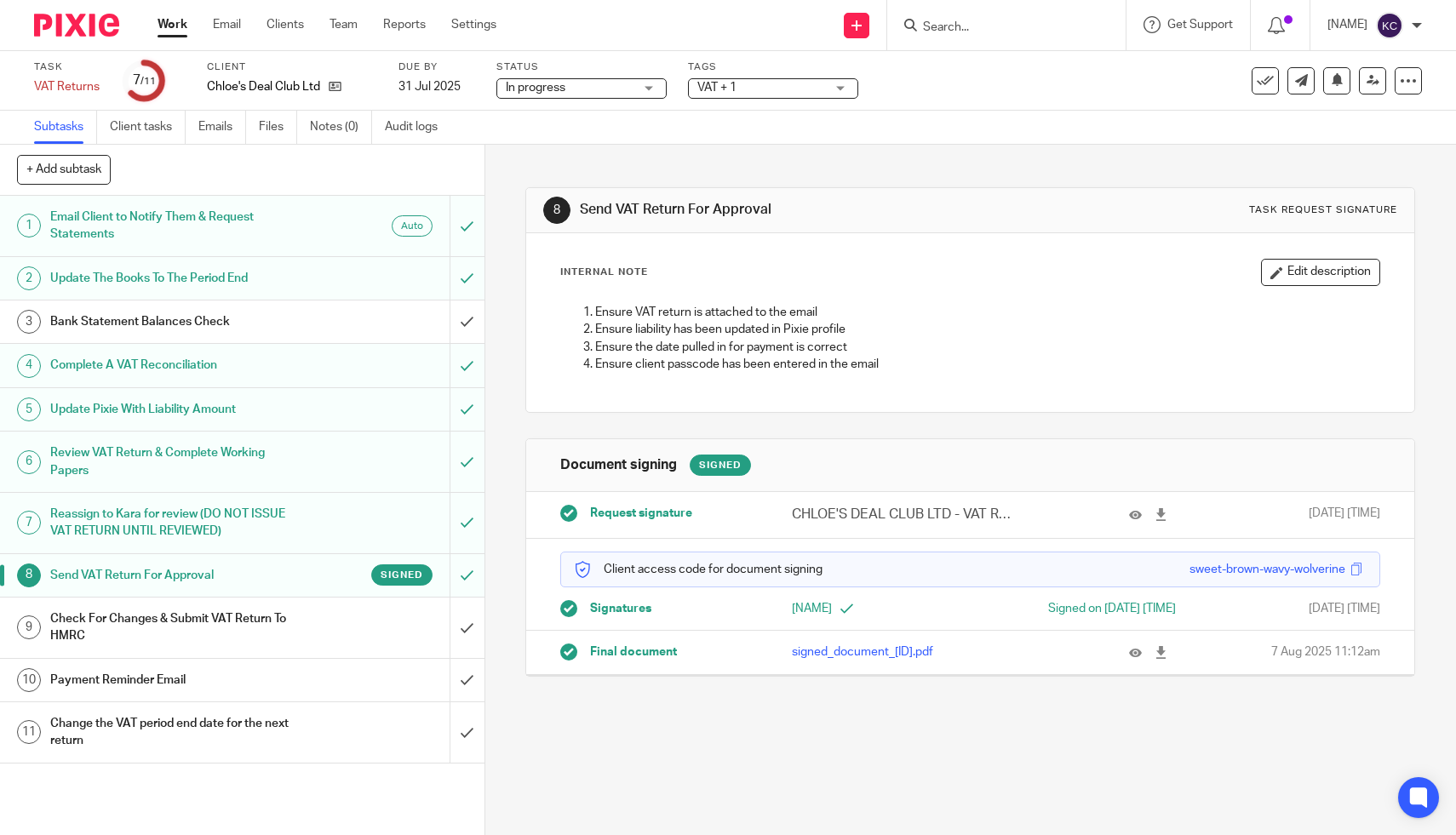 scroll, scrollTop: 0, scrollLeft: 0, axis: both 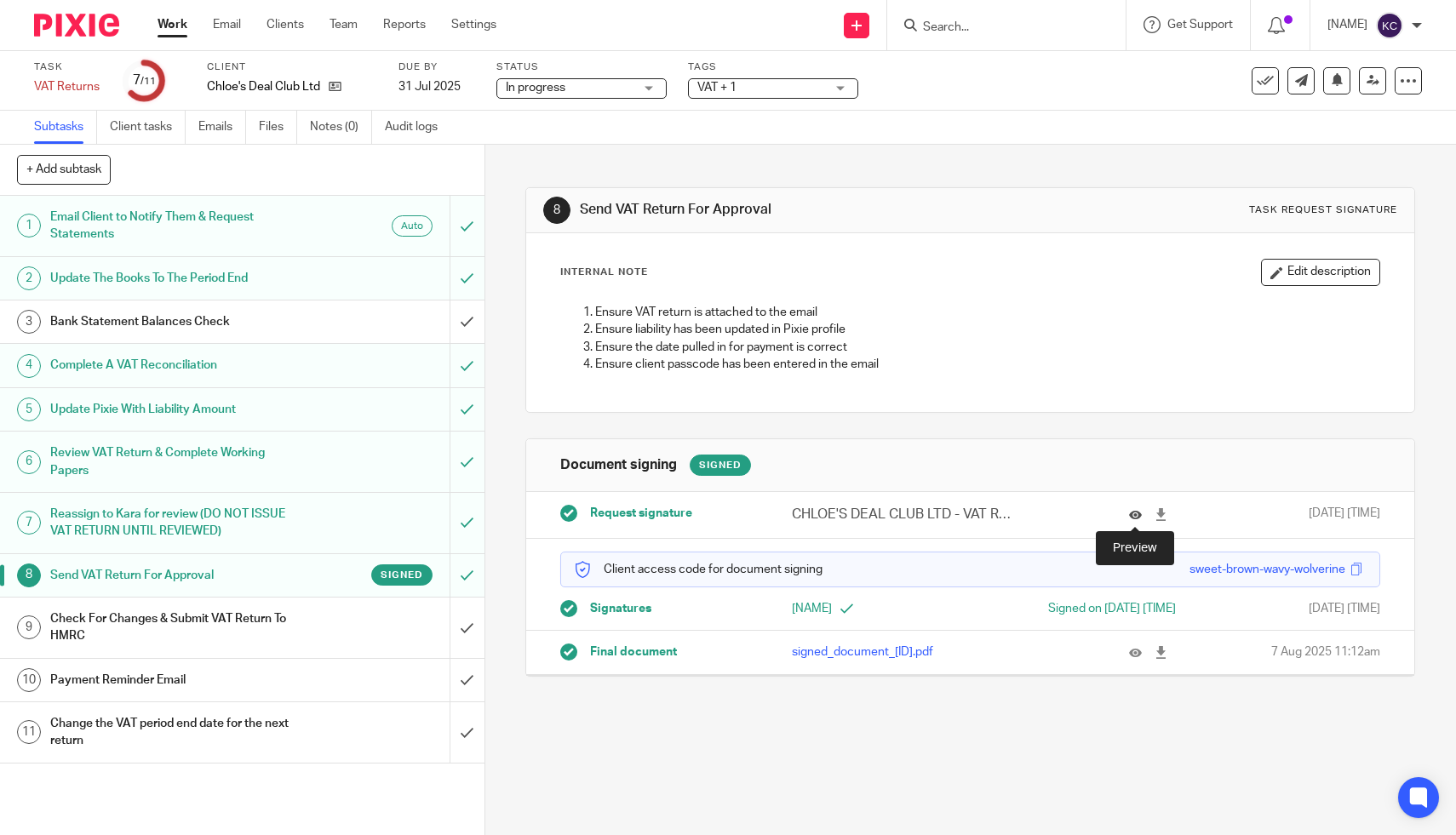 click at bounding box center (1135, 514) 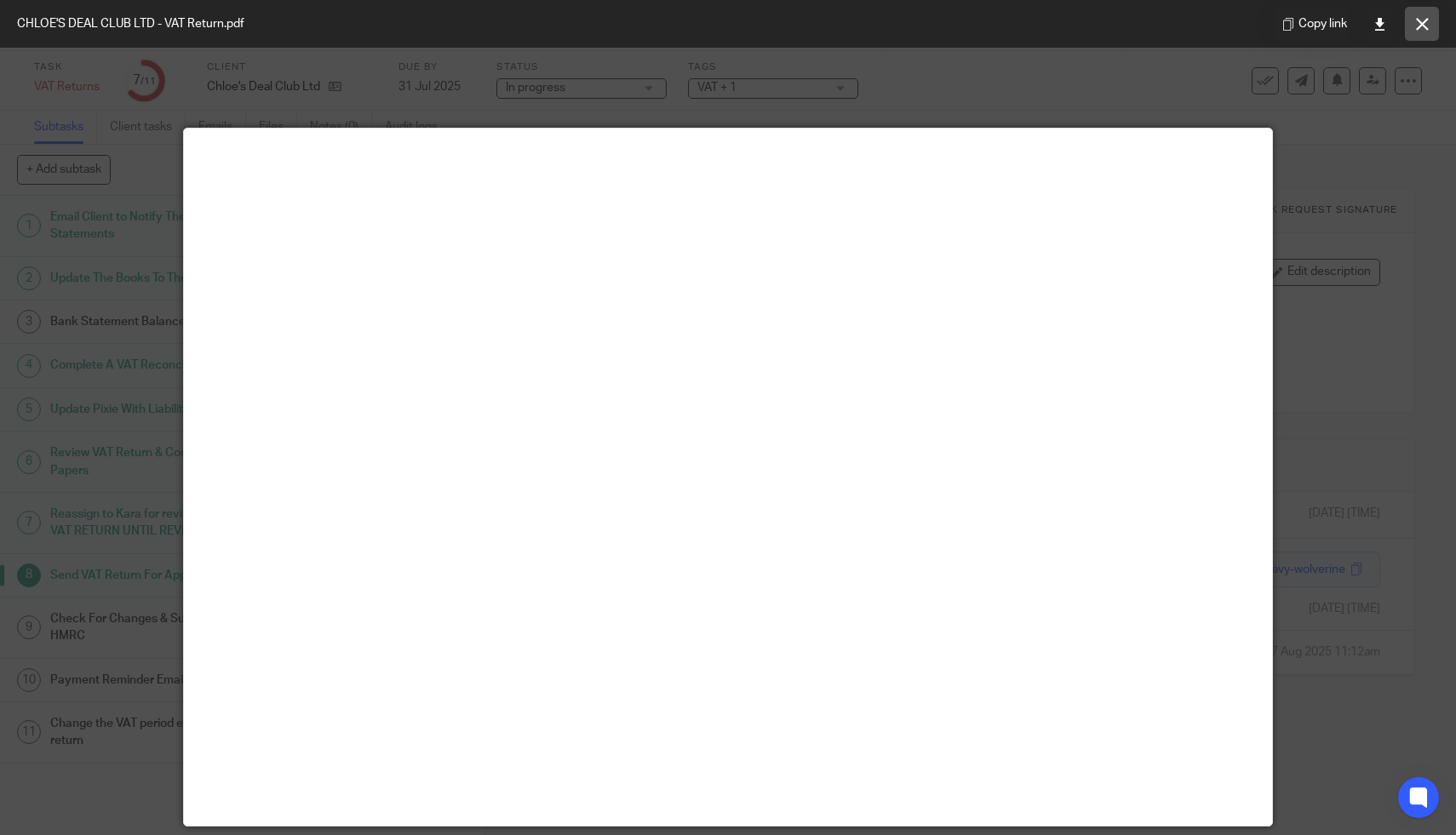 click at bounding box center (1422, 24) 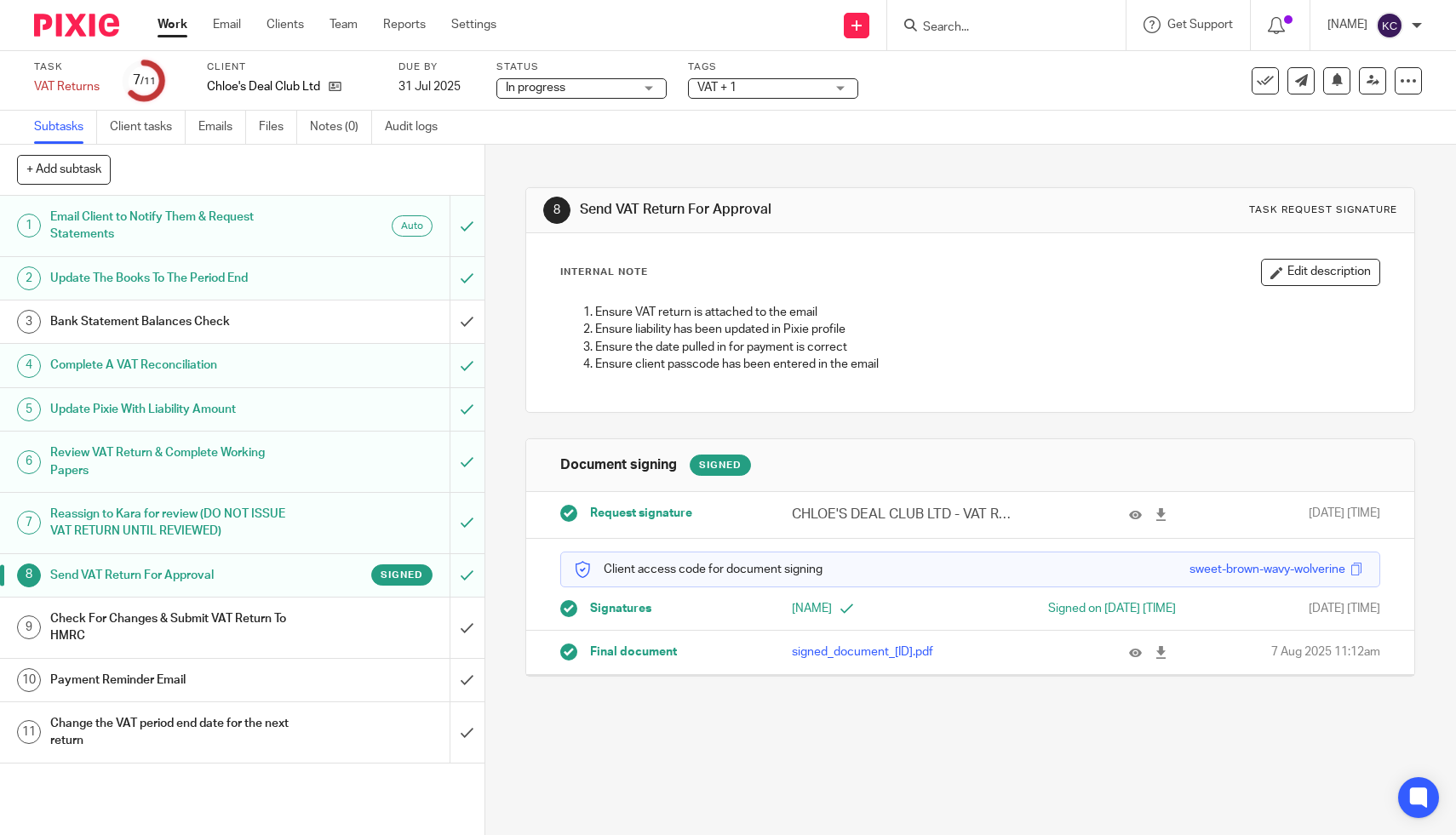 click on "Check For Changes & Submit VAT Return To HMRC" at bounding box center [241, 627] 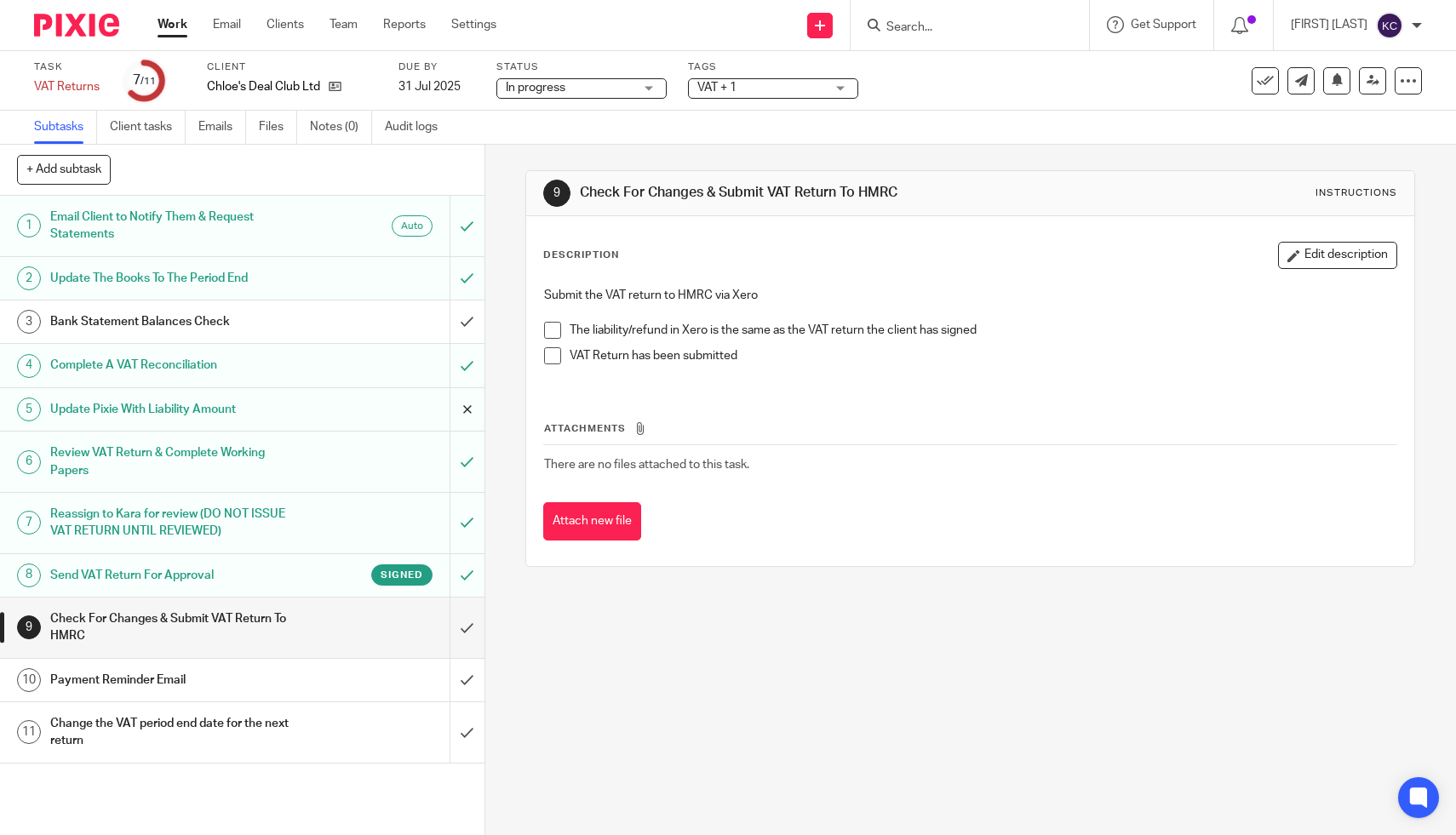 scroll, scrollTop: 0, scrollLeft: 0, axis: both 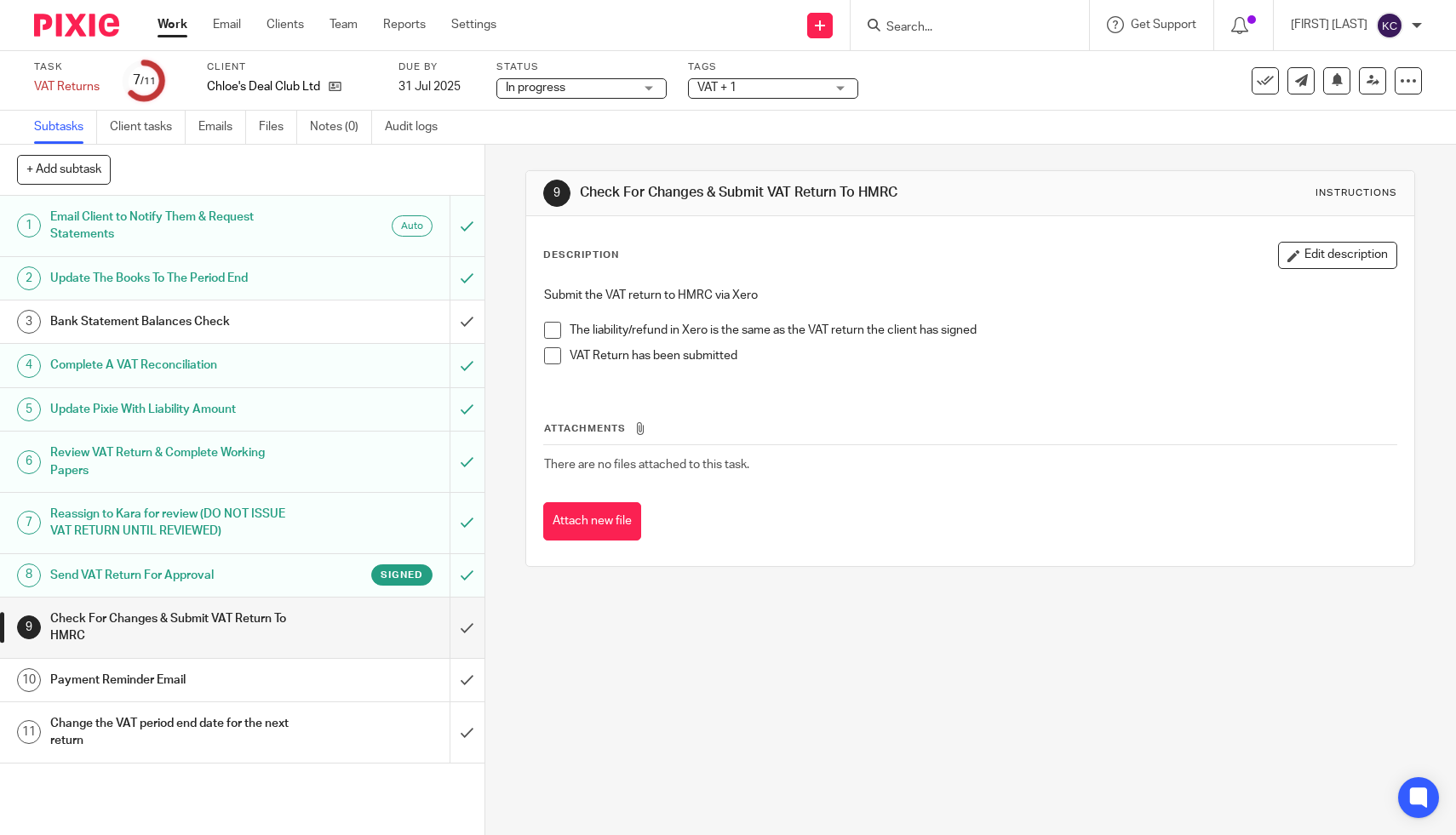 click on "The liability/refund in Xero is the same as the VAT return the client has signed" at bounding box center (970, 335) 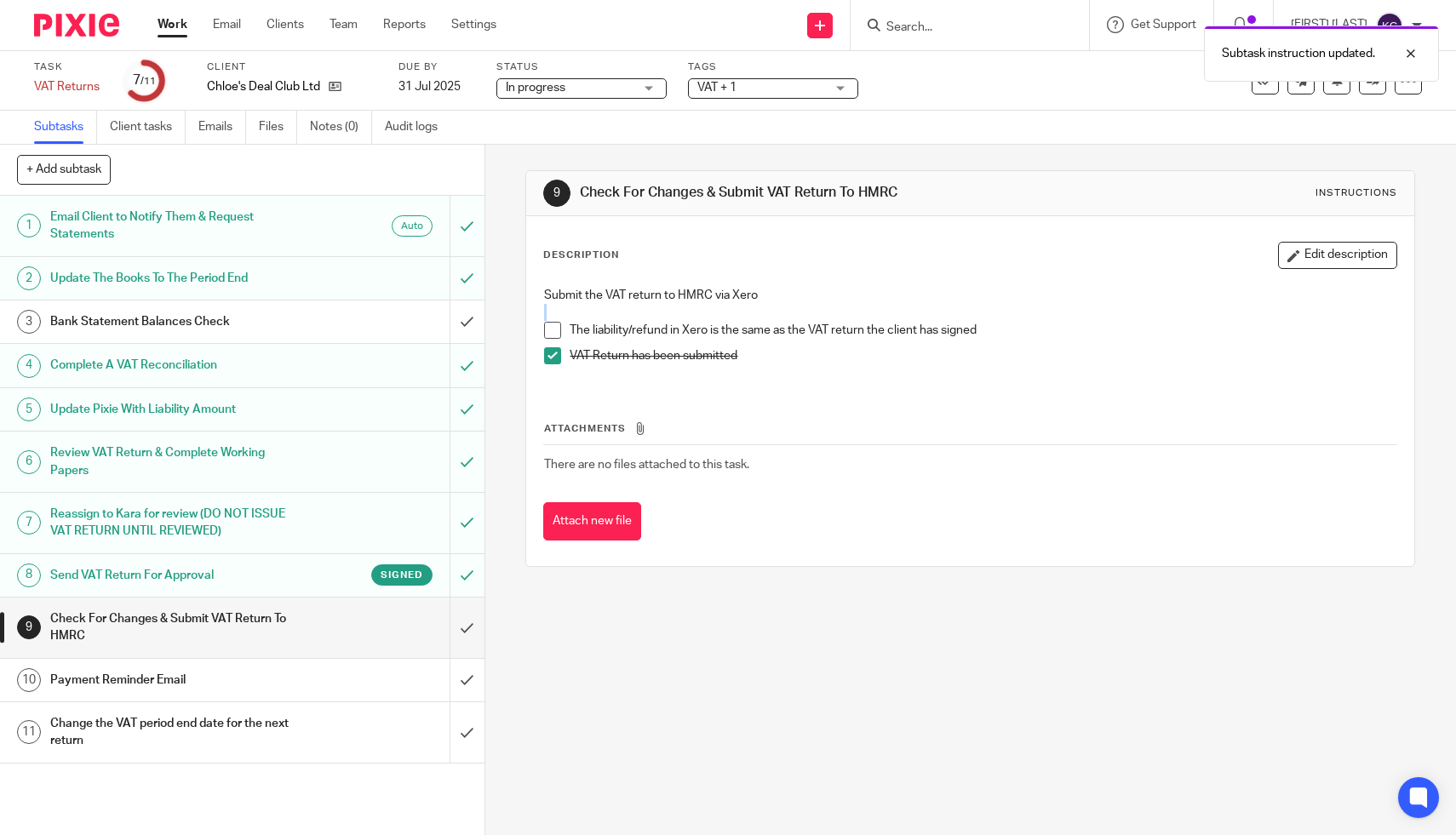 click on "Submit the VAT return to HMRC via Xero   The liability/refund in Xero is the same as the VAT return the client has signed   VAT Return has been submitted" at bounding box center (970, 332) 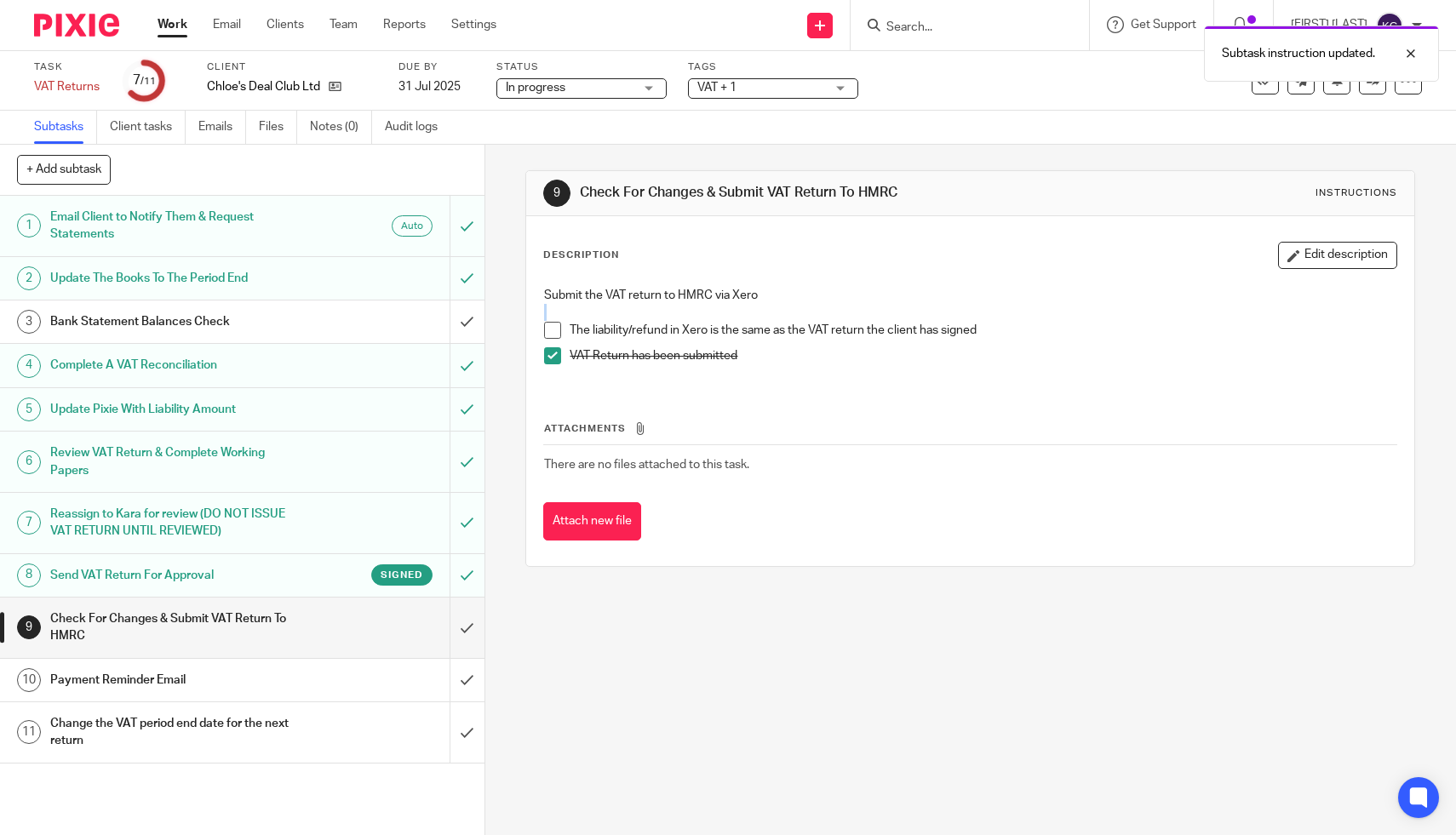 click at bounding box center [553, 330] 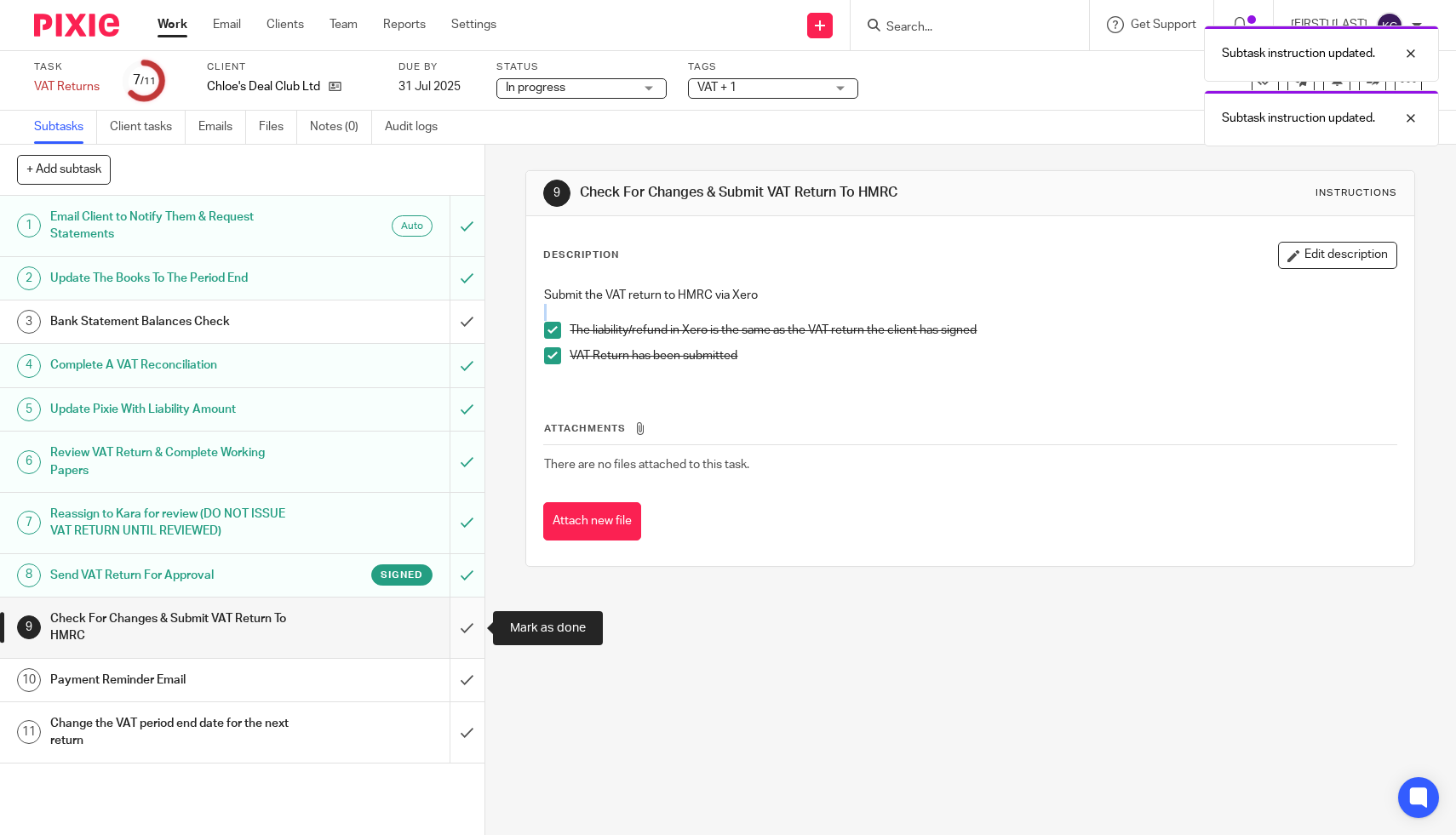 click at bounding box center (242, 627) 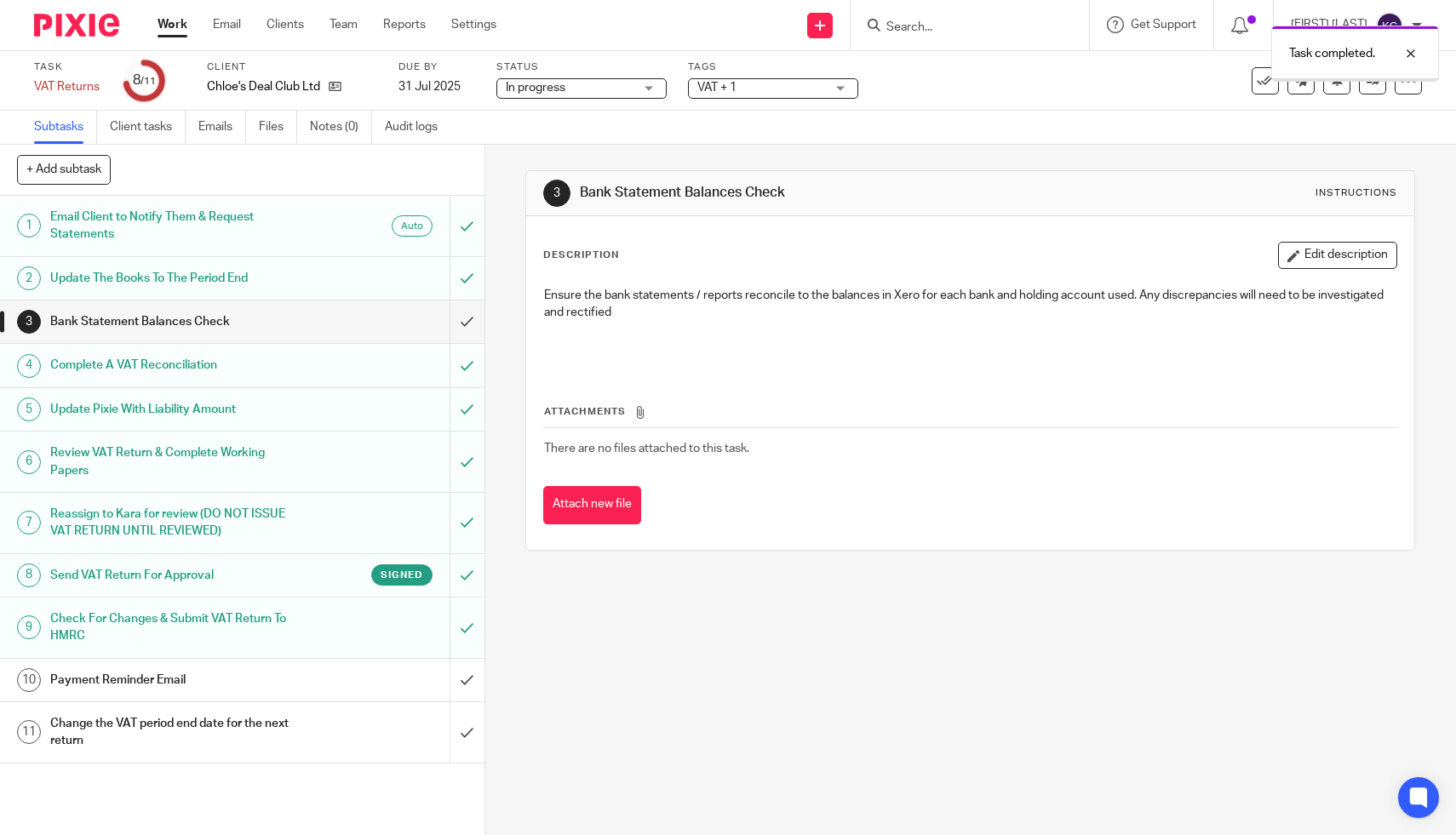 scroll, scrollTop: 0, scrollLeft: 0, axis: both 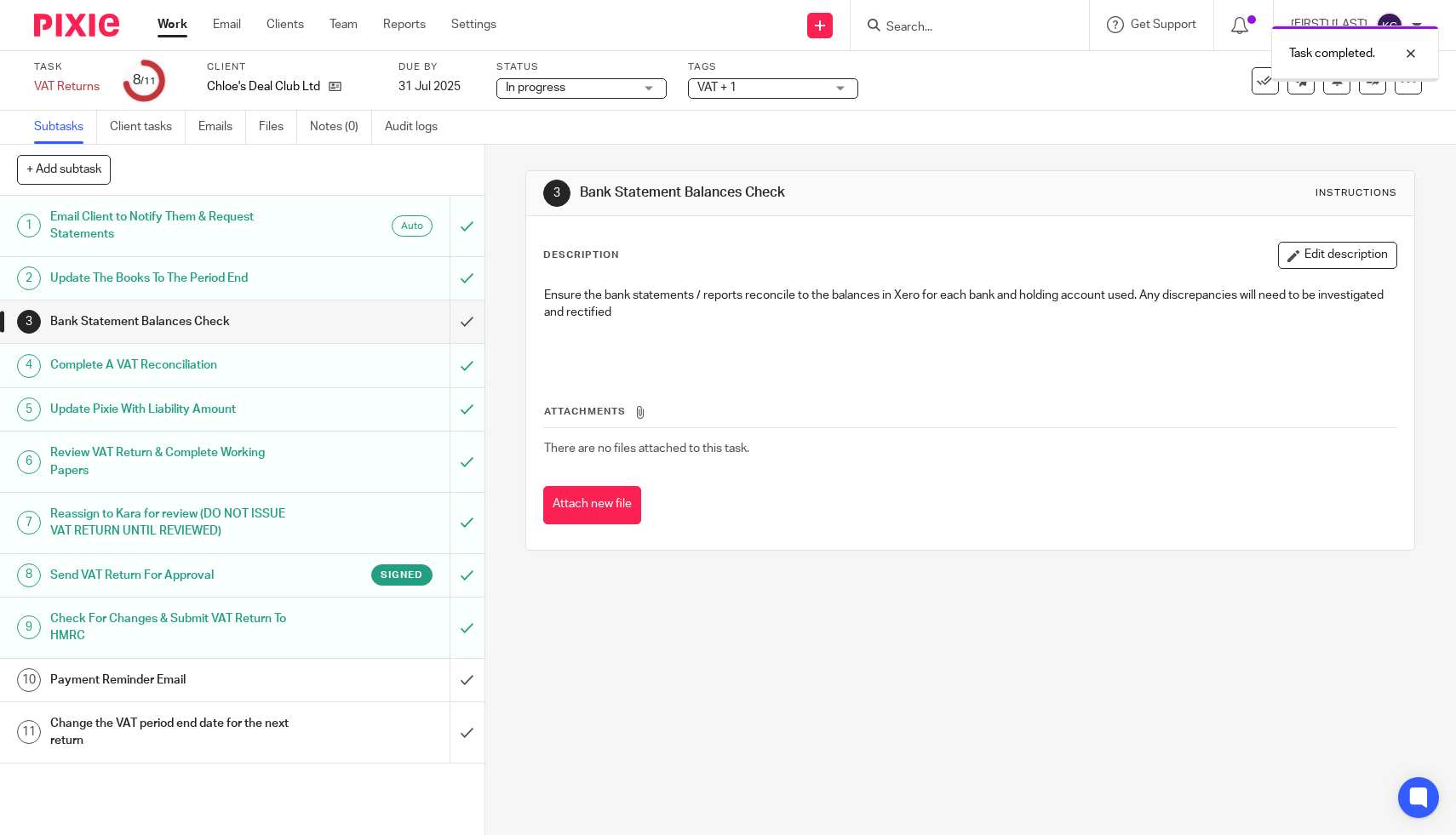 click on "Payment Reminder Email" at bounding box center [241, 680] 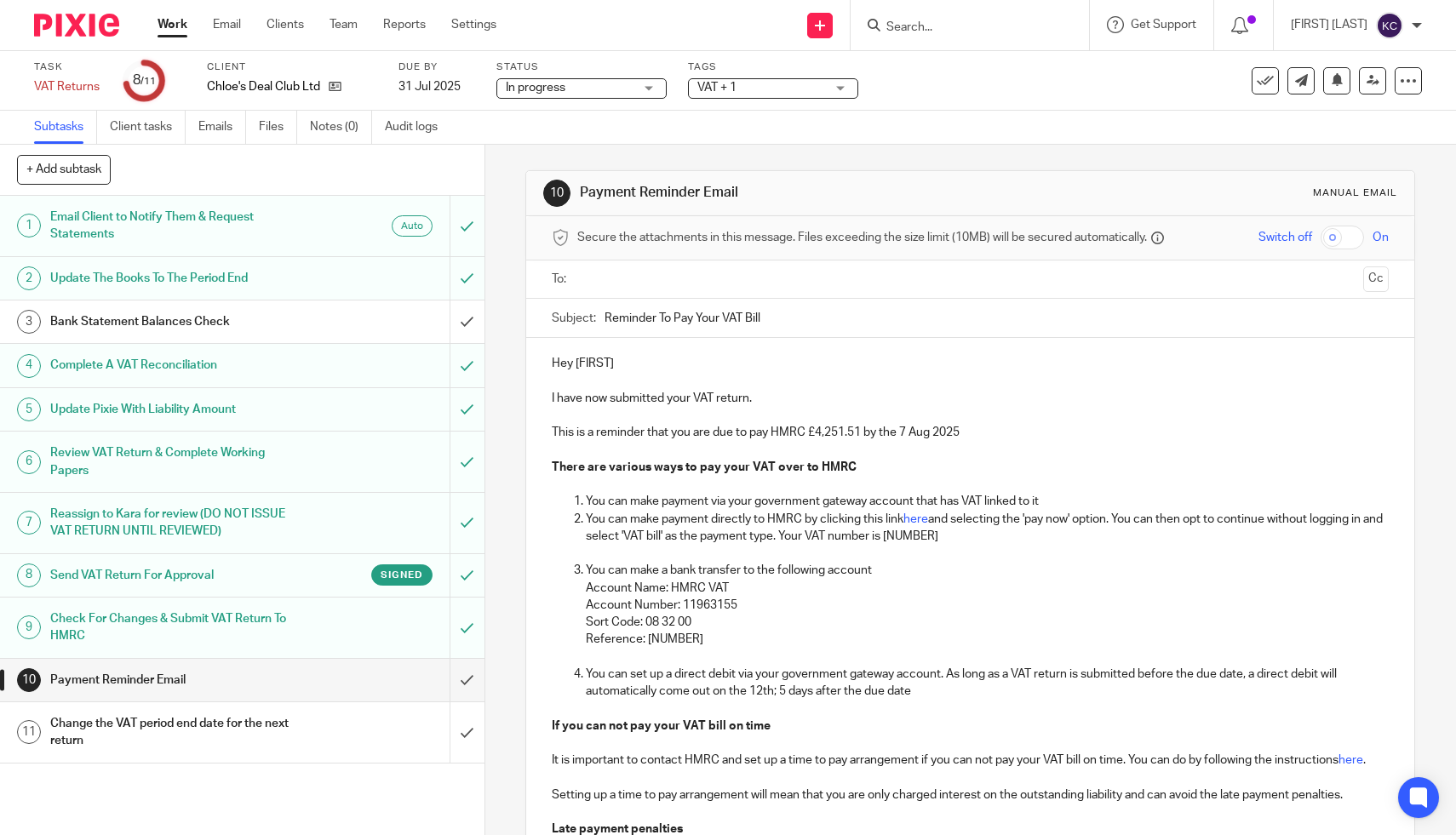 scroll, scrollTop: 0, scrollLeft: 0, axis: both 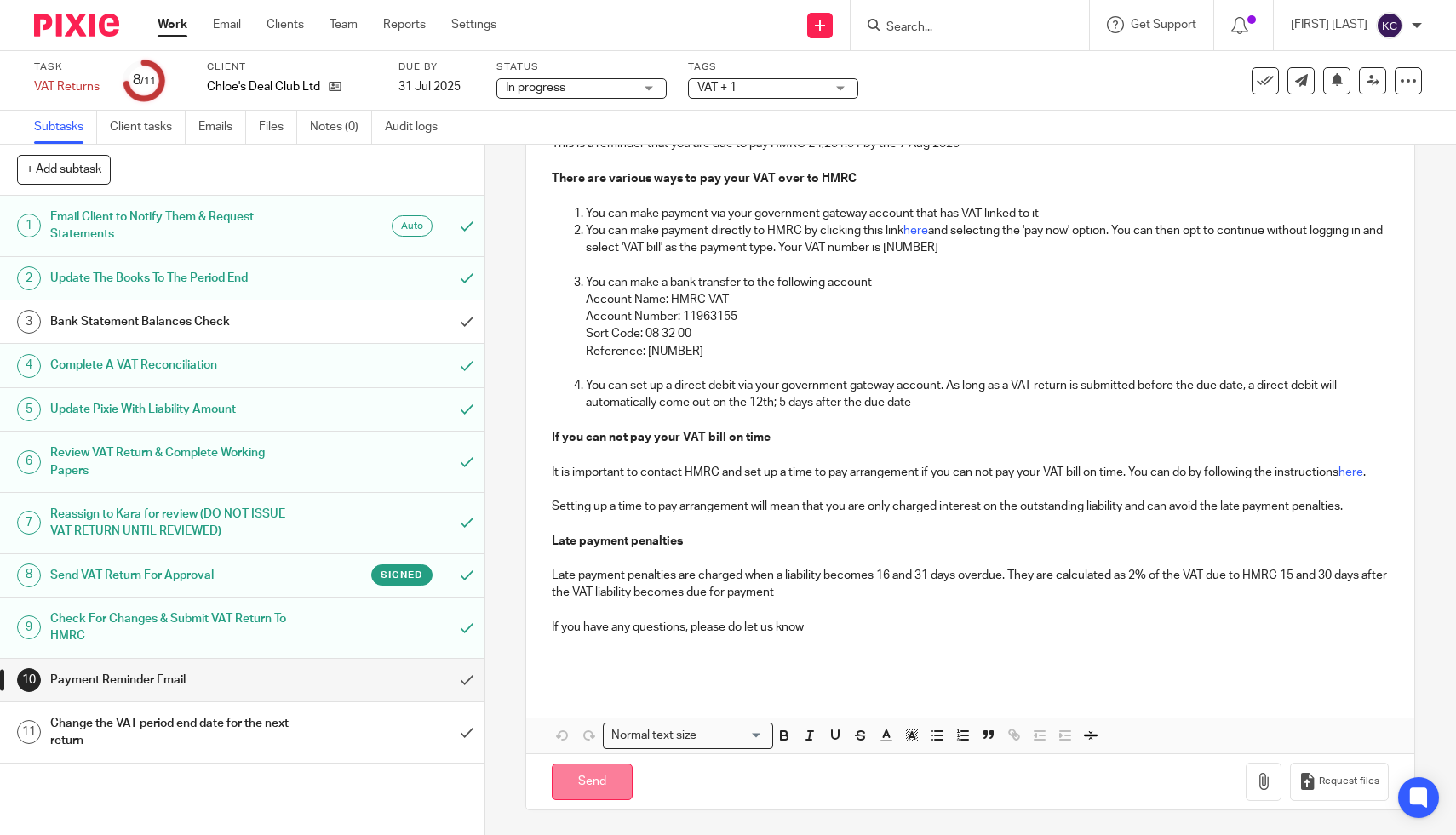 click on "Send" at bounding box center [592, 781] 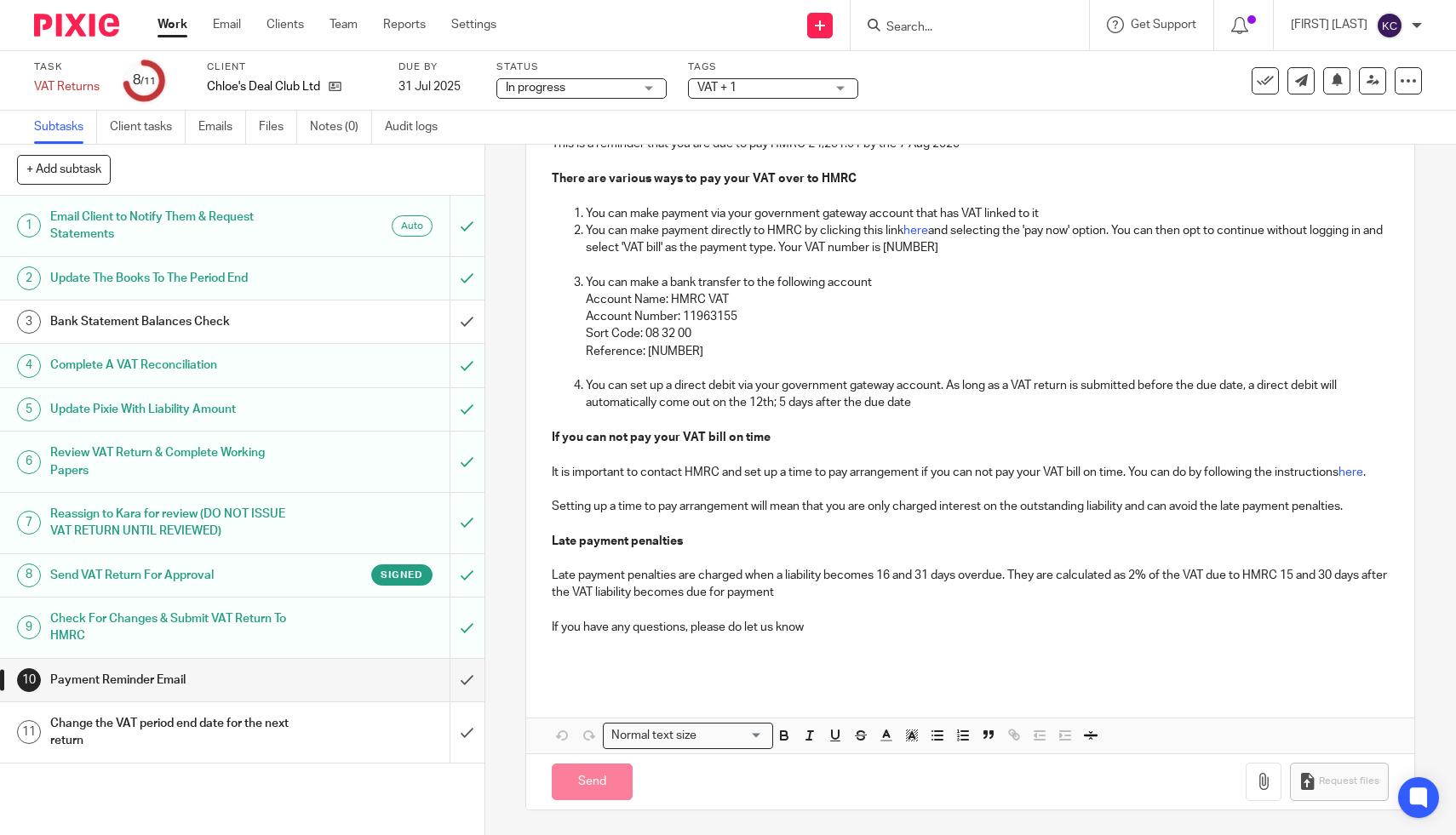 type on "Sent" 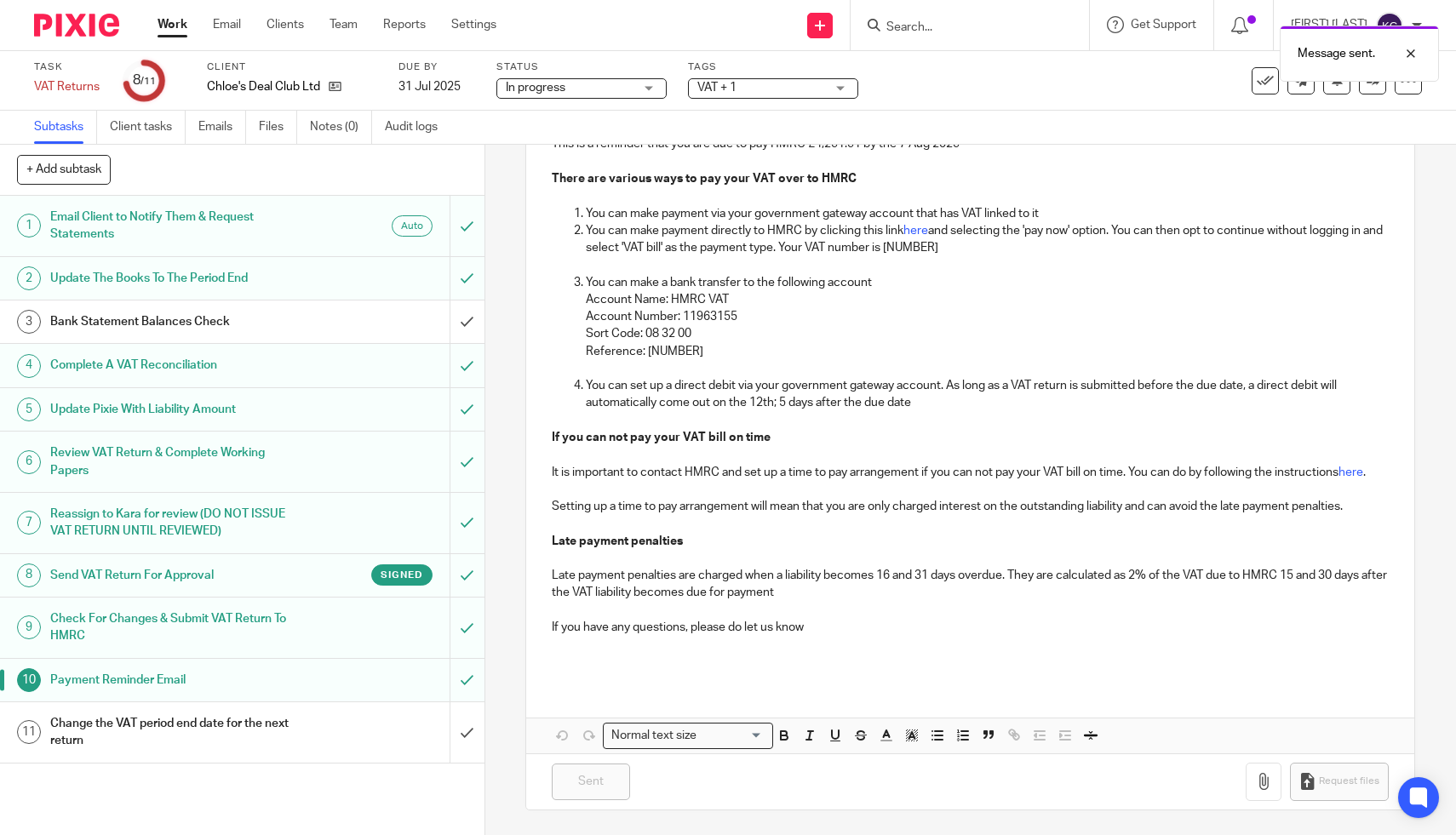 click on "Change the VAT period end date for the next return" at bounding box center [241, 732] 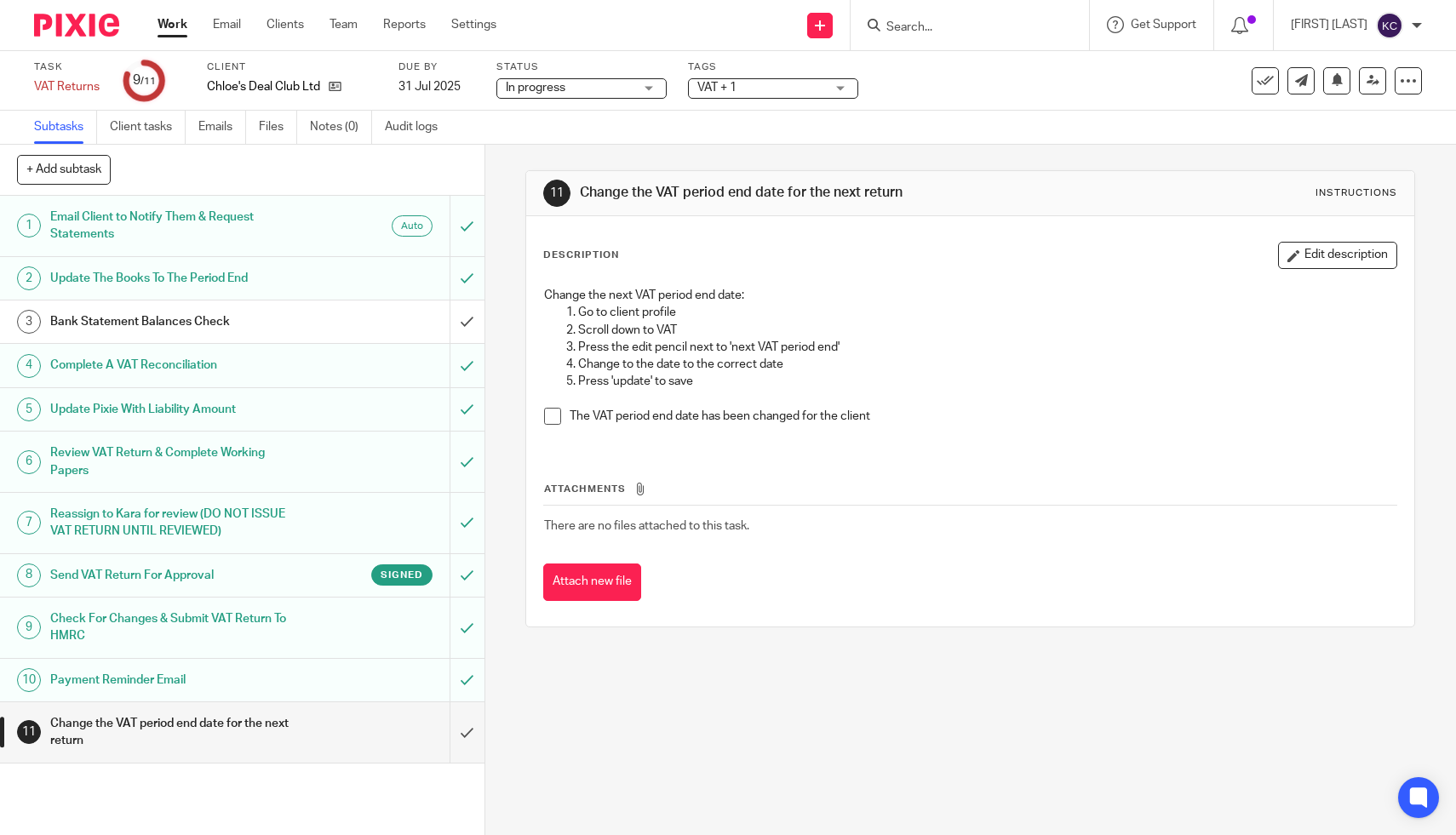 scroll, scrollTop: 0, scrollLeft: 0, axis: both 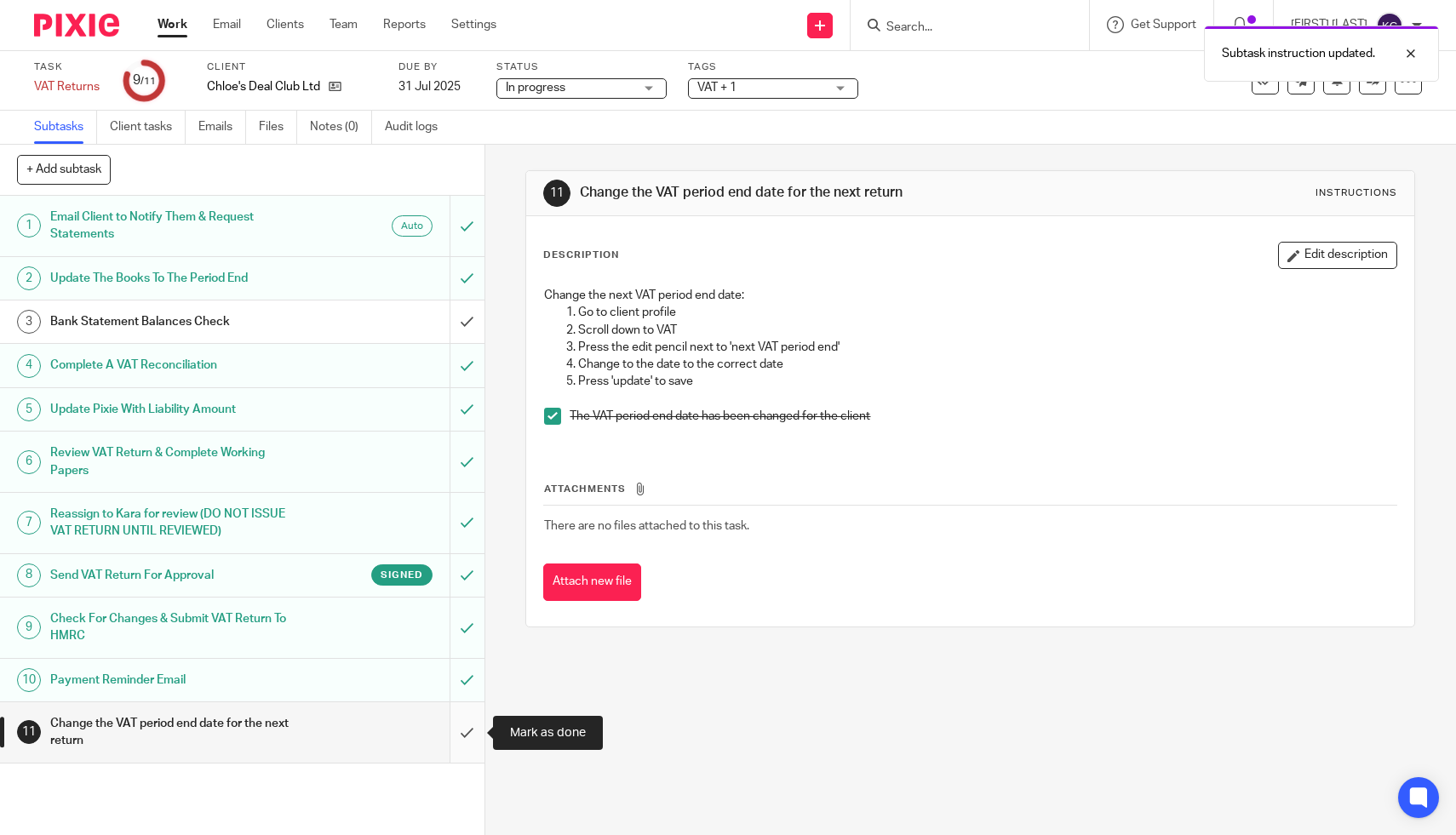 click at bounding box center [242, 732] 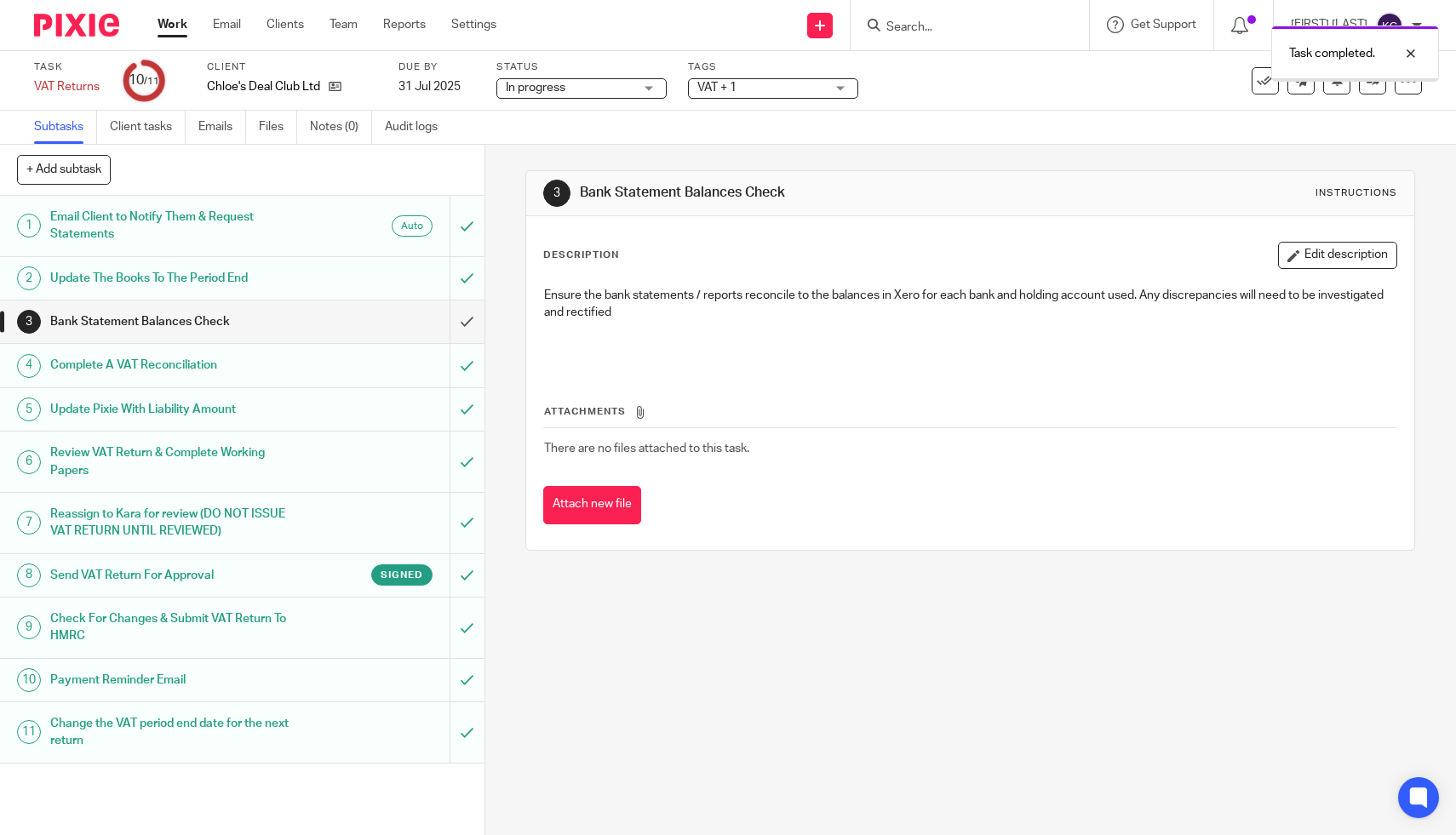 scroll, scrollTop: 0, scrollLeft: 0, axis: both 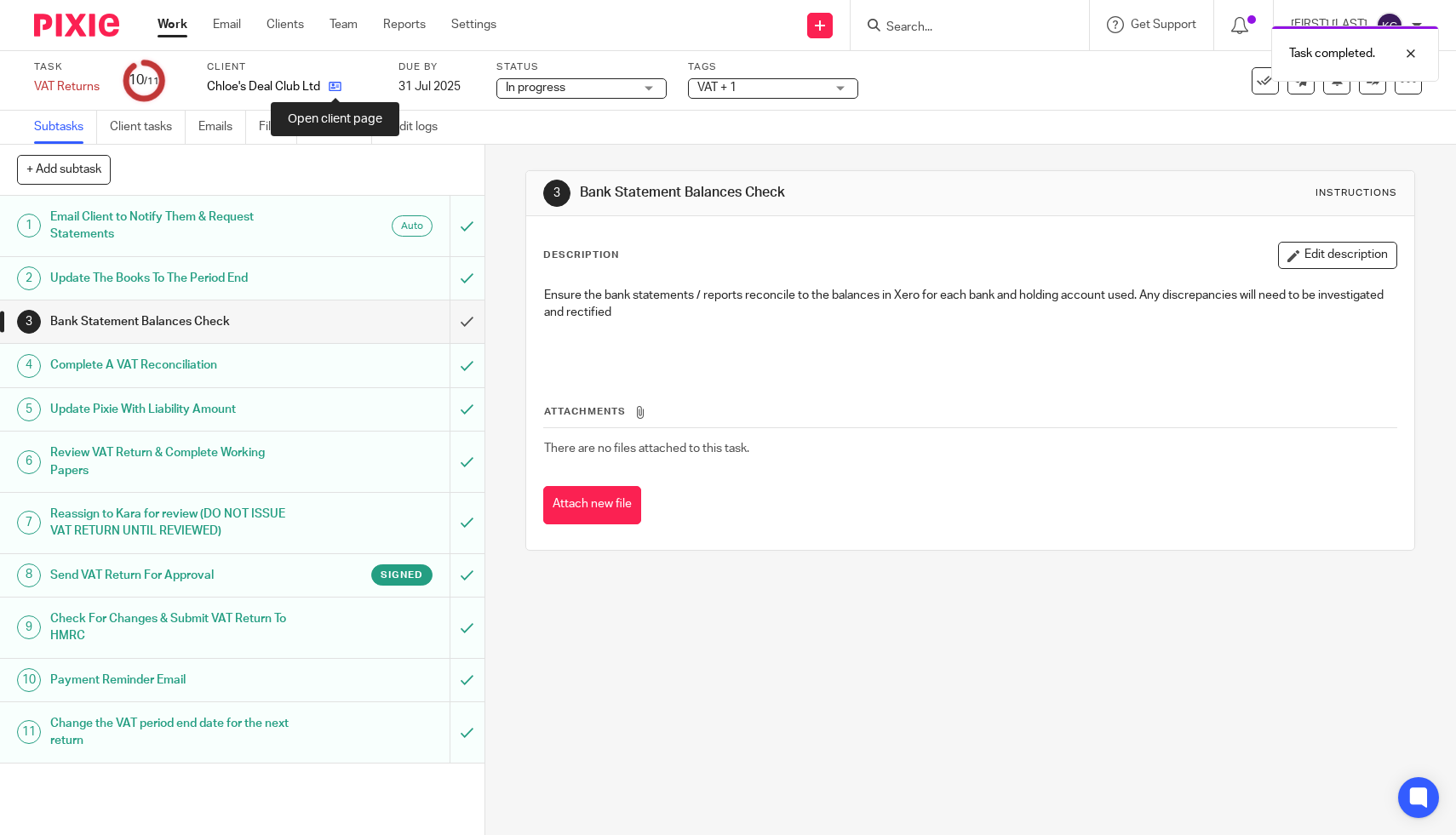 click at bounding box center (335, 86) 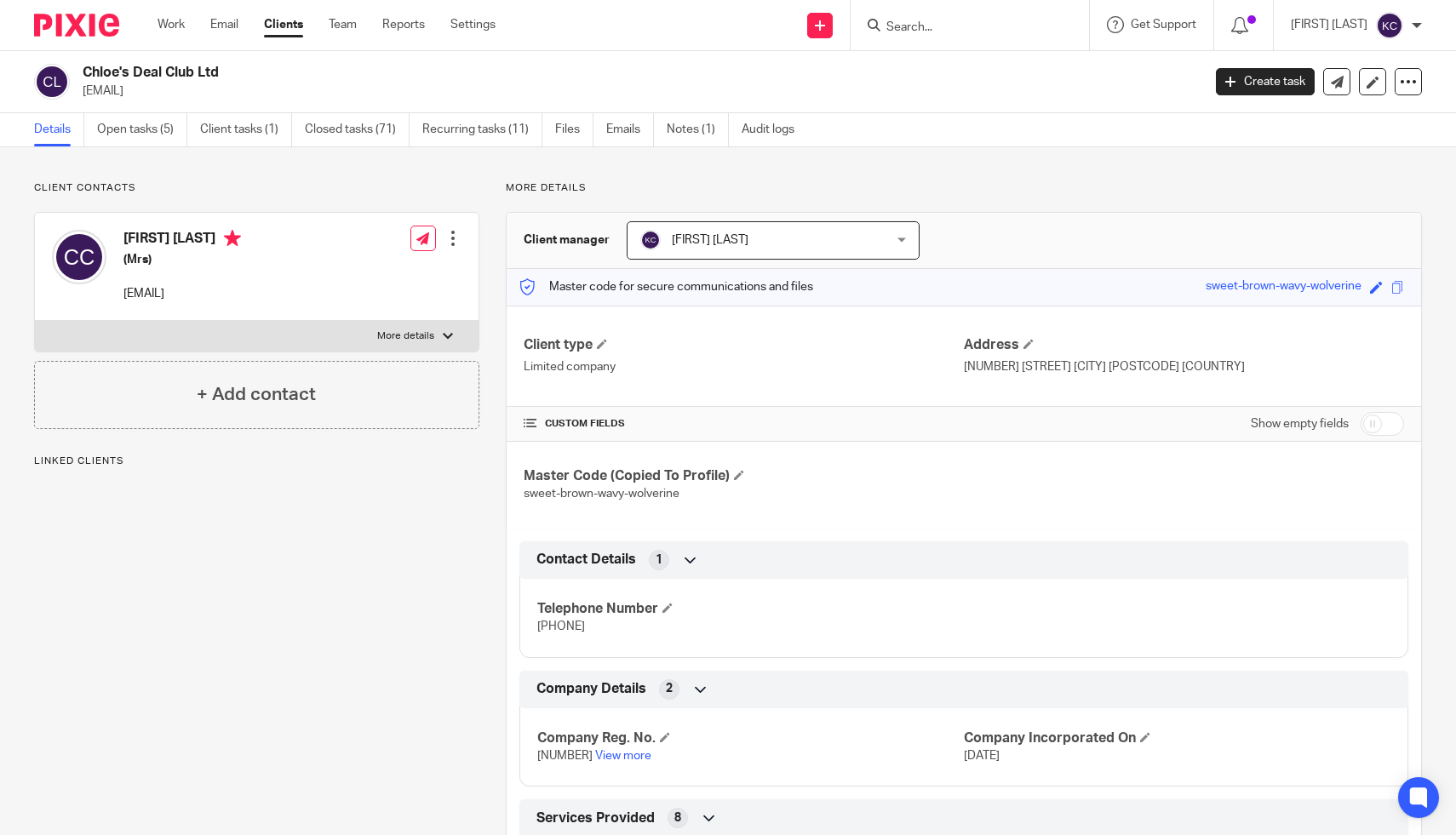scroll, scrollTop: 0, scrollLeft: 0, axis: both 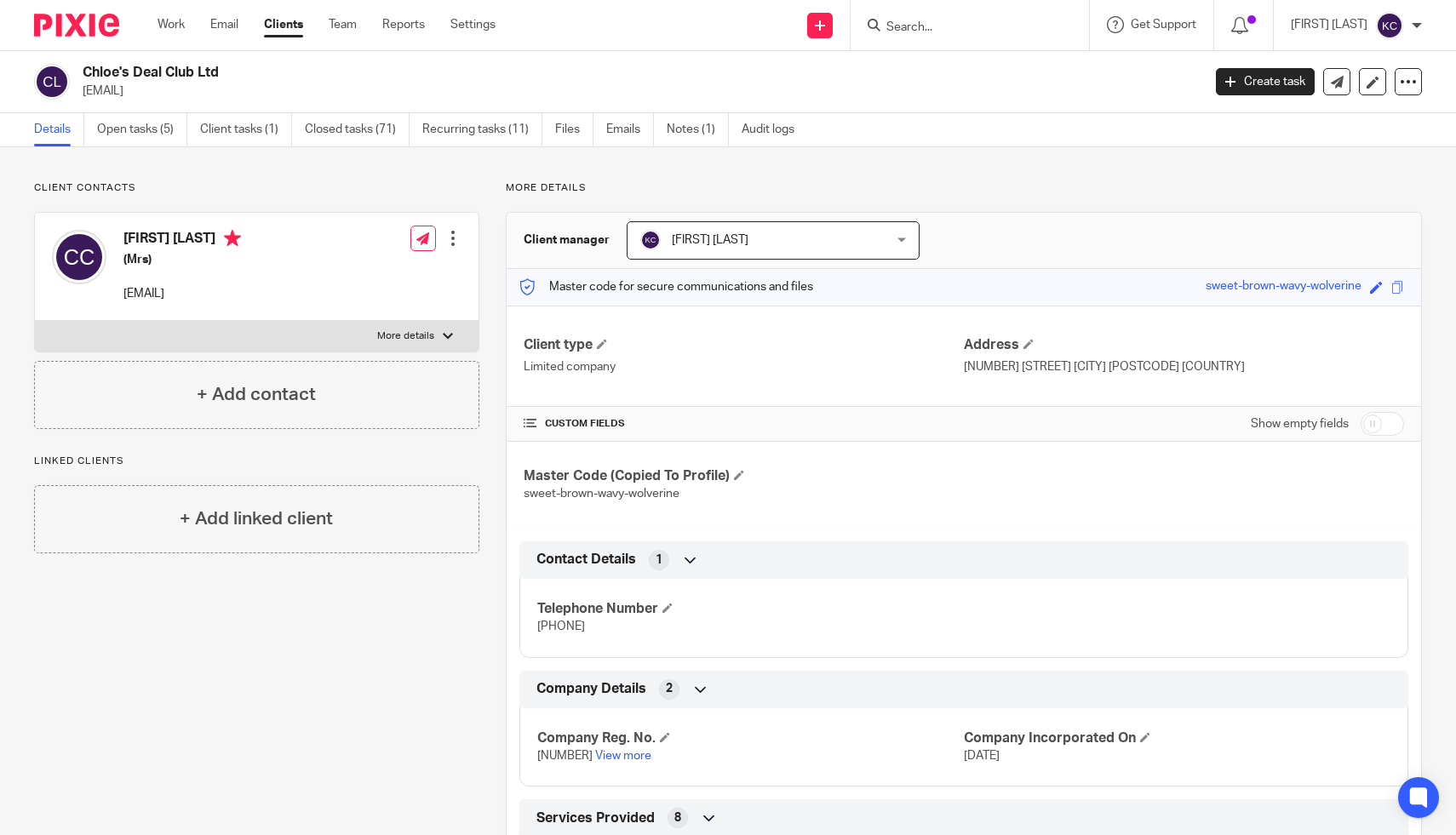 click at bounding box center (1382, 424) 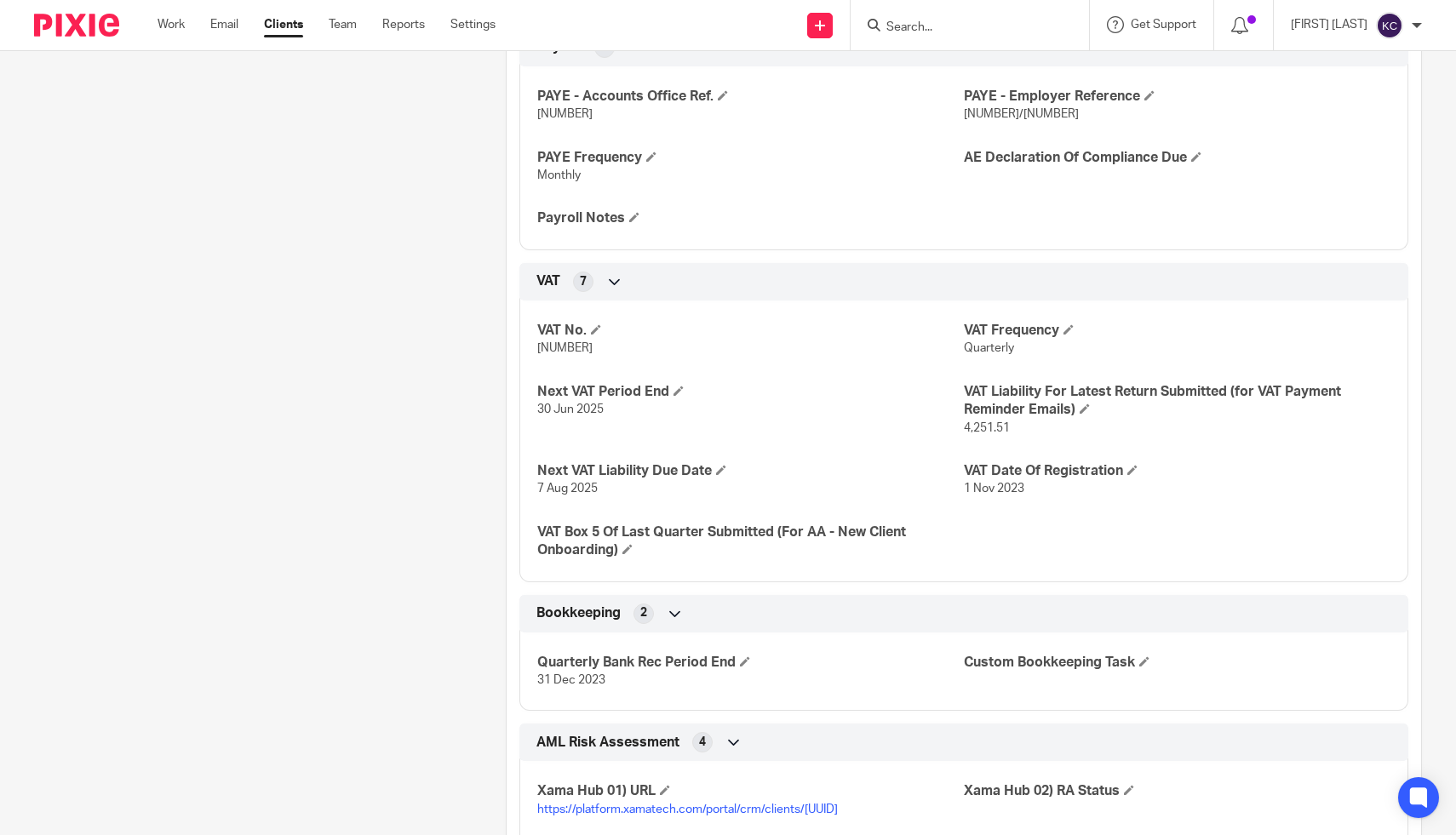 scroll, scrollTop: 1793, scrollLeft: 0, axis: vertical 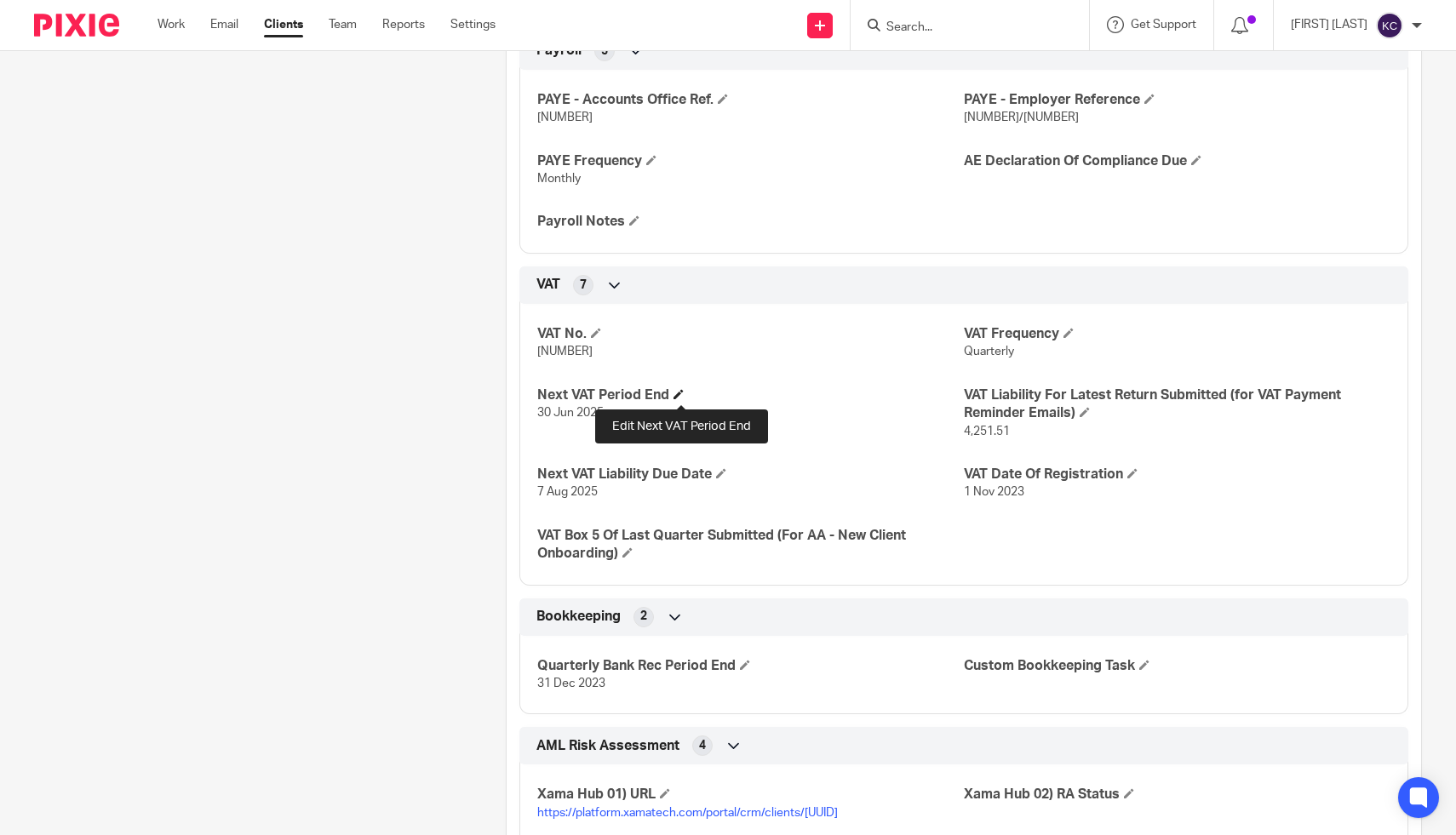 click at bounding box center (679, 394) 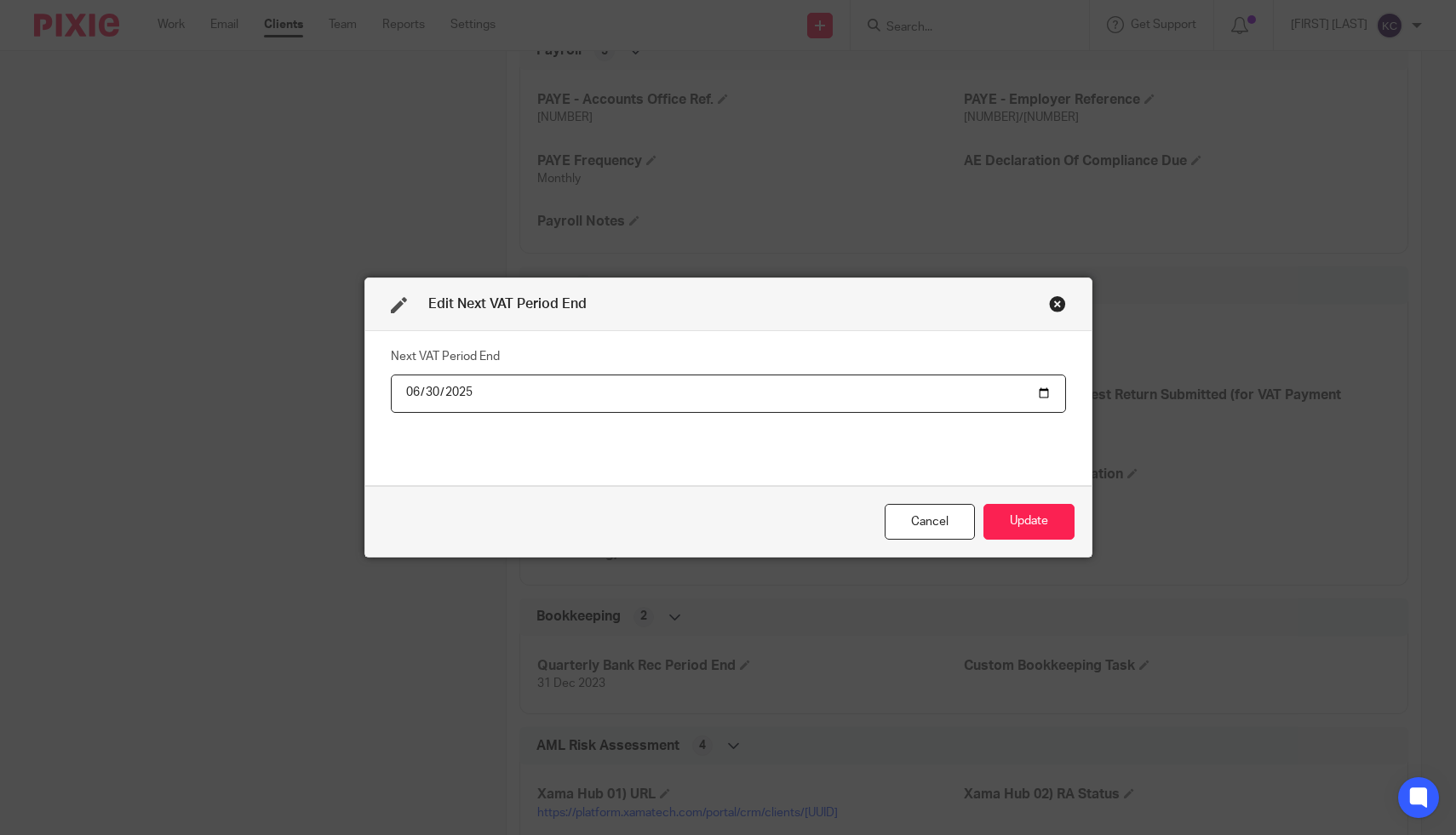 click on "2025-06-30" at bounding box center (728, 393) 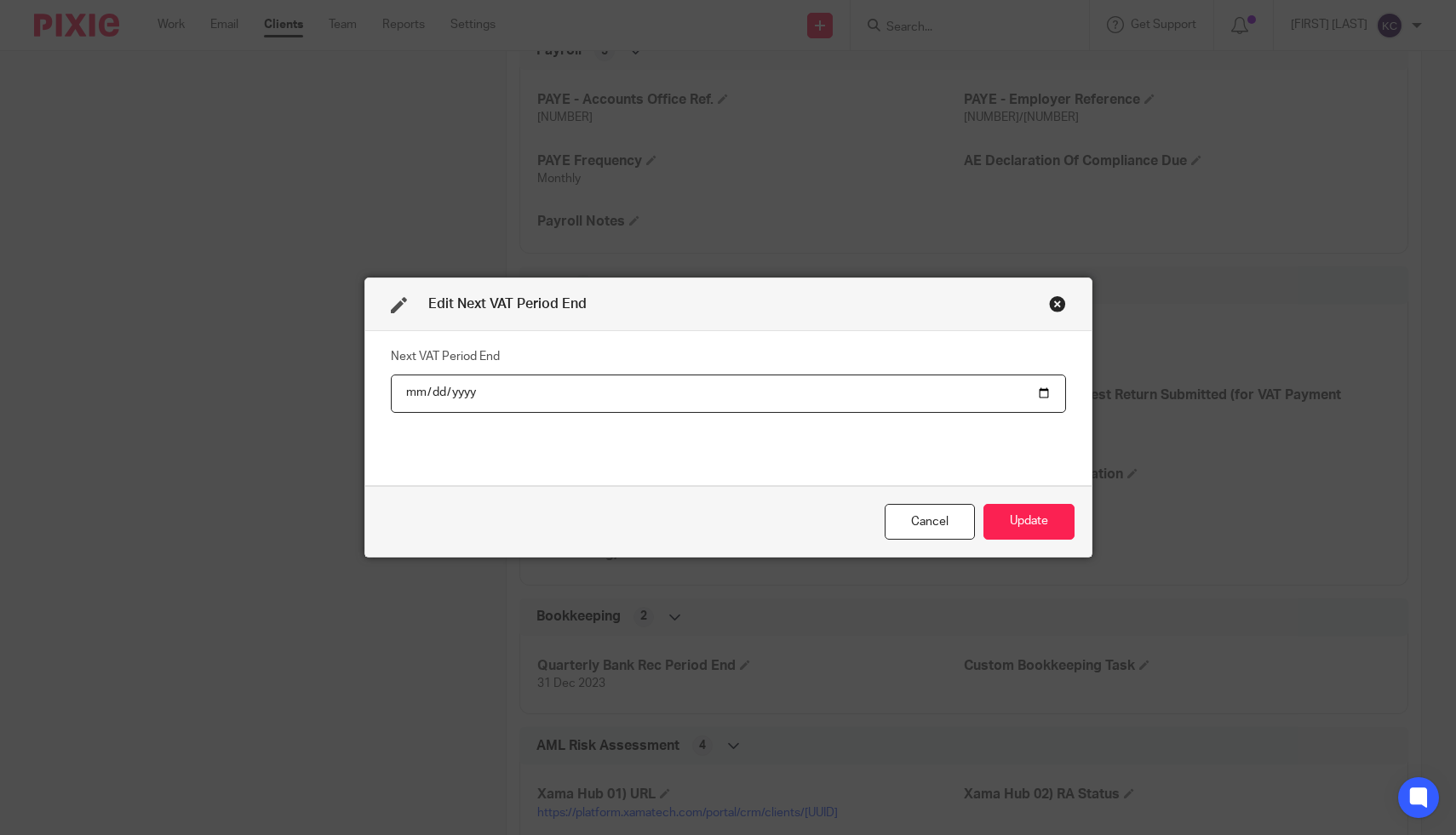 type on "2025-09-30" 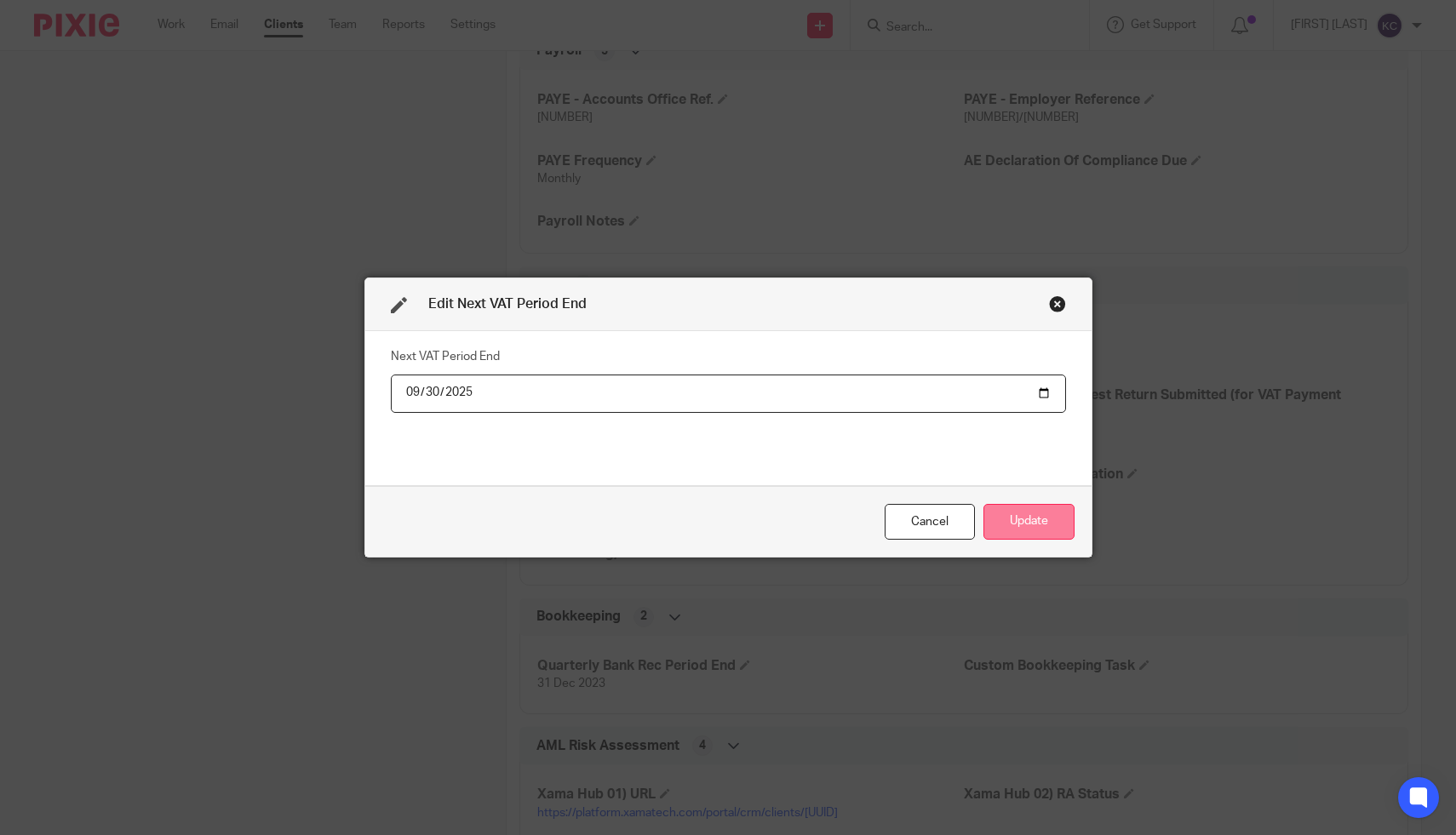 click on "Update" at bounding box center (1029, 522) 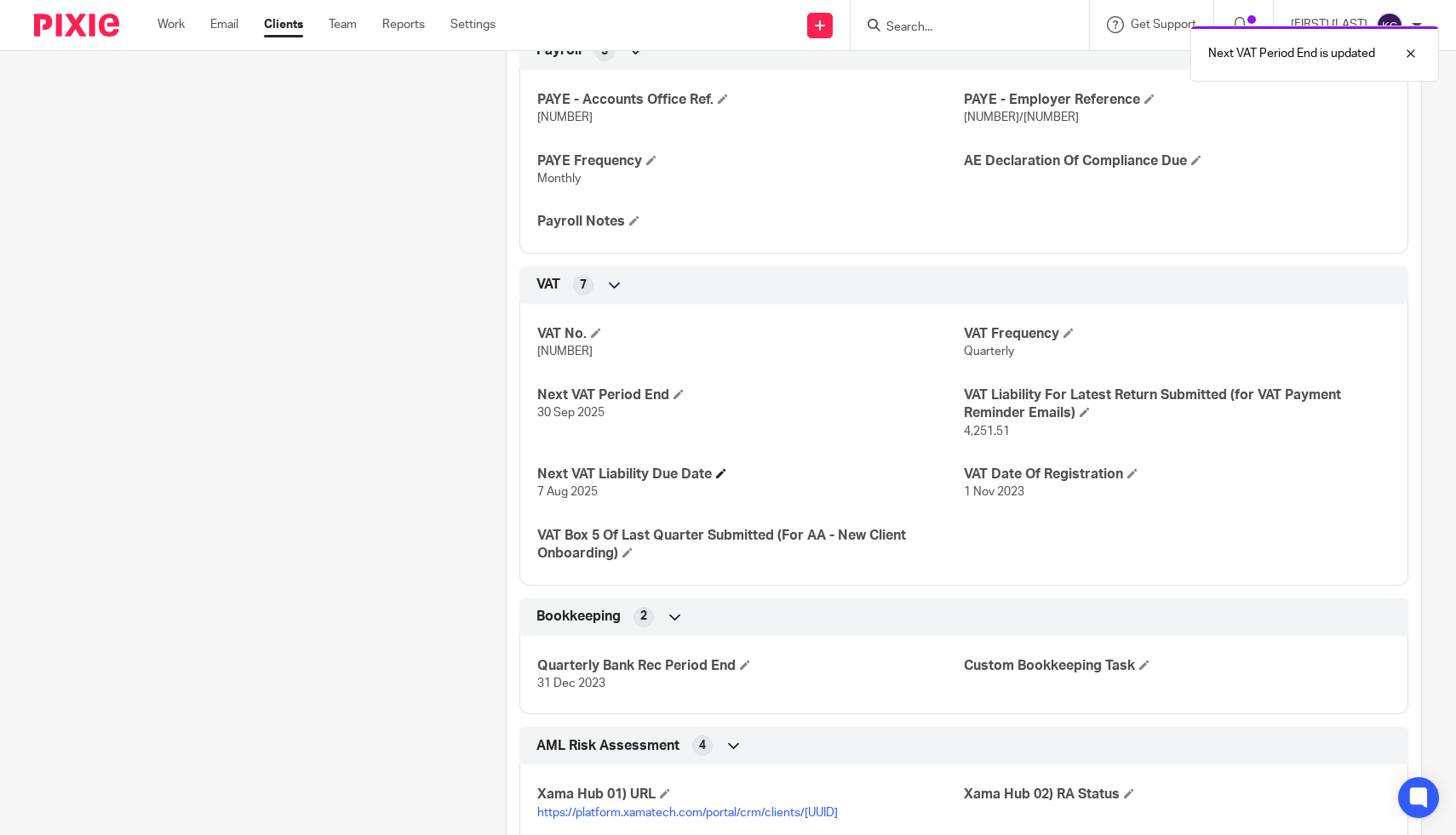 click on "Next VAT Liability Due Date" at bounding box center [750, 474] 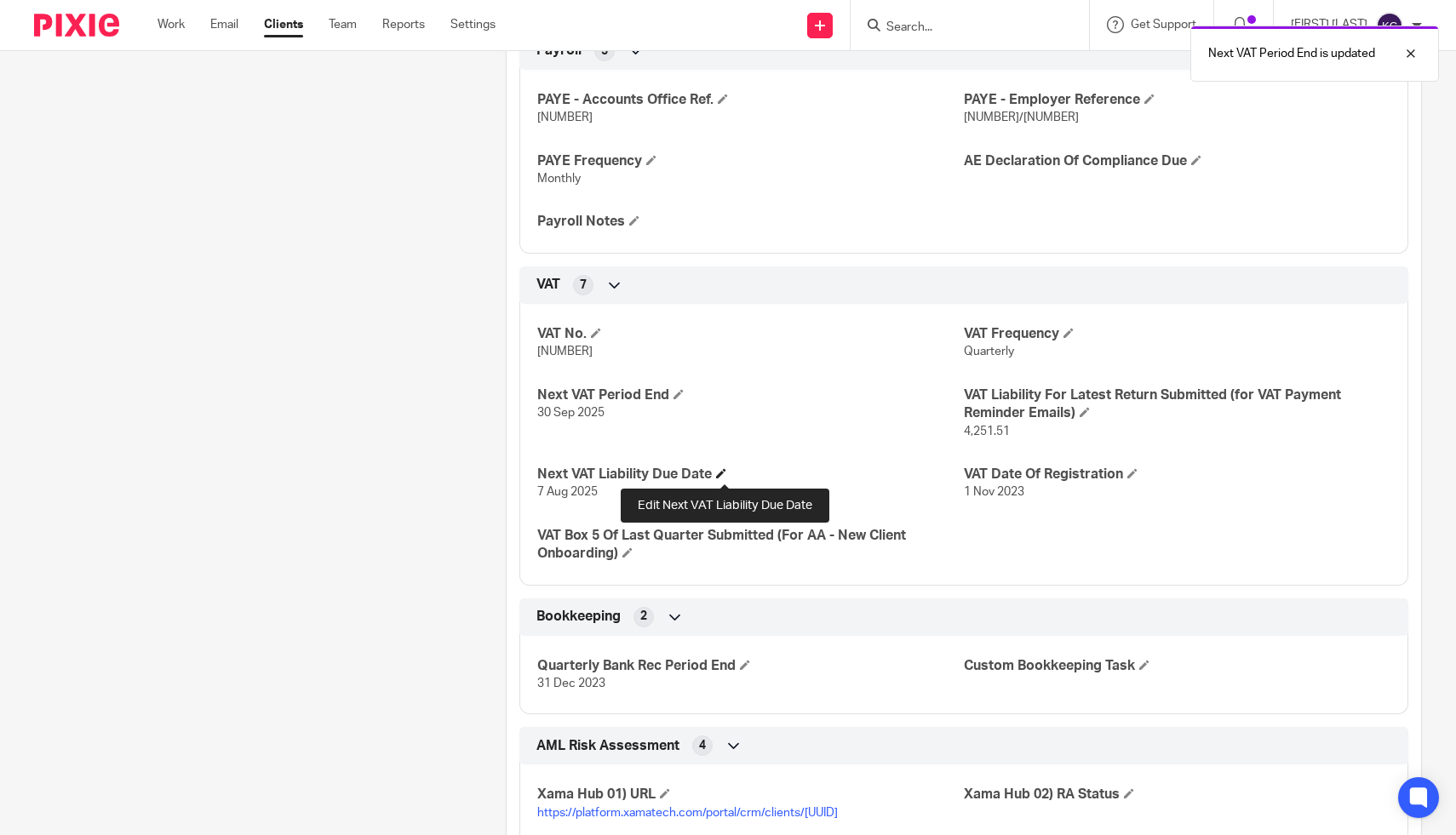 click at bounding box center (721, 473) 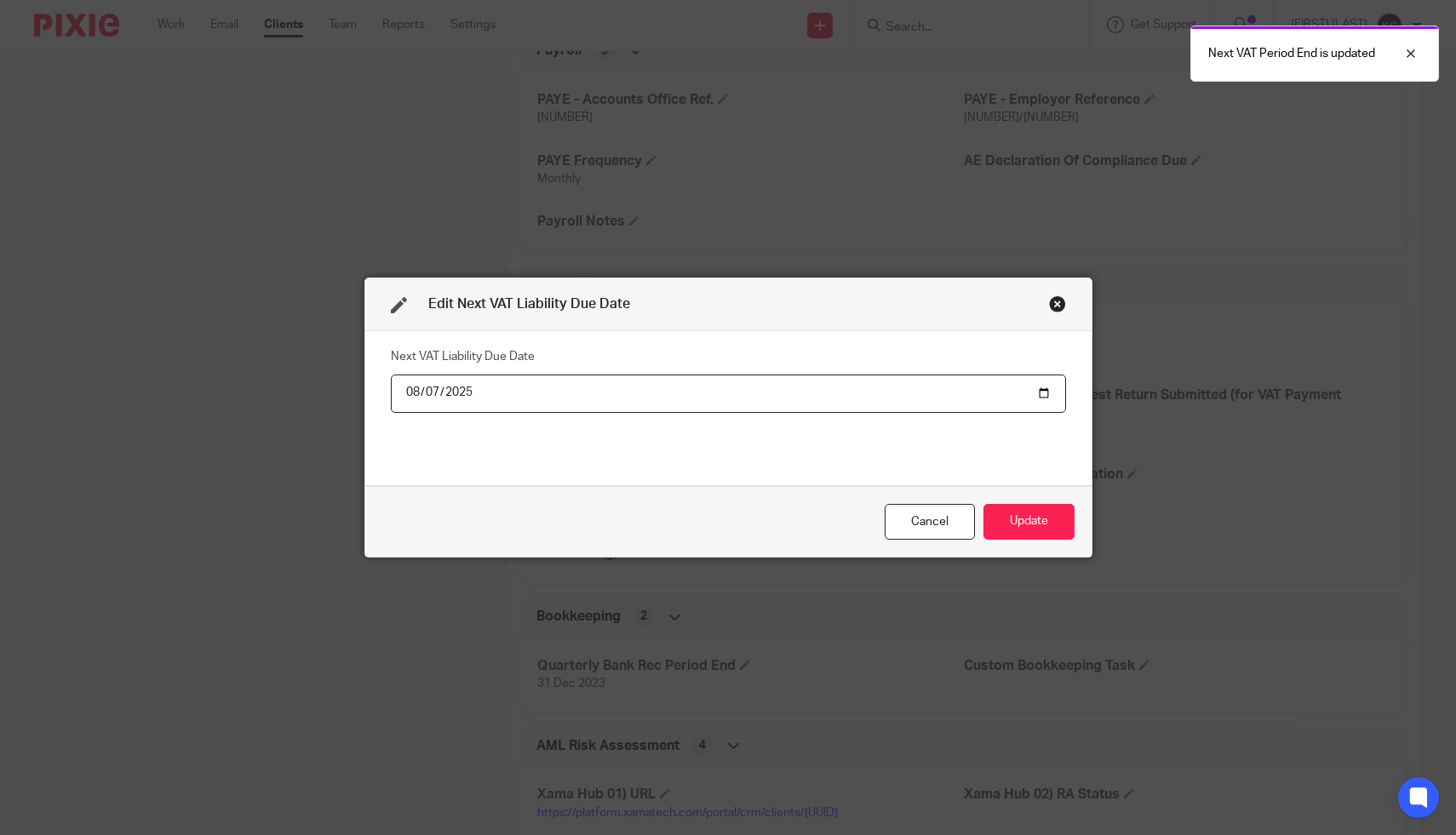 click on "2025-08-07" at bounding box center [728, 393] 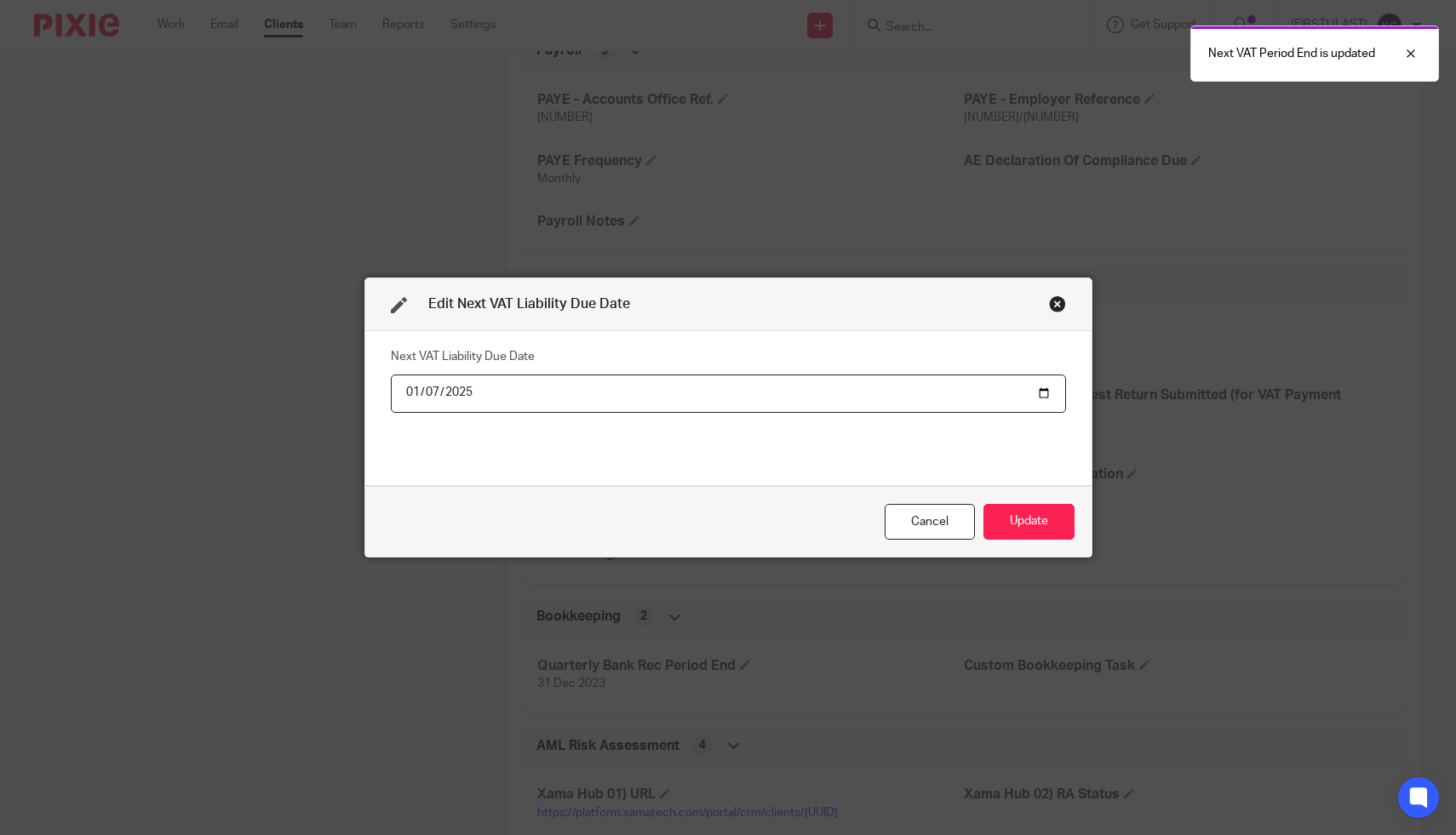 type on "2025-11-07" 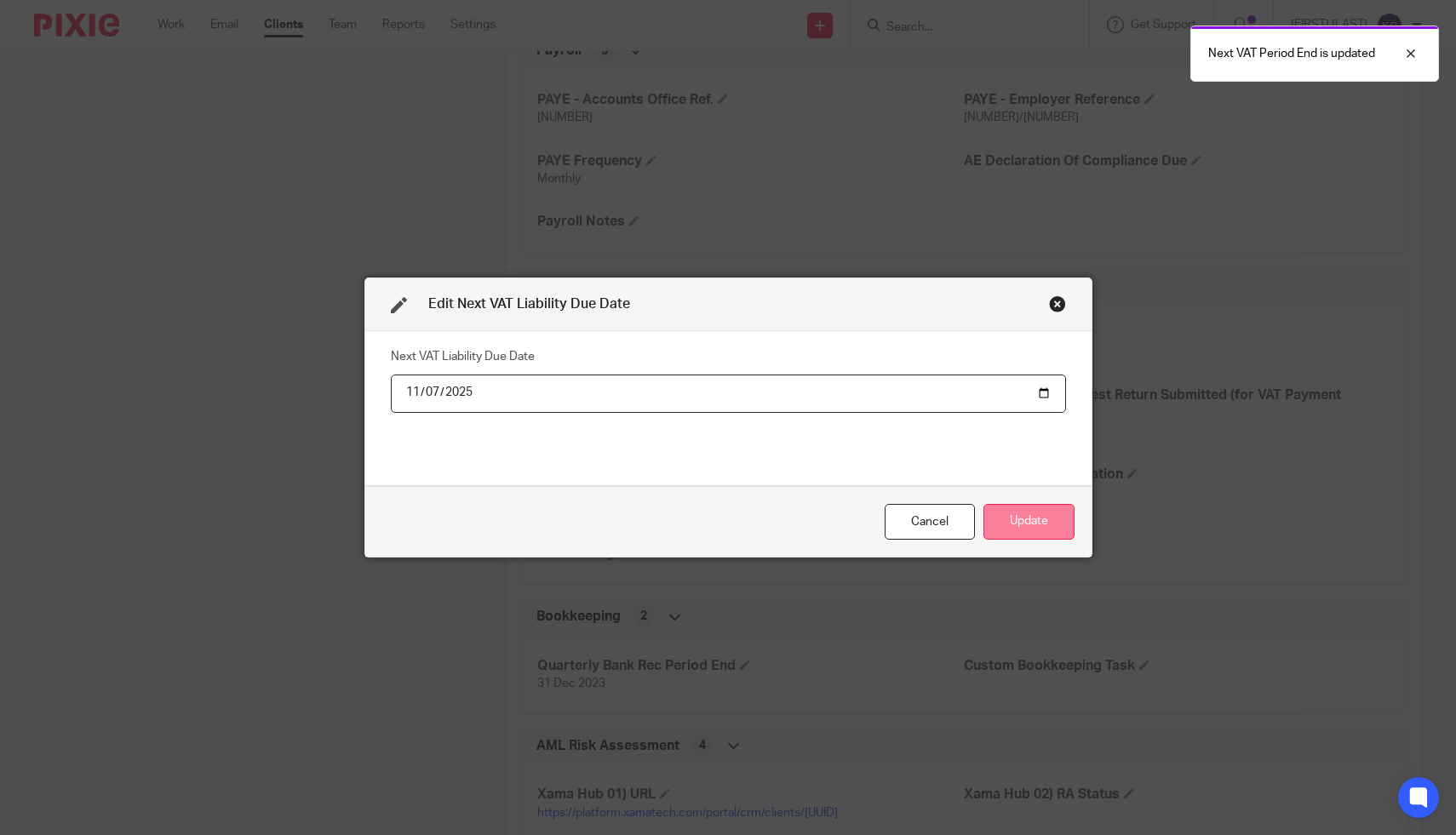 click on "Update" at bounding box center [1029, 522] 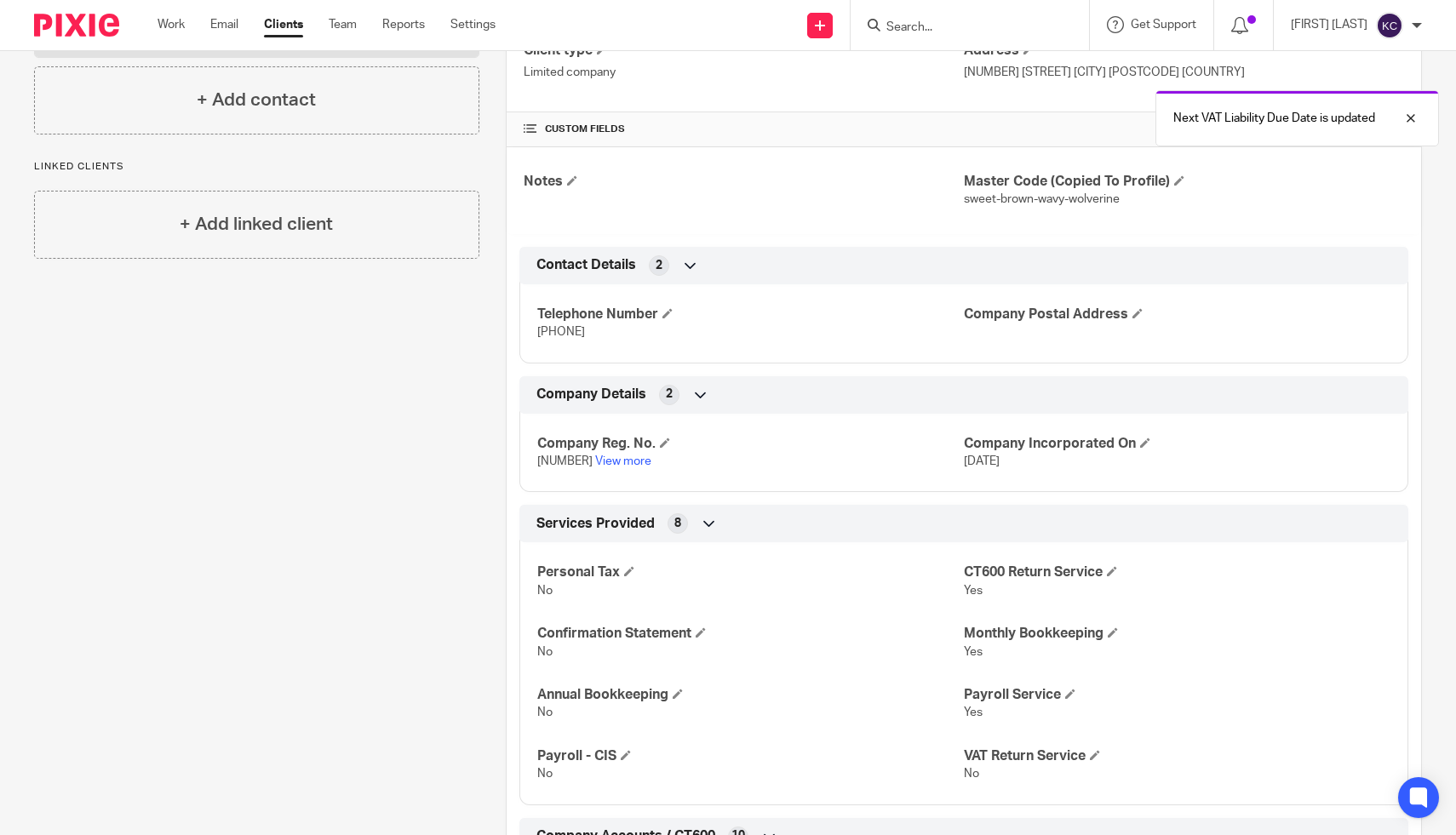 scroll, scrollTop: 0, scrollLeft: 0, axis: both 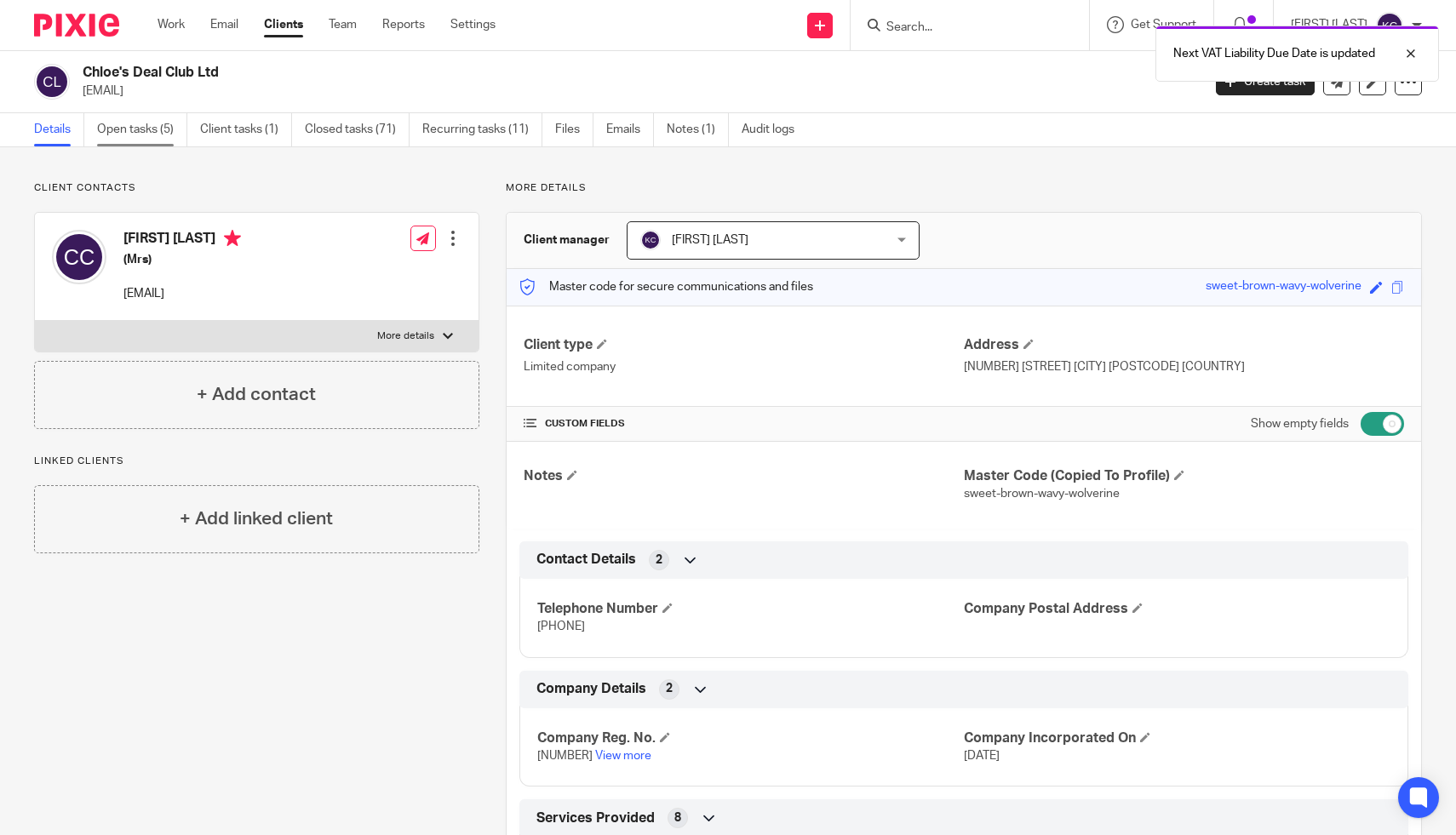 click on "Open tasks (5)" at bounding box center (142, 129) 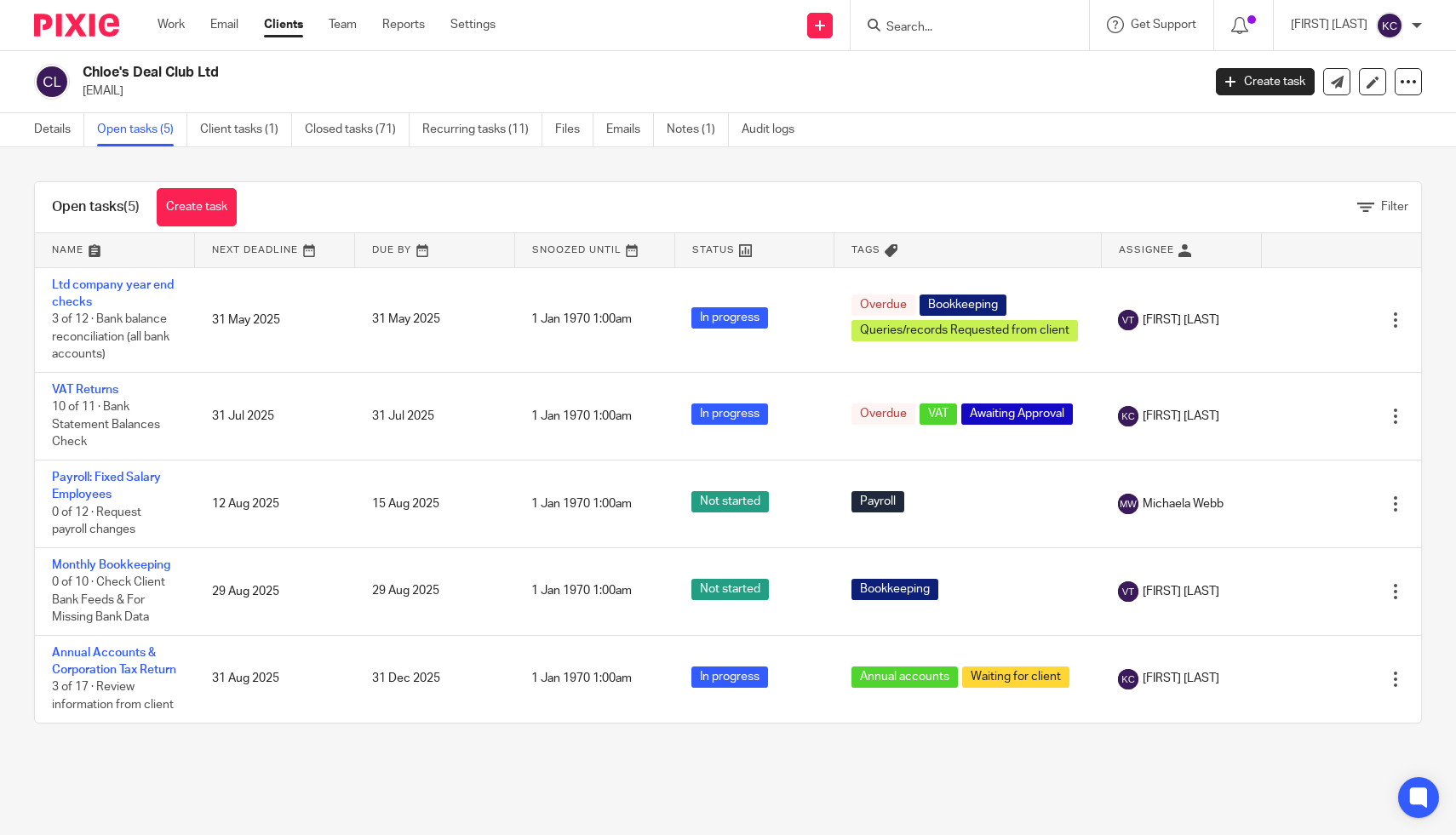 scroll, scrollTop: 0, scrollLeft: 0, axis: both 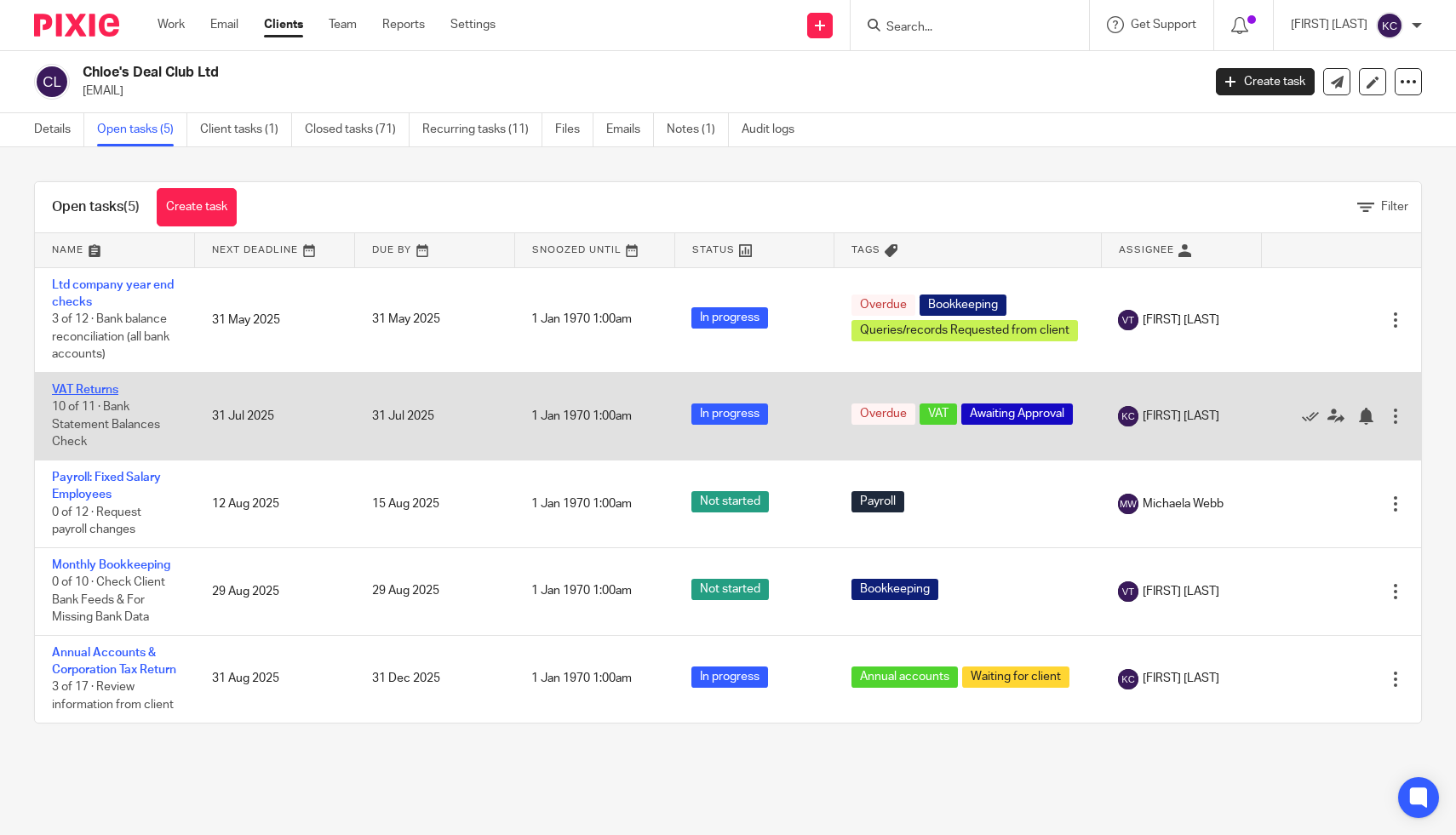 click on "VAT Returns" at bounding box center [85, 390] 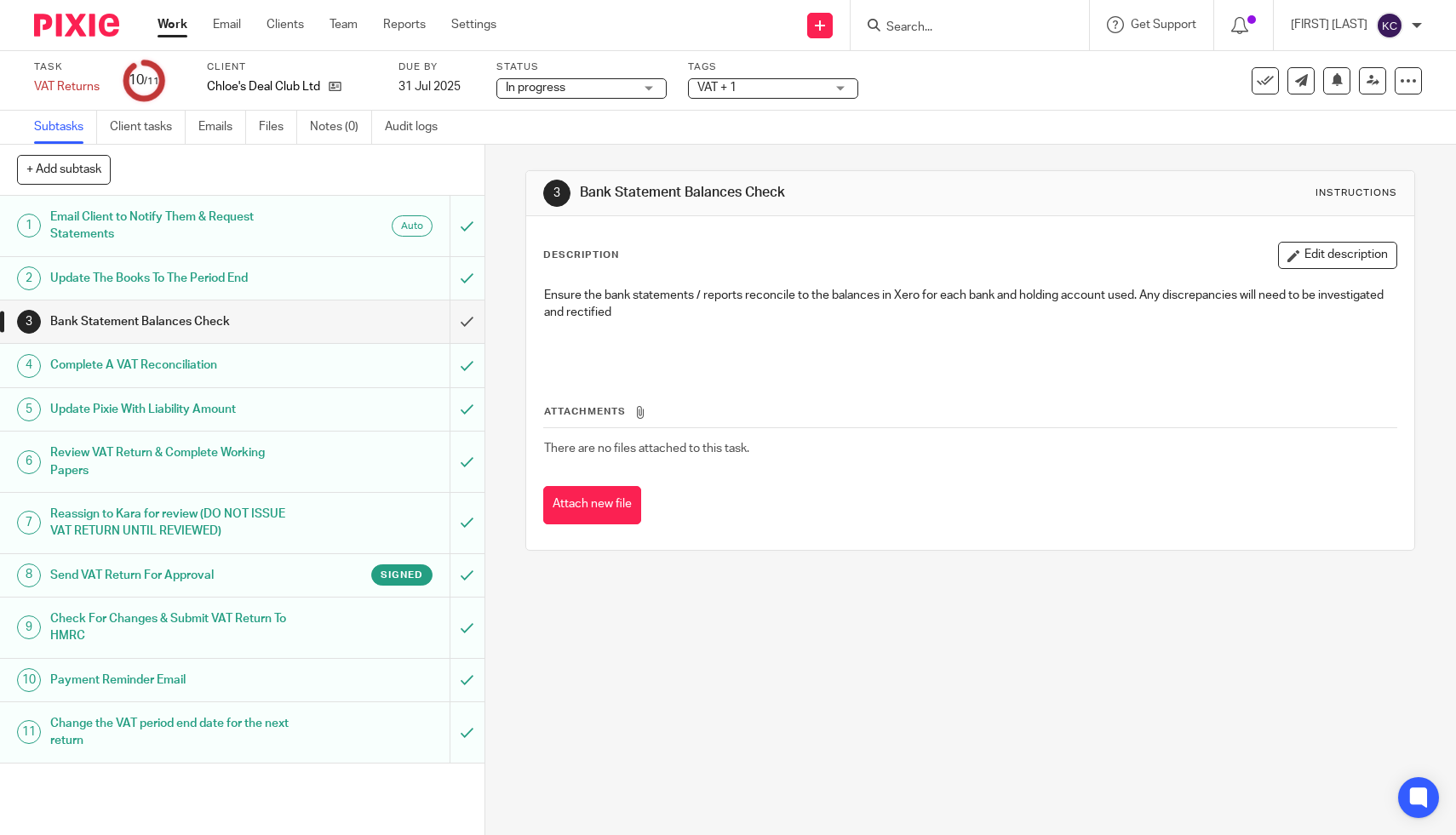scroll, scrollTop: 0, scrollLeft: 0, axis: both 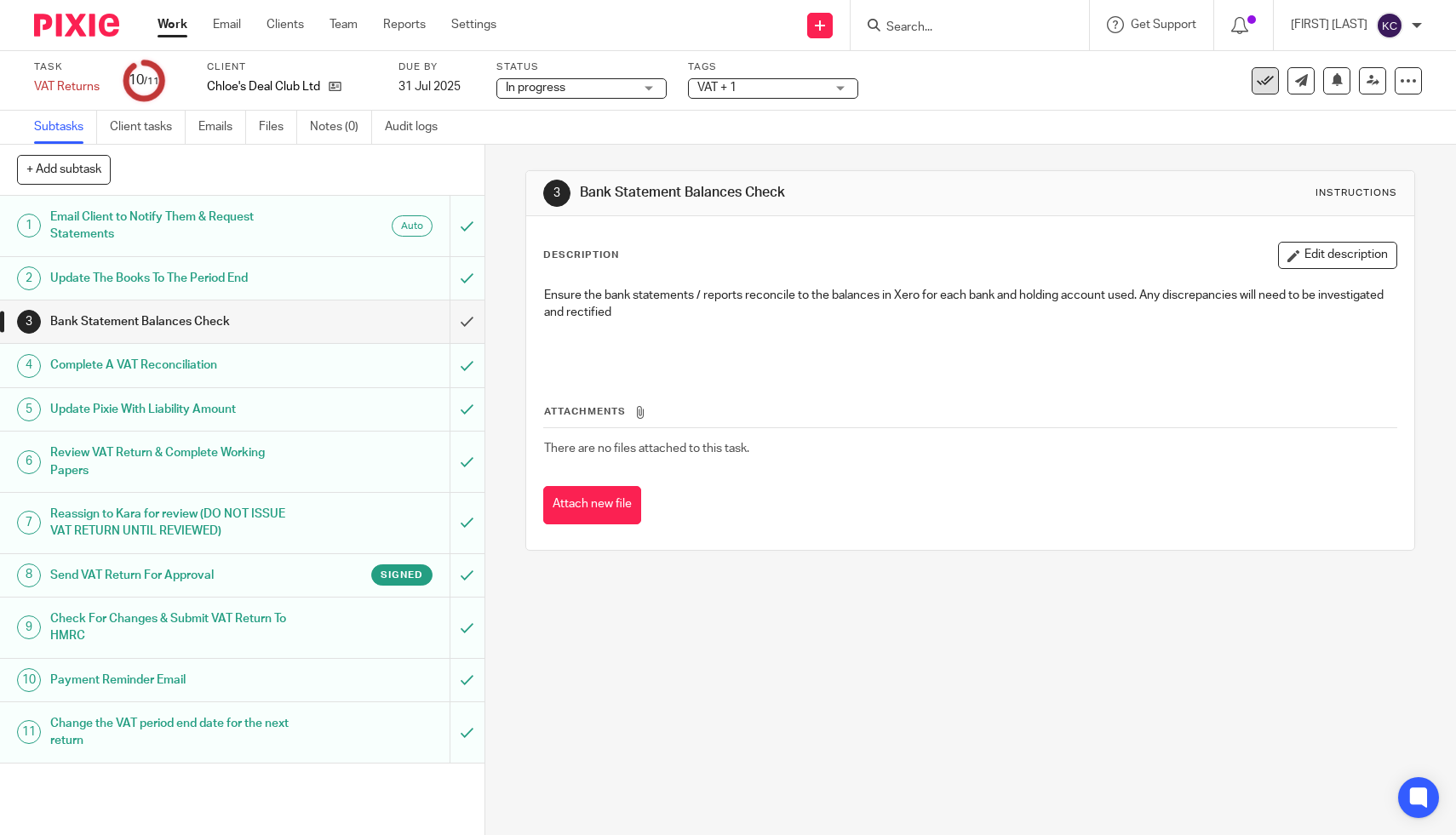 click at bounding box center (1265, 81) 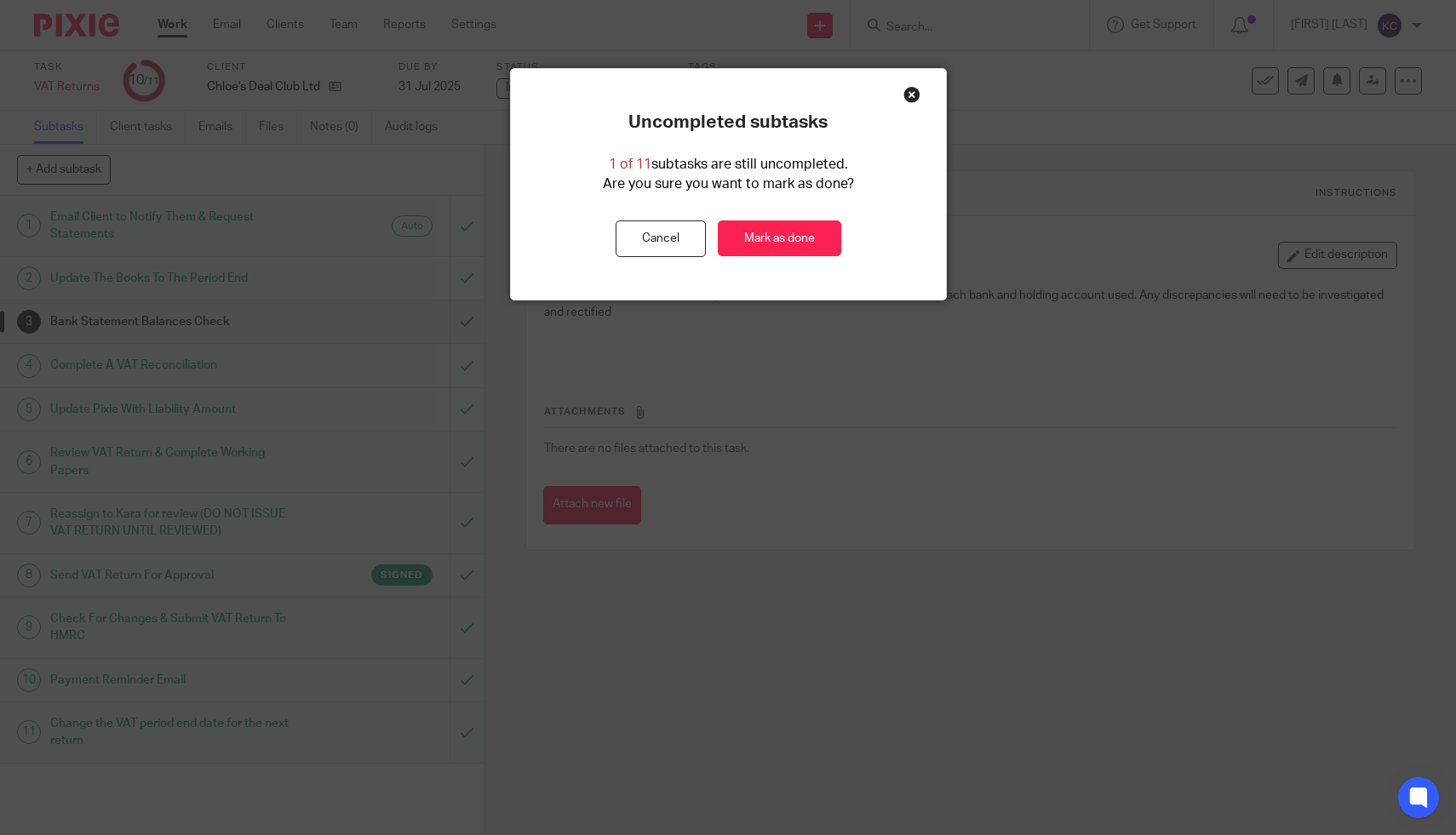 click on "Uncompleted subtasks
1 of 11
subtasks are still uncompleted.
Are you sure you want to mark as done?
Cancel
Mark as done" at bounding box center (728, 184) 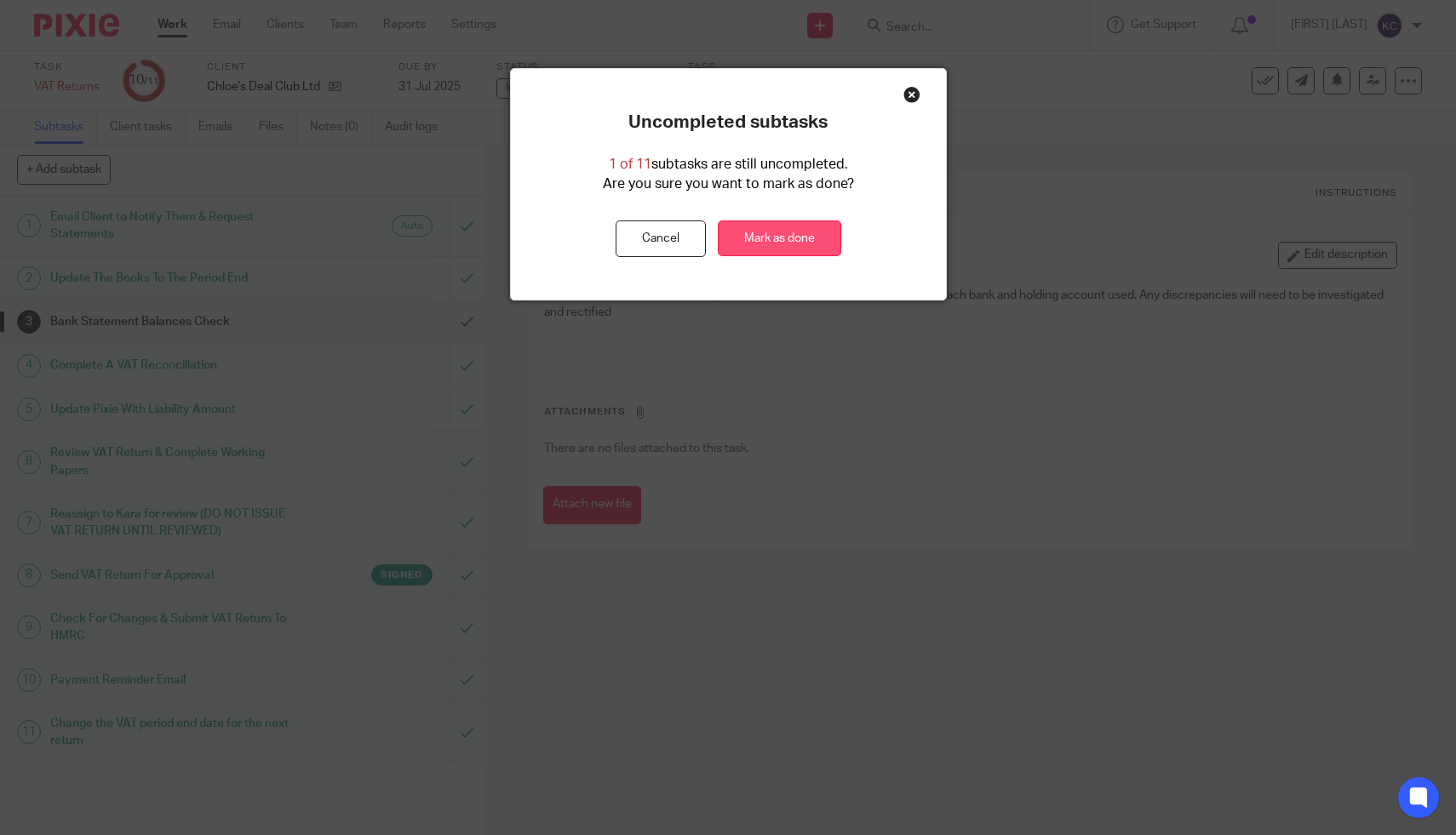 click on "Mark as done" at bounding box center (779, 238) 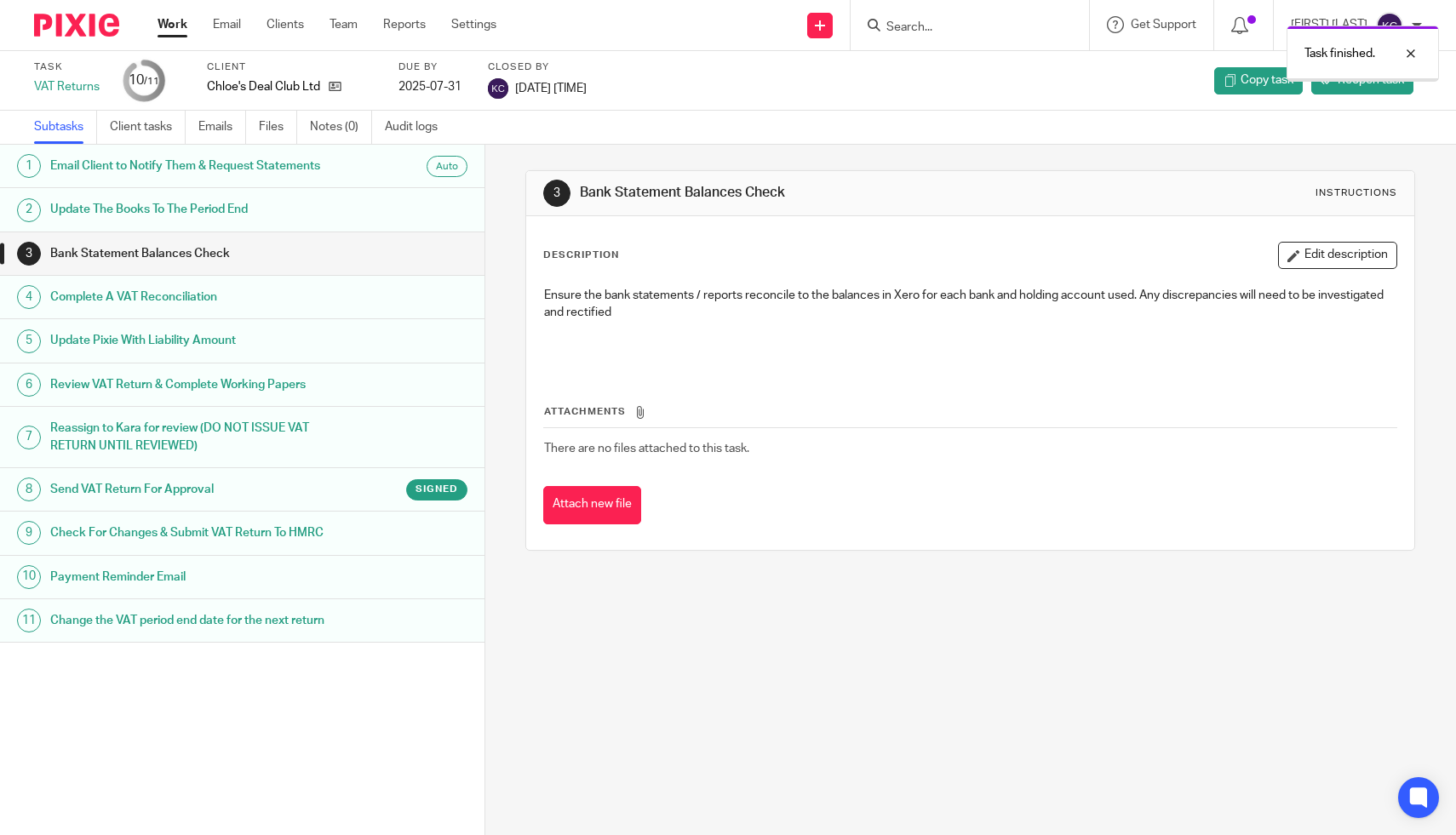 scroll, scrollTop: 0, scrollLeft: 0, axis: both 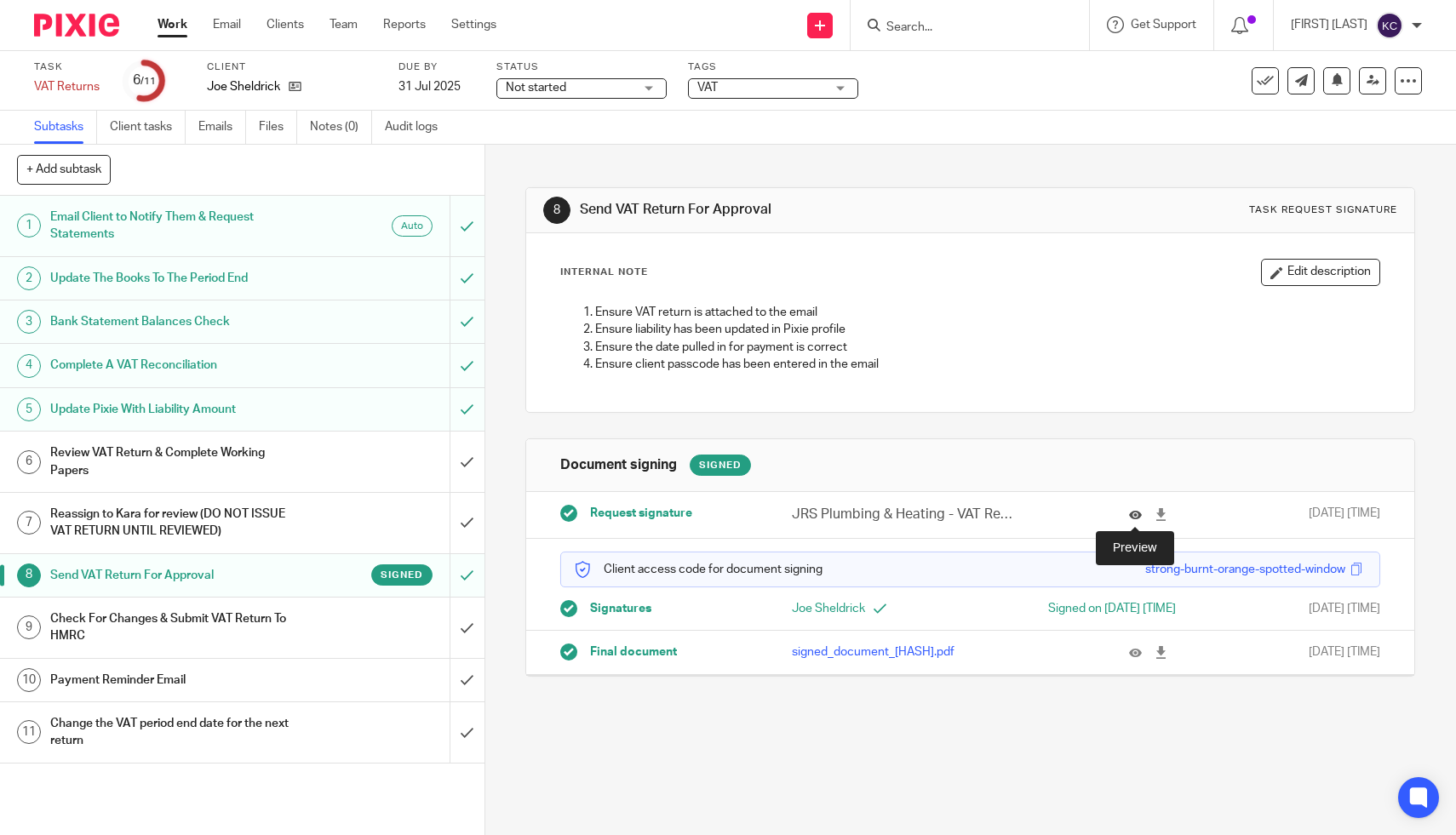 click at bounding box center [1135, 514] 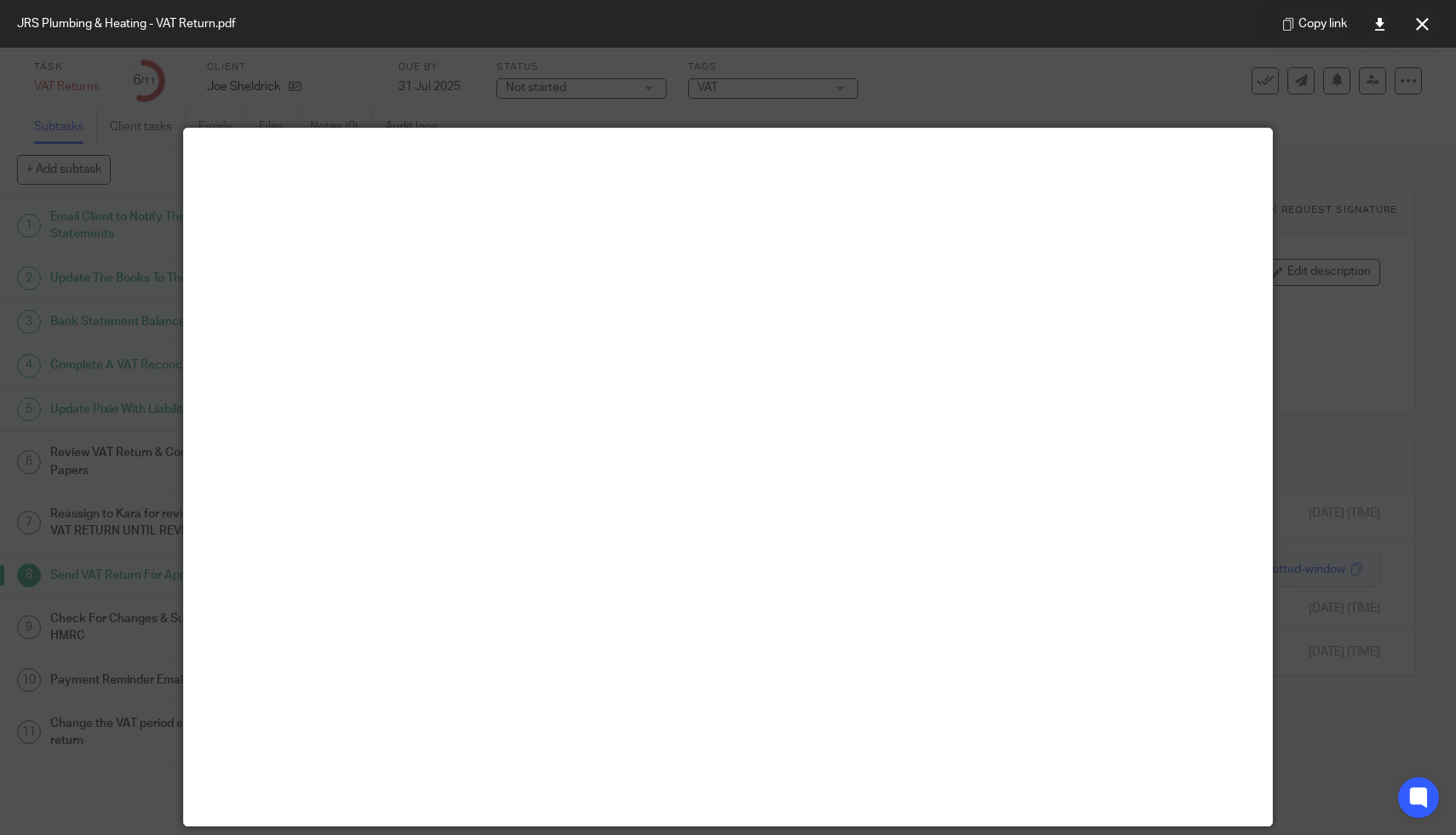 scroll, scrollTop: 119, scrollLeft: 0, axis: vertical 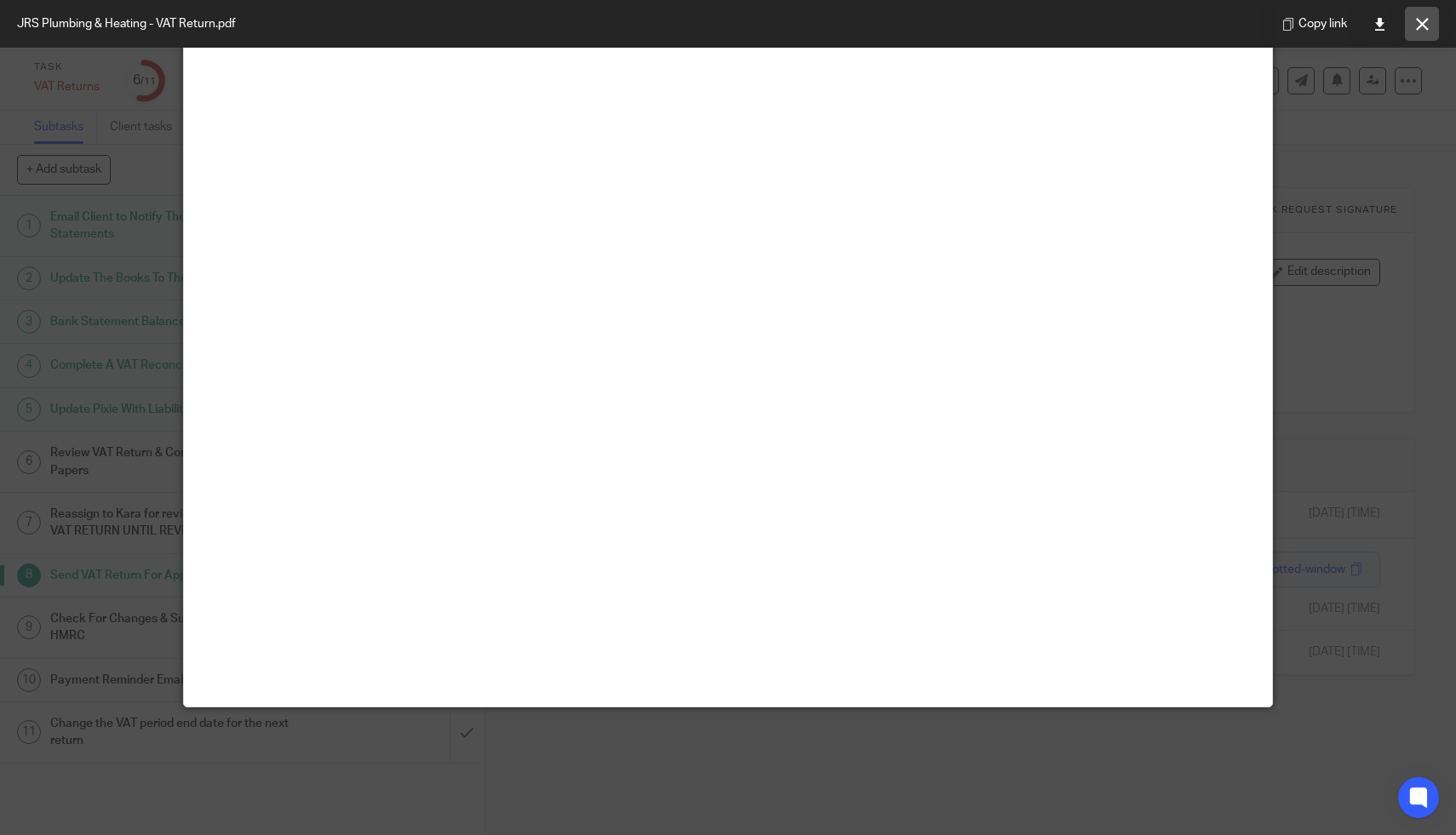 click at bounding box center (1422, 24) 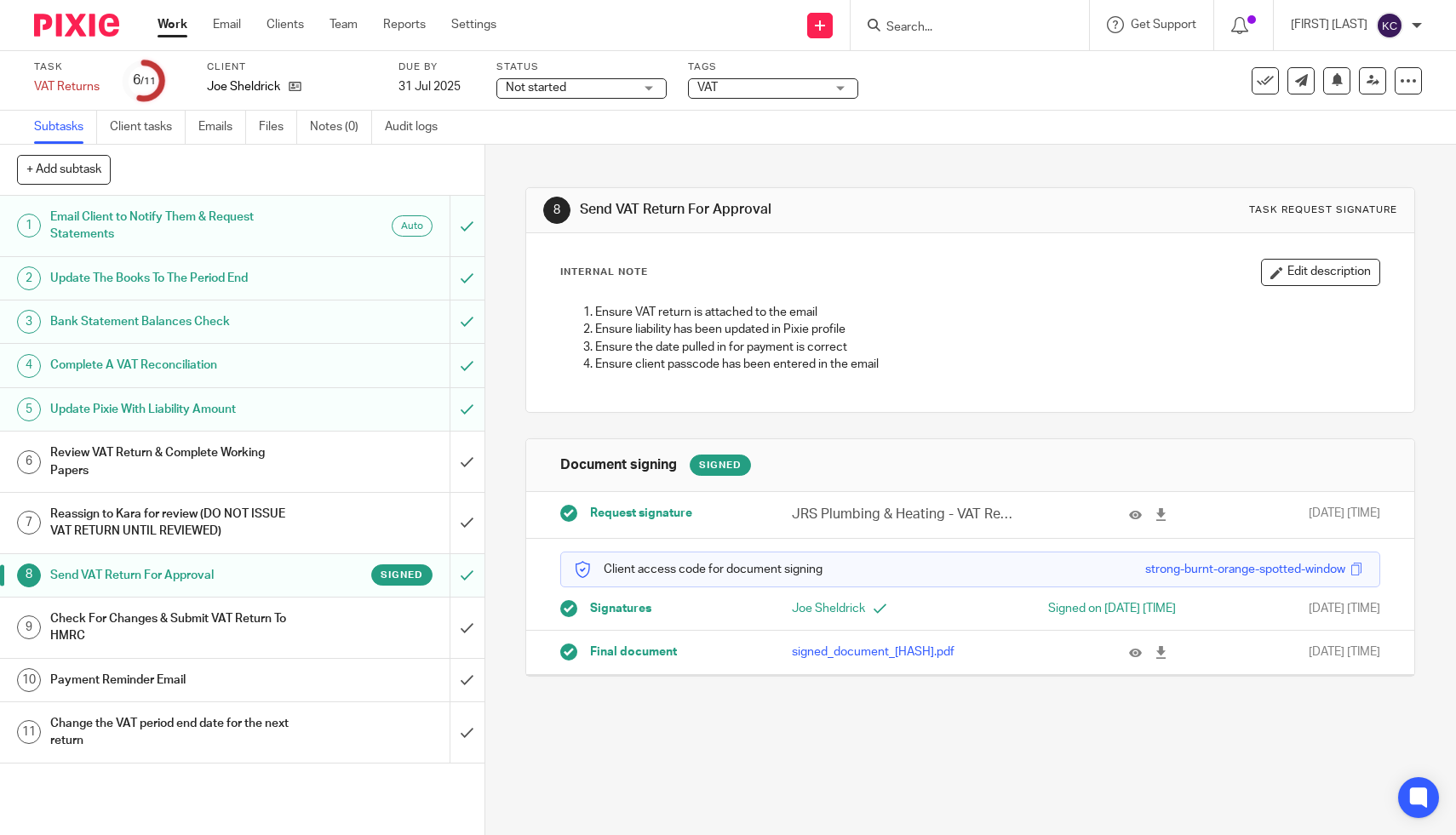 click on "Check For Changes & Submit VAT Return To HMRC" at bounding box center [241, 627] 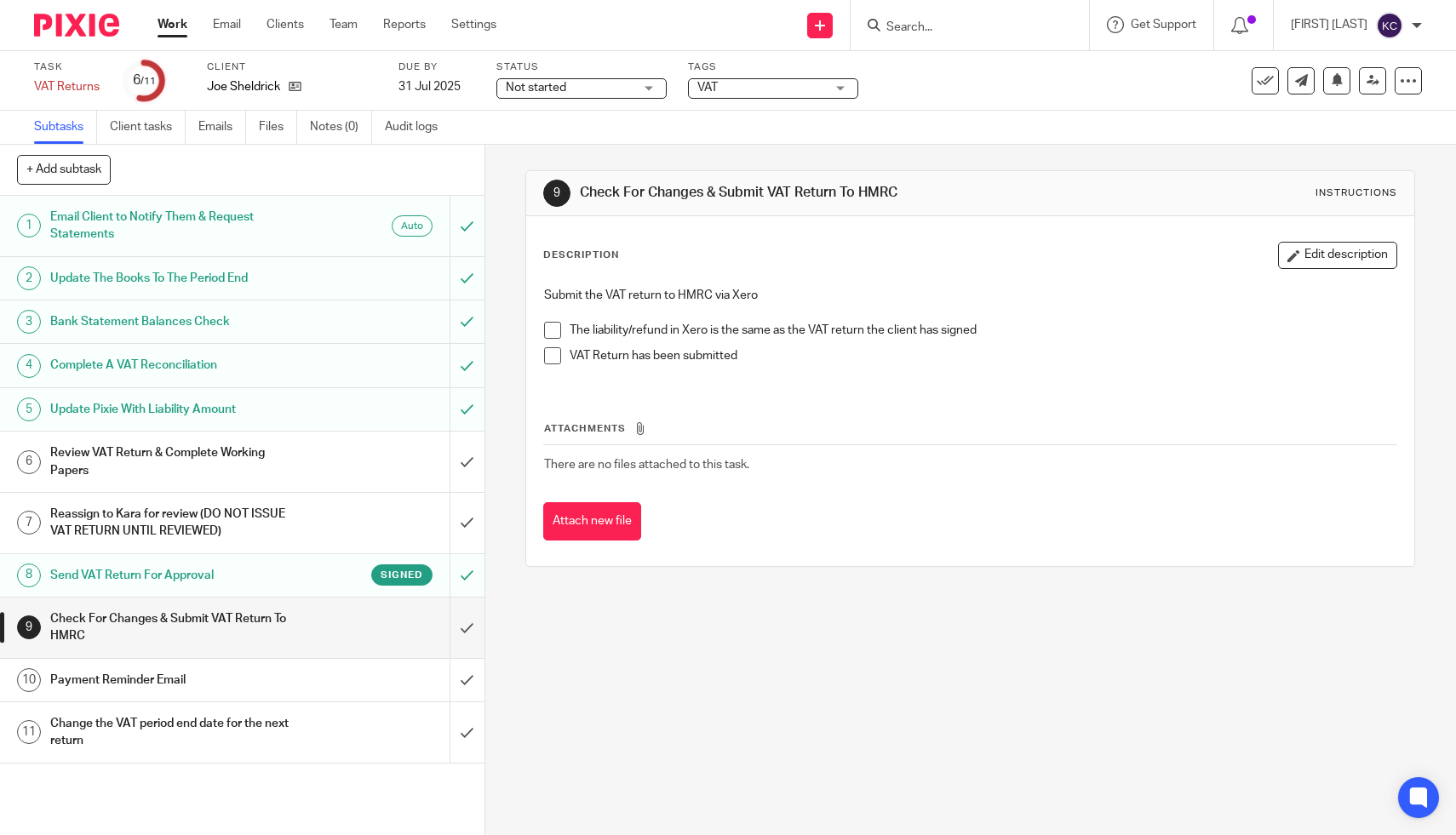 scroll, scrollTop: 0, scrollLeft: 0, axis: both 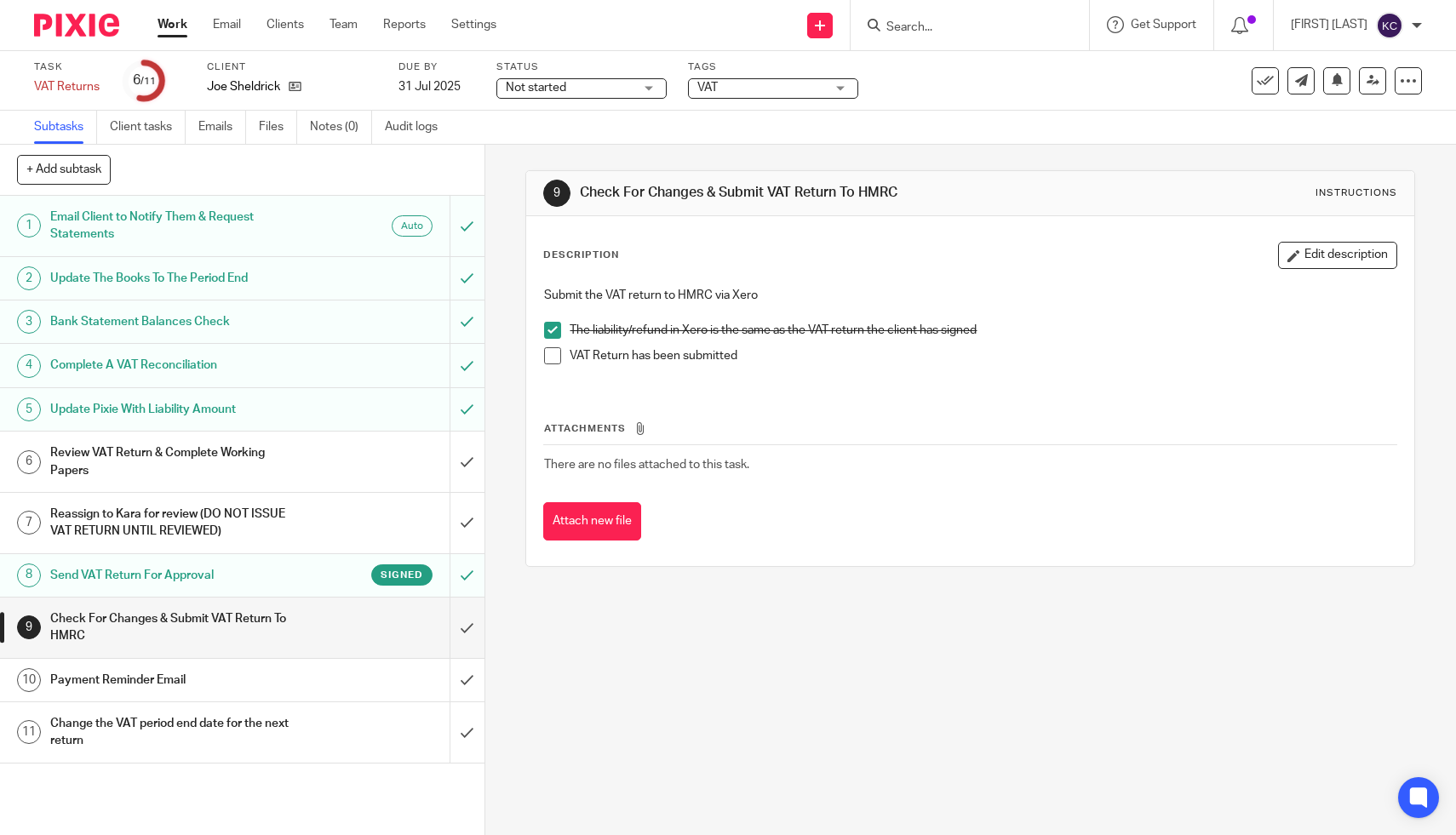 click on "Submit the VAT return to HMRC via Xero   The liability/refund in Xero is the same as the VAT return the client has signed   VAT Return has been submitted" at bounding box center (970, 332) 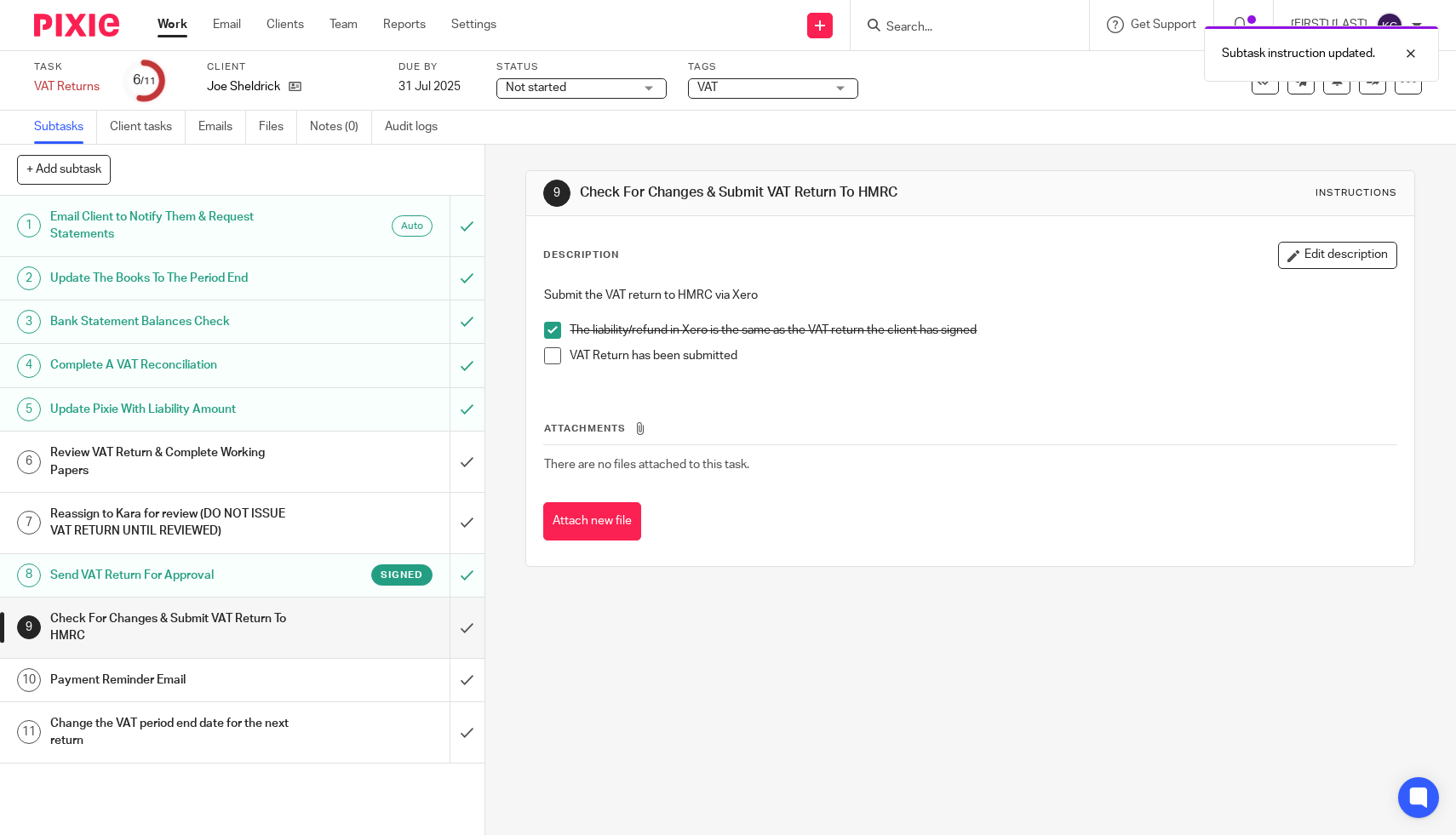 click at bounding box center [553, 356] 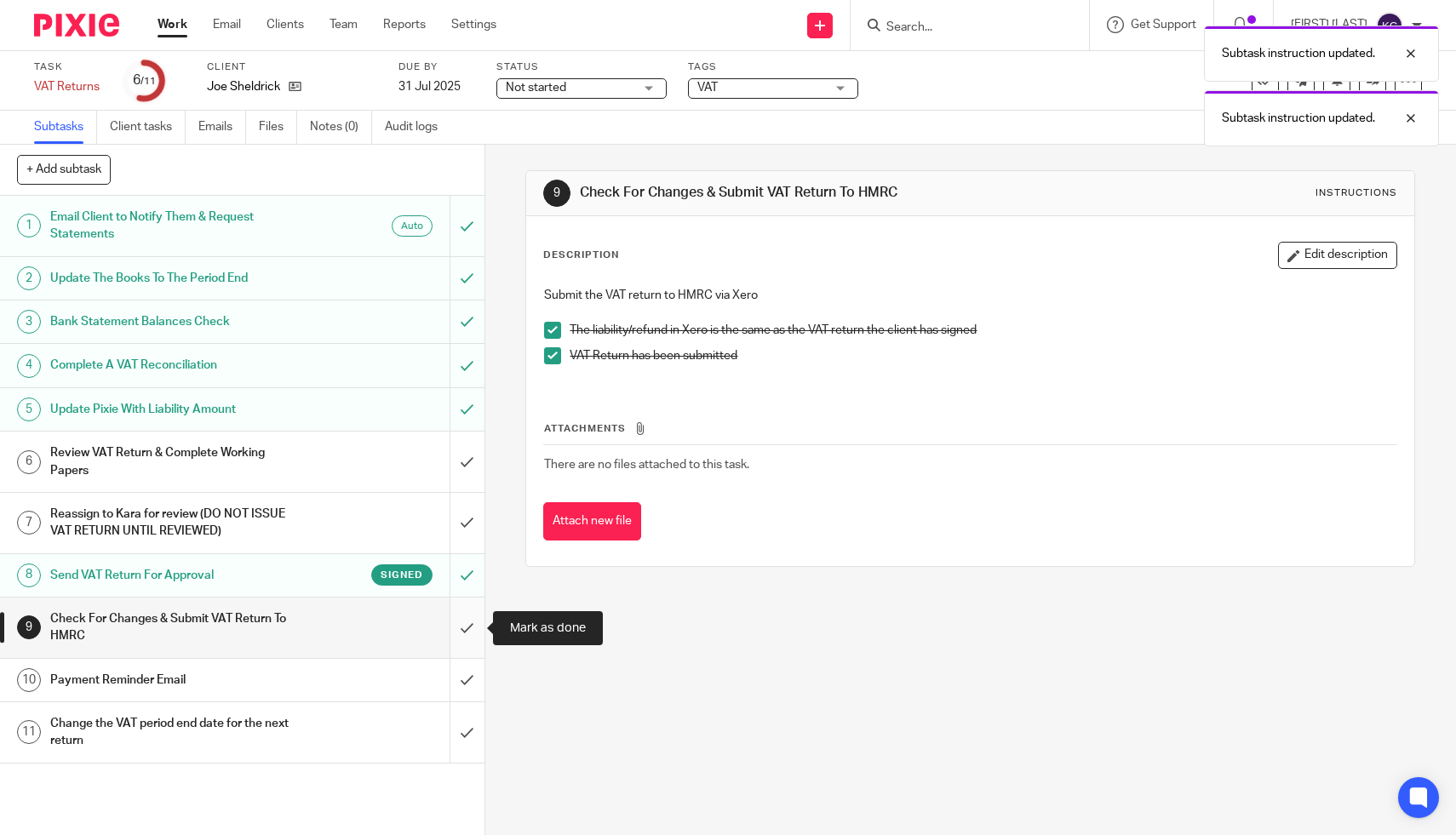 click at bounding box center (242, 627) 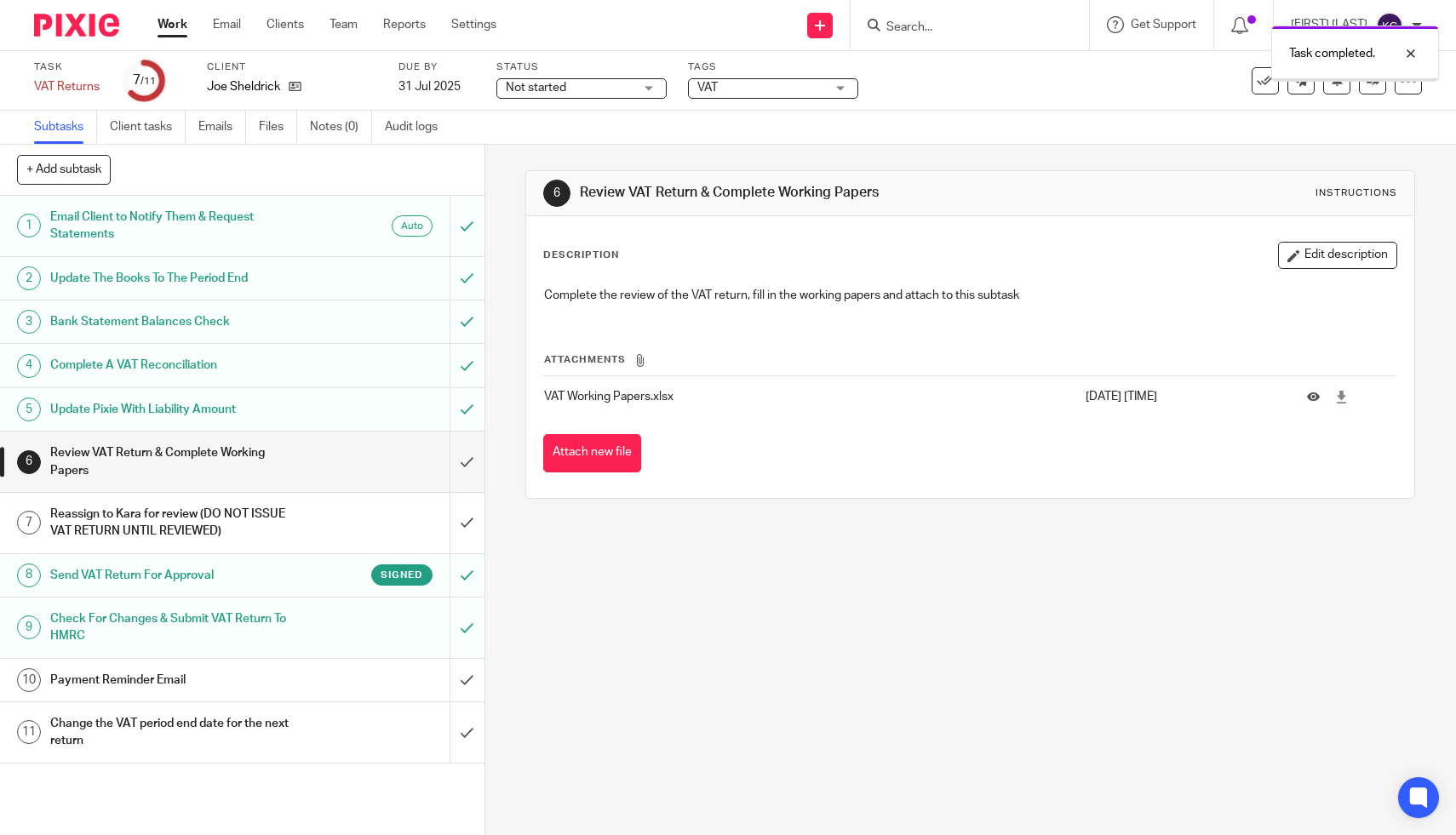 scroll, scrollTop: 0, scrollLeft: 0, axis: both 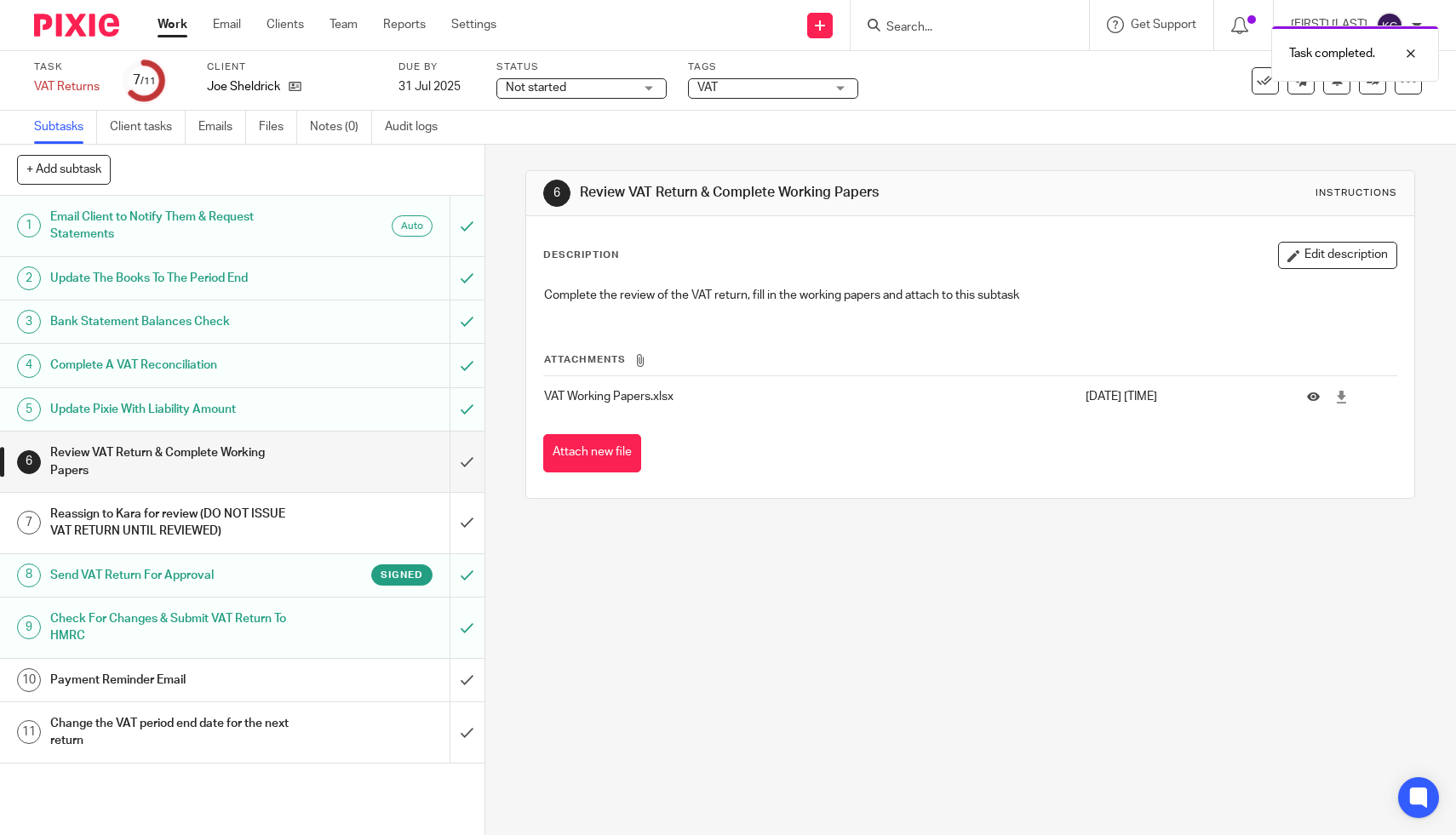 click on "Payment Reminder Email" at bounding box center [241, 680] 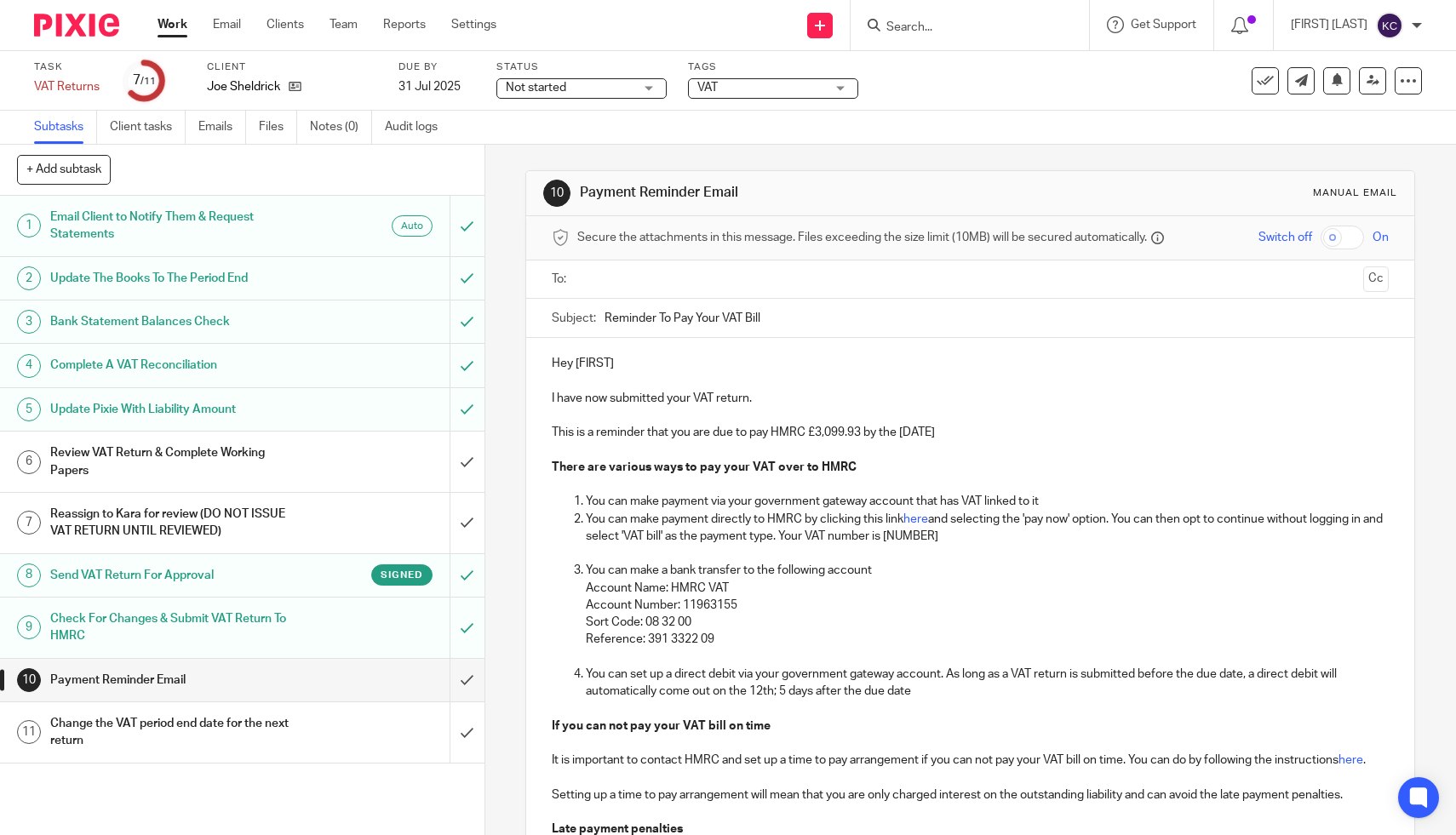 scroll, scrollTop: 0, scrollLeft: 0, axis: both 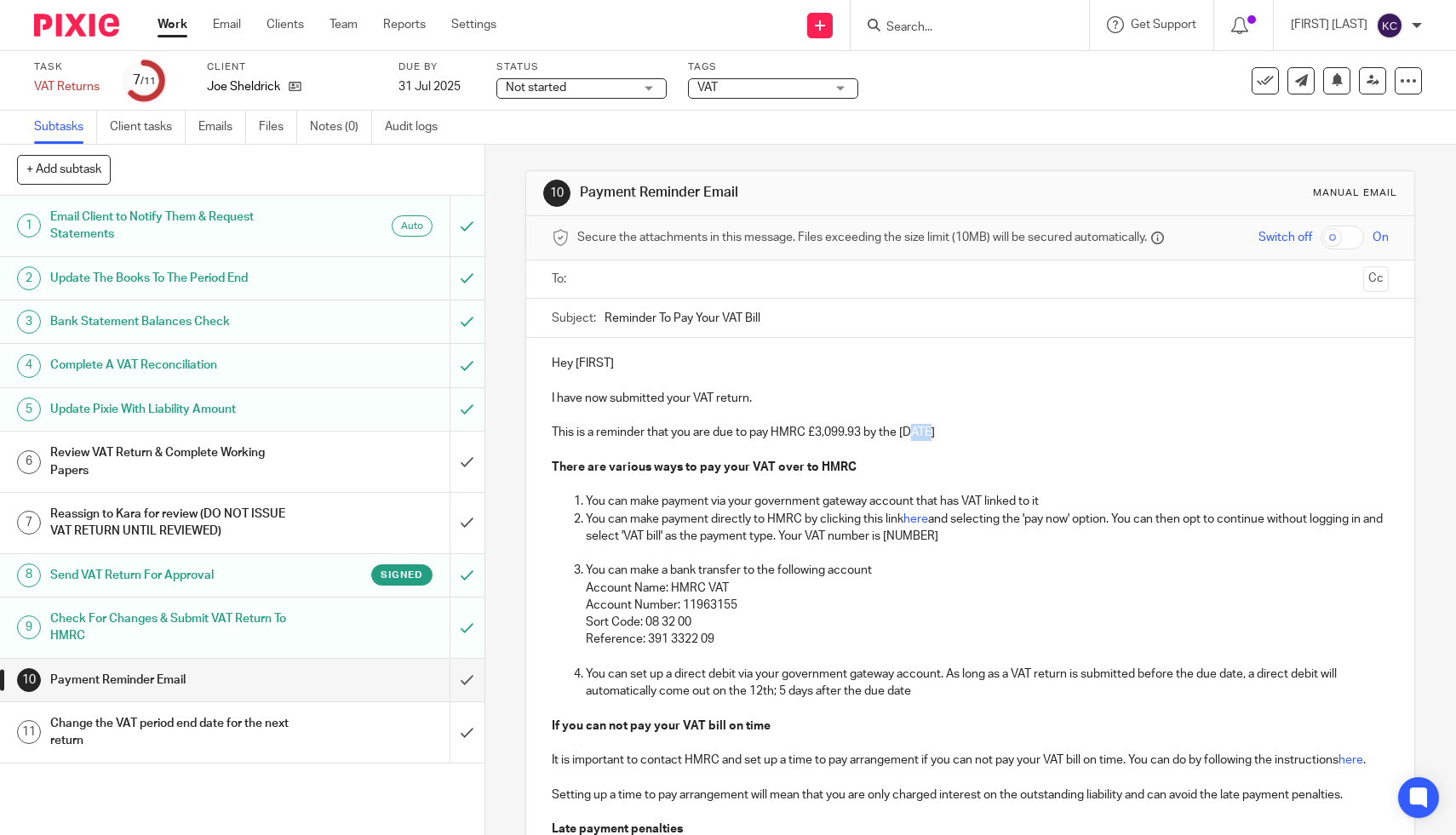 click on "This is a reminder that you are due to pay HMRC £3,099.93 by the [DATE]" at bounding box center (970, 432) 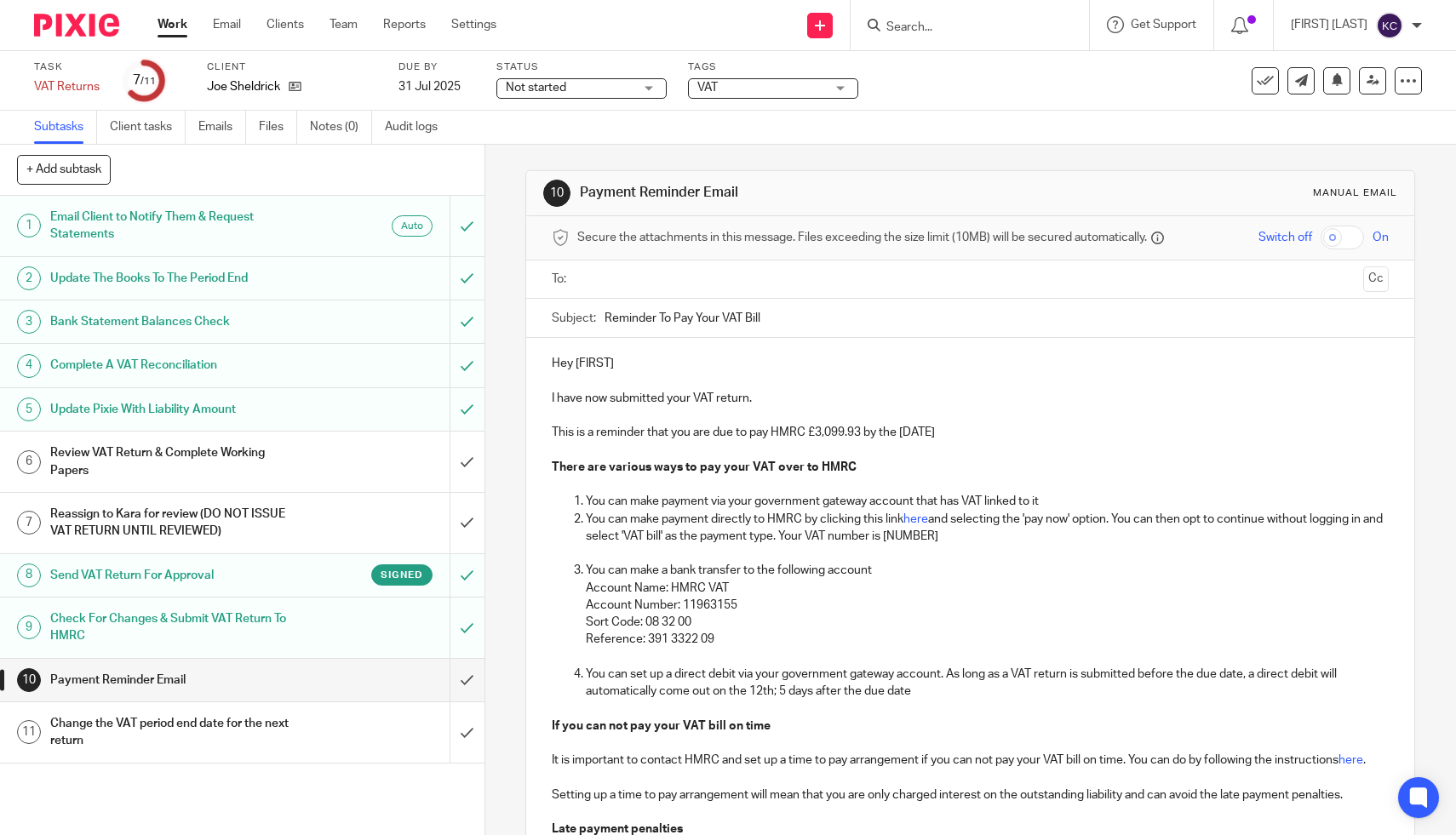 click at bounding box center (970, 279) 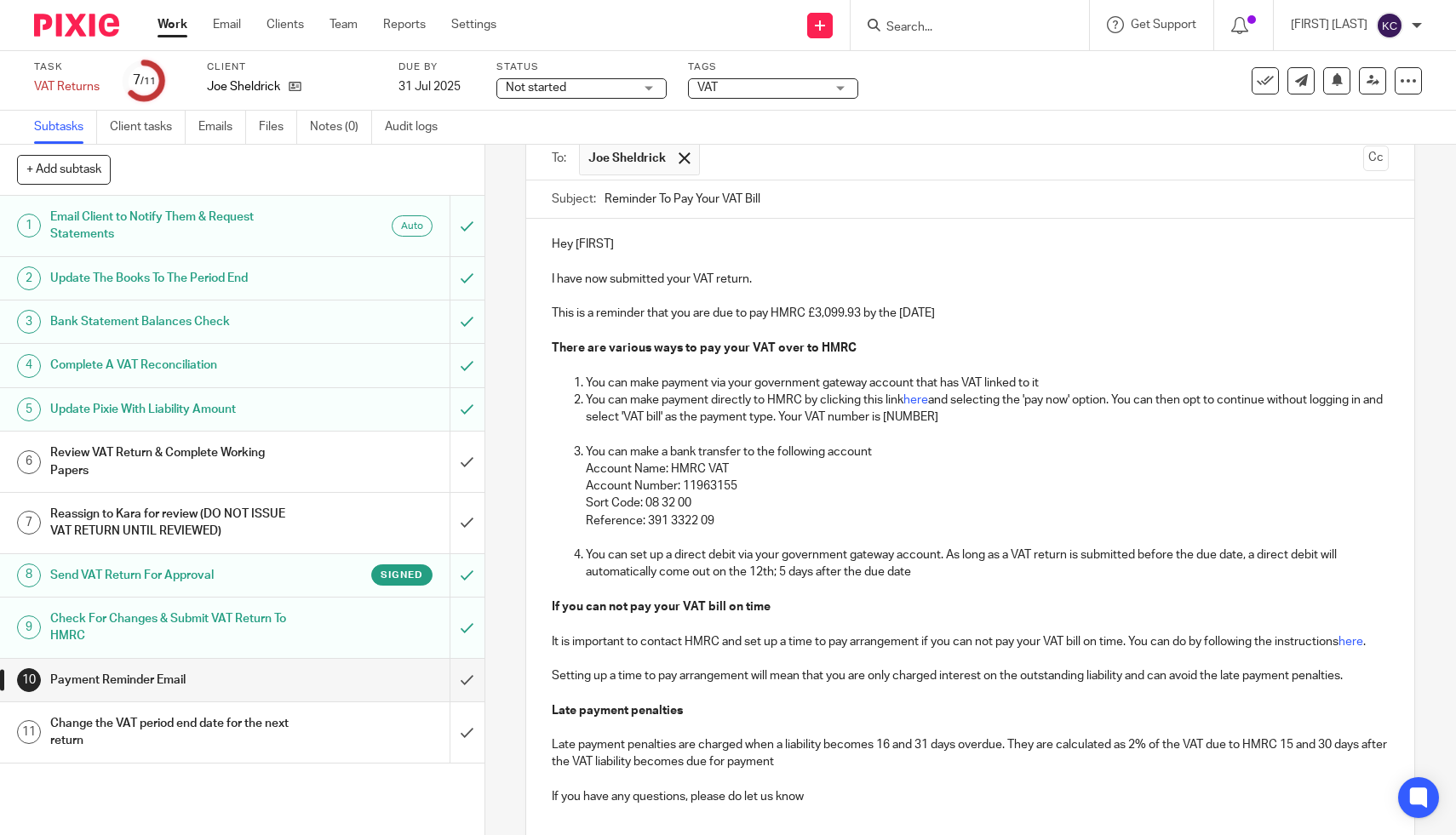 scroll, scrollTop: 292, scrollLeft: 0, axis: vertical 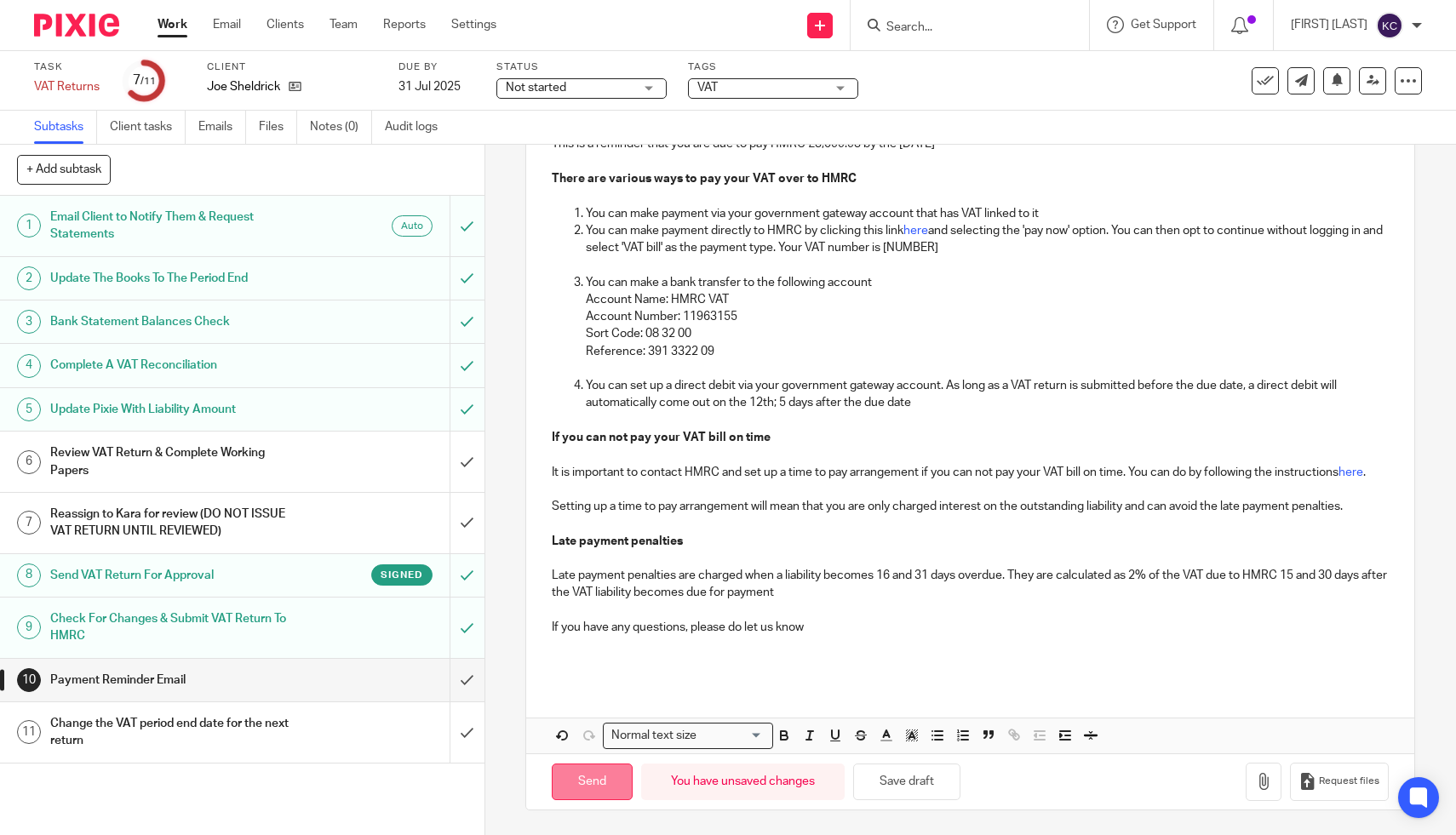 click on "Send" at bounding box center [592, 781] 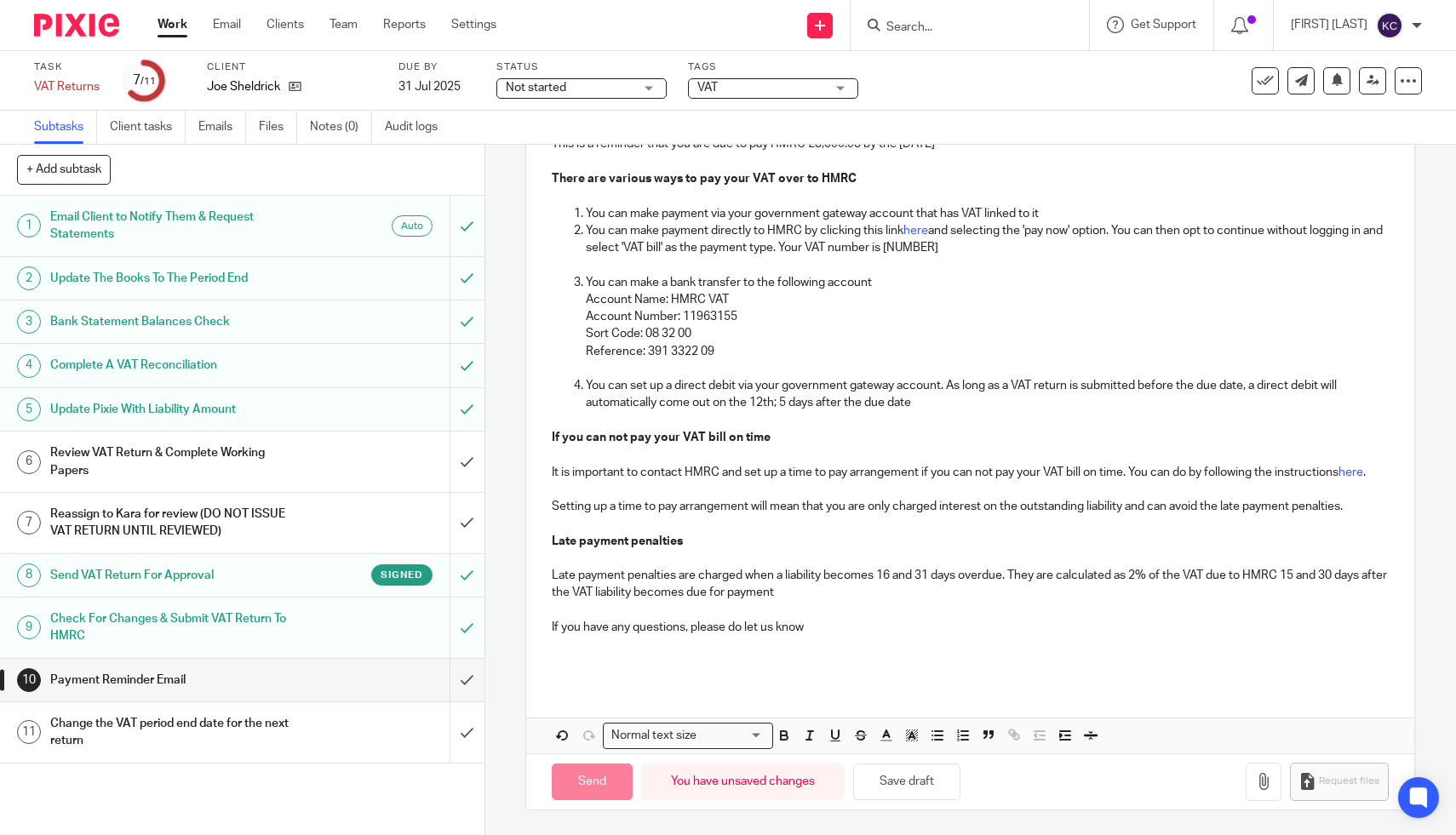 type on "Sent" 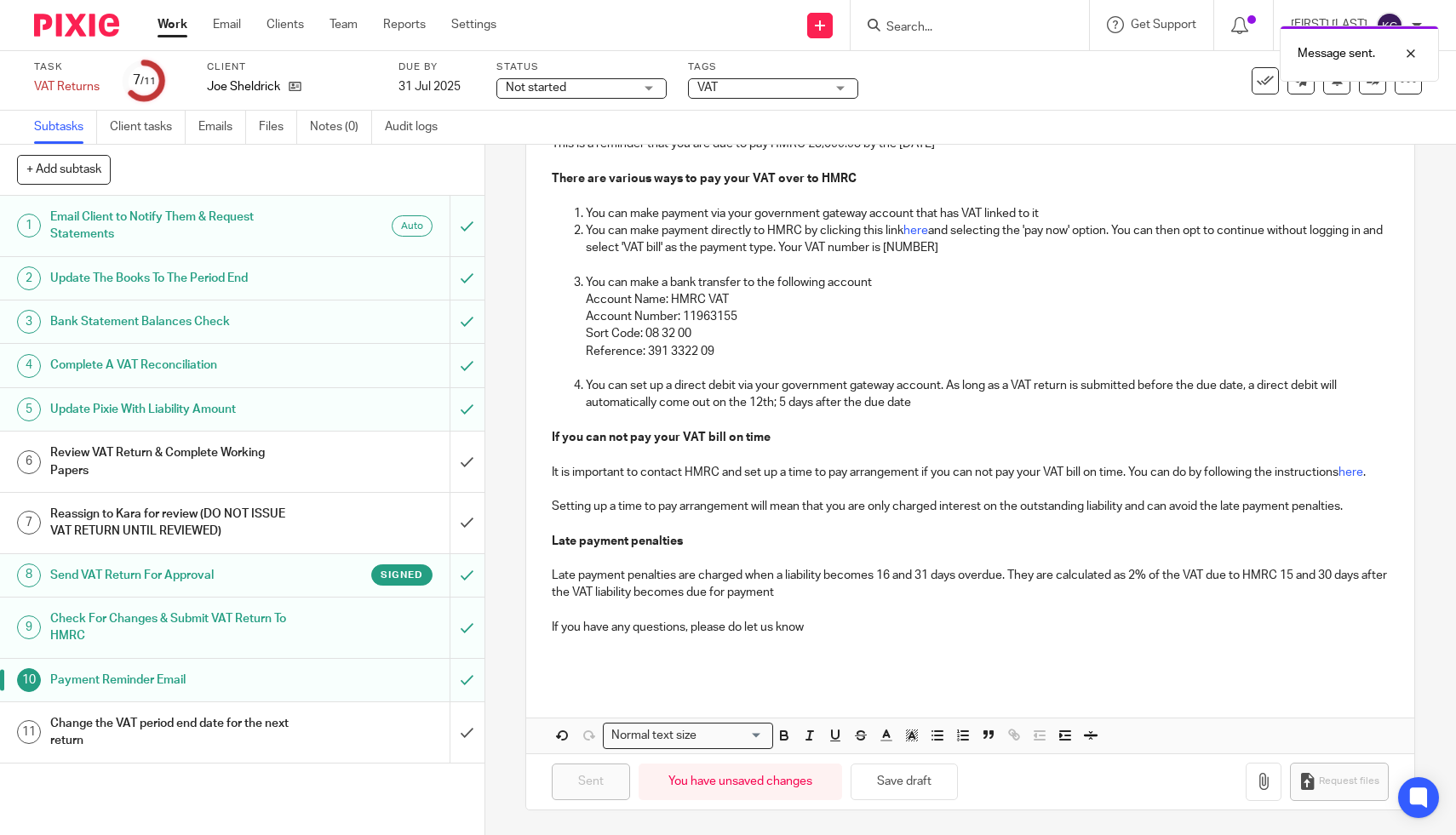click on "Change the VAT period end date for the next return" at bounding box center [241, 732] 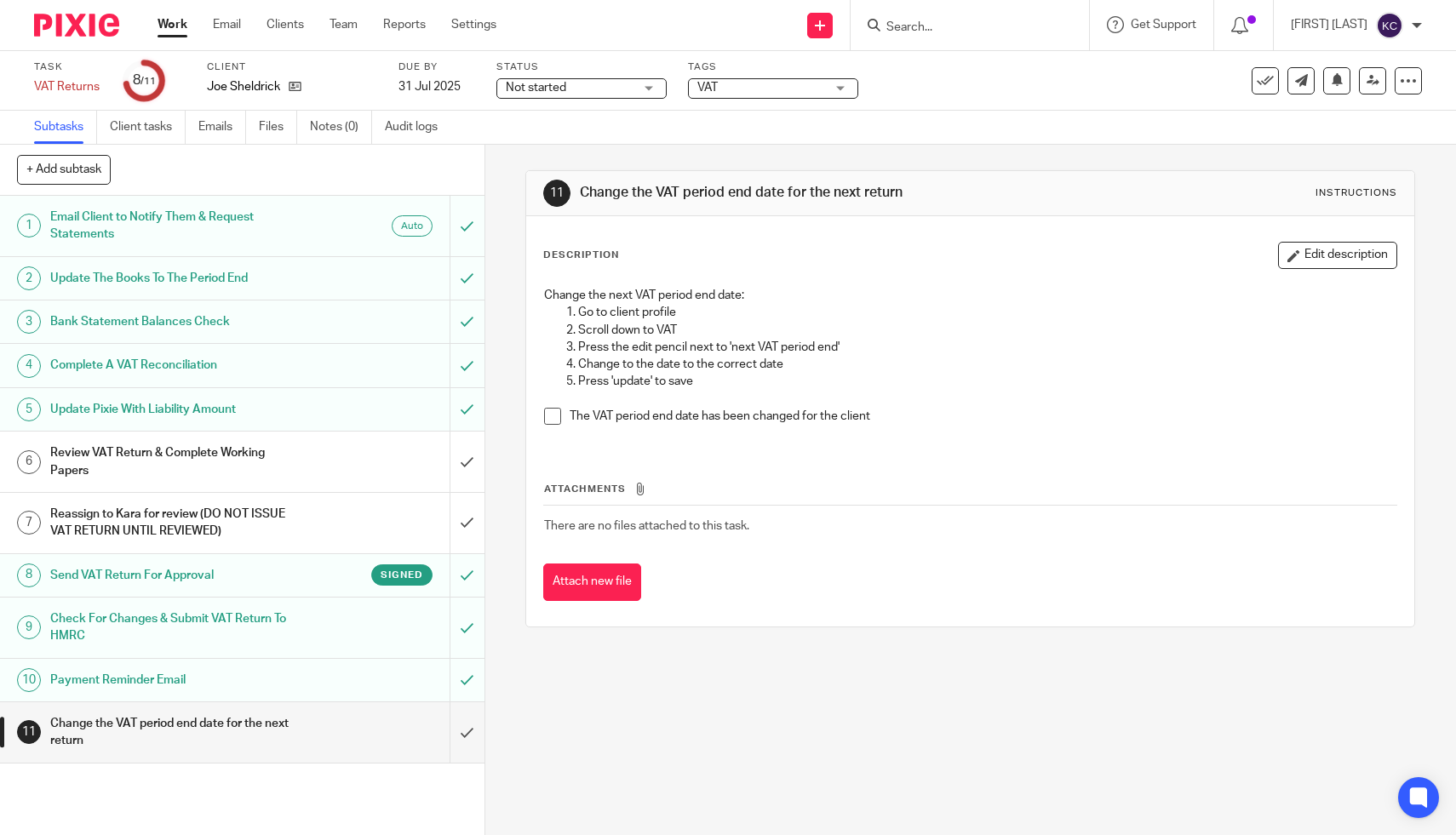 scroll, scrollTop: 0, scrollLeft: 0, axis: both 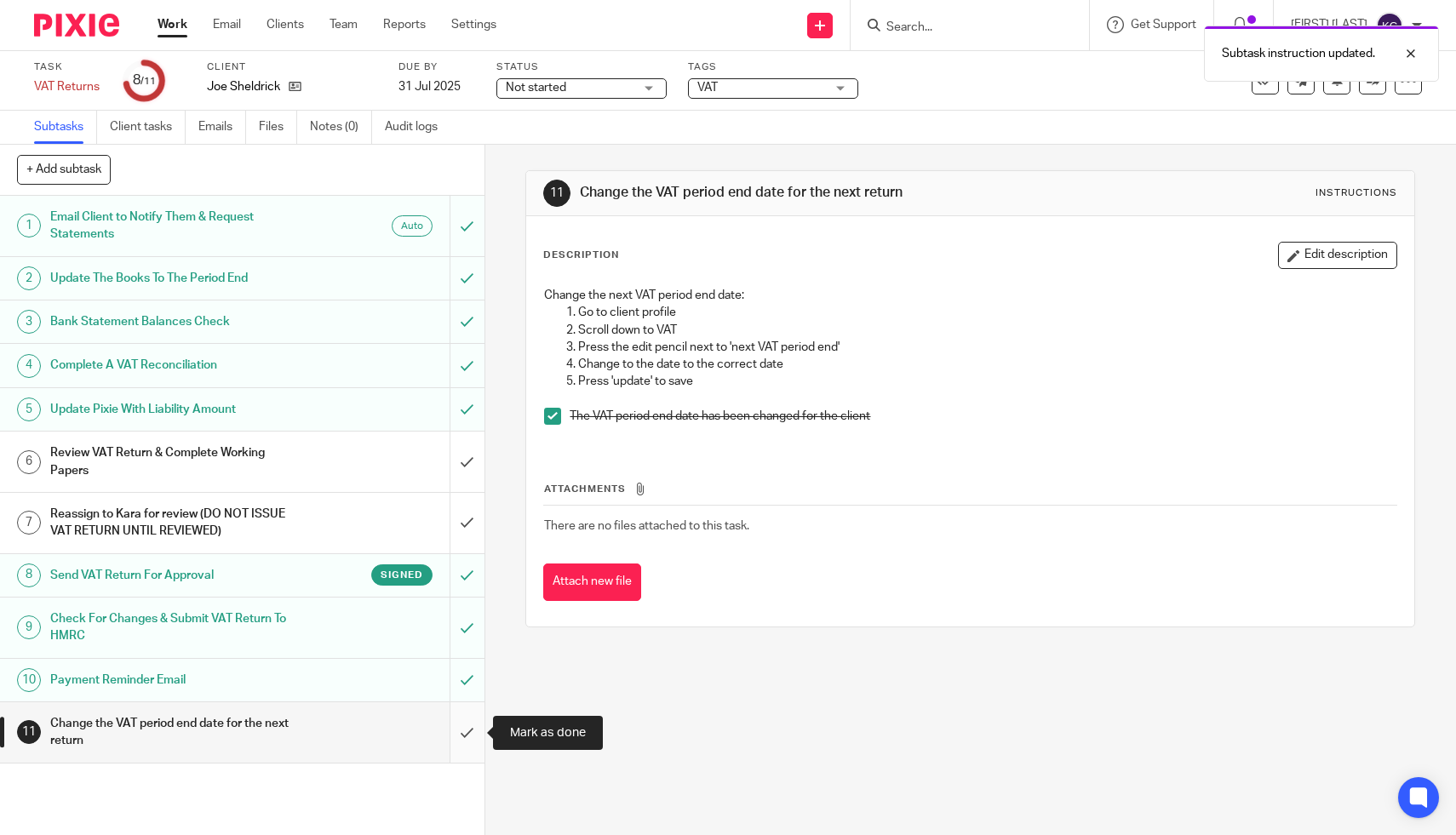 click at bounding box center (242, 732) 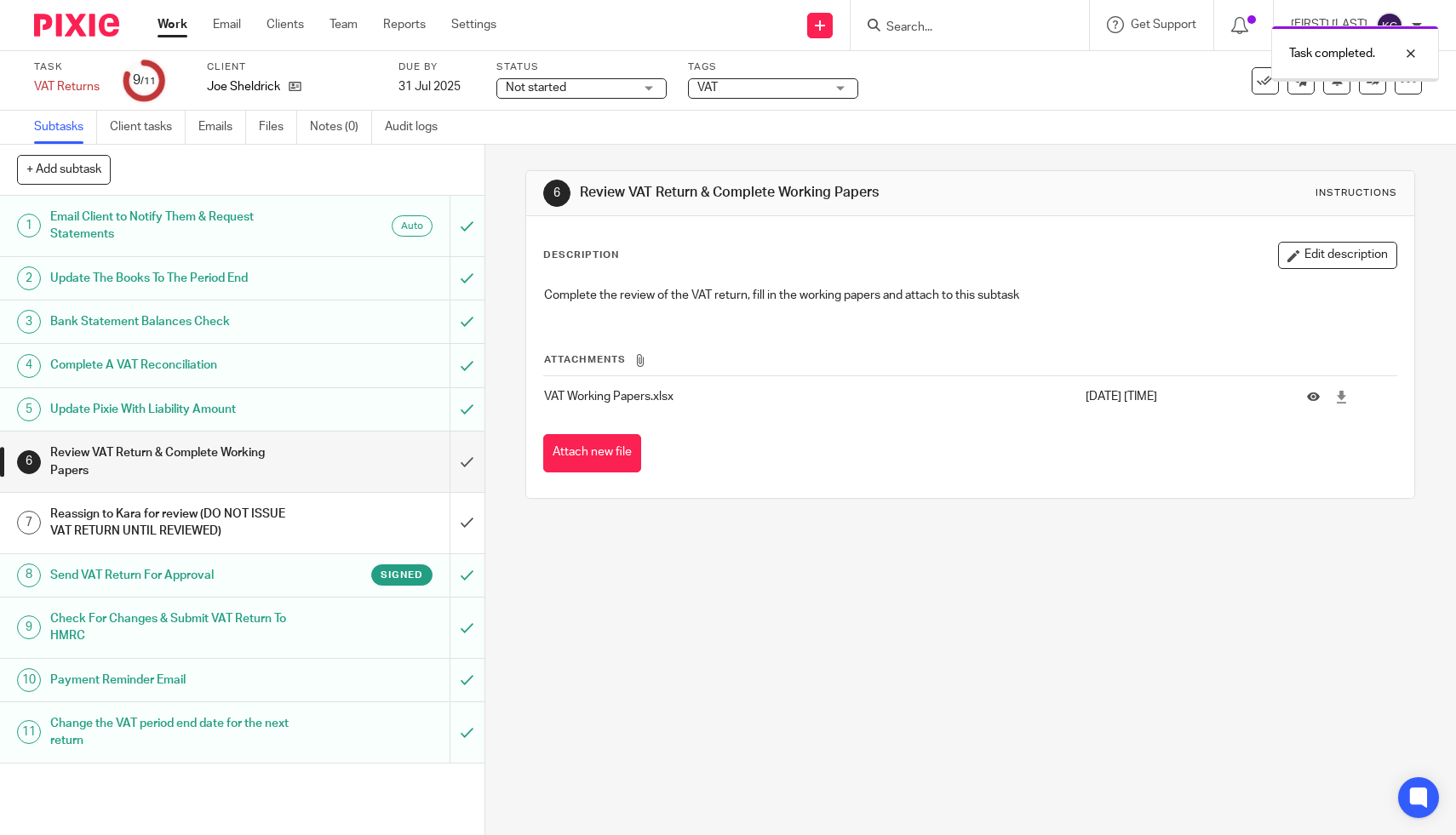 scroll, scrollTop: 0, scrollLeft: 0, axis: both 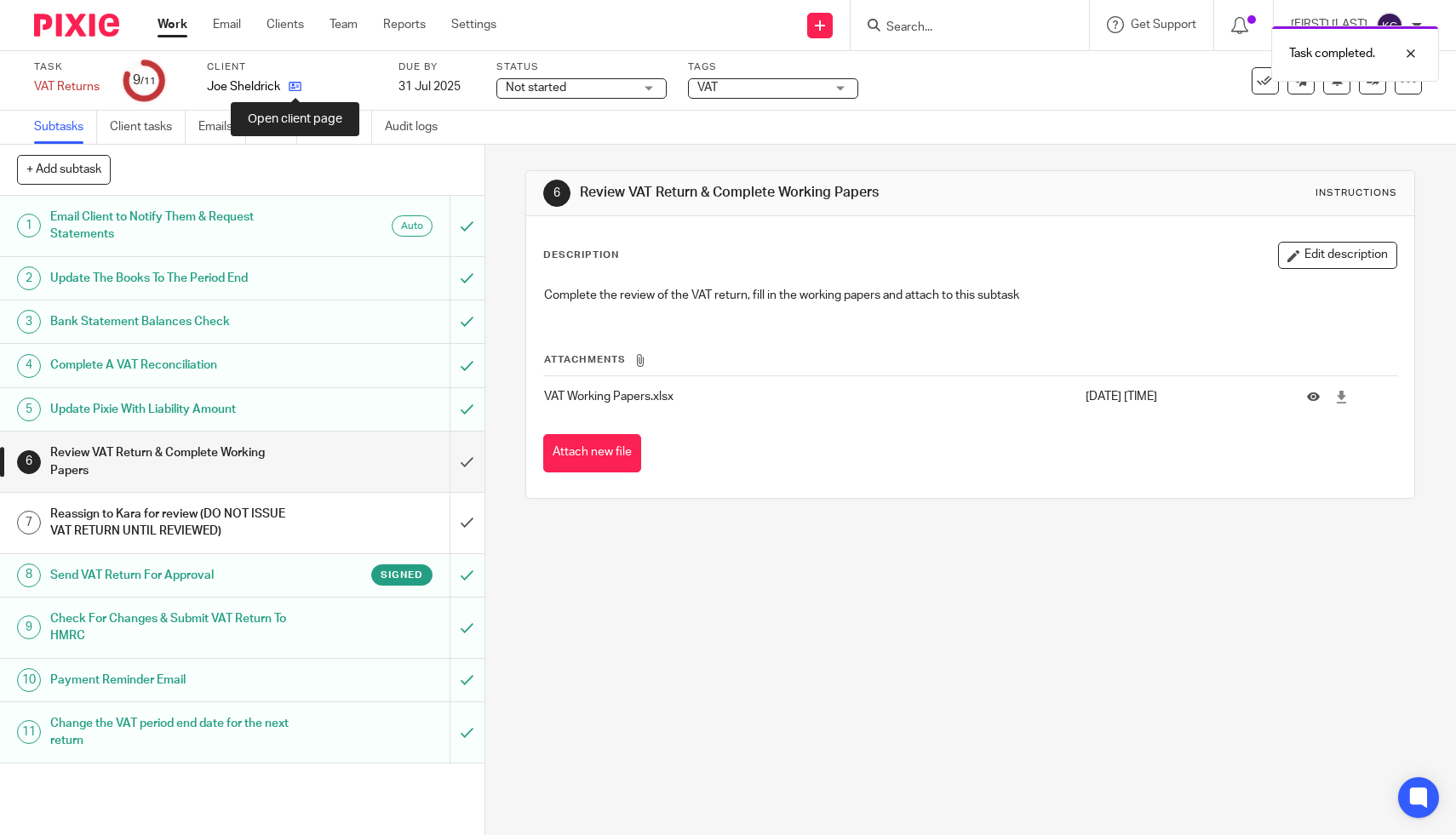 click at bounding box center (295, 86) 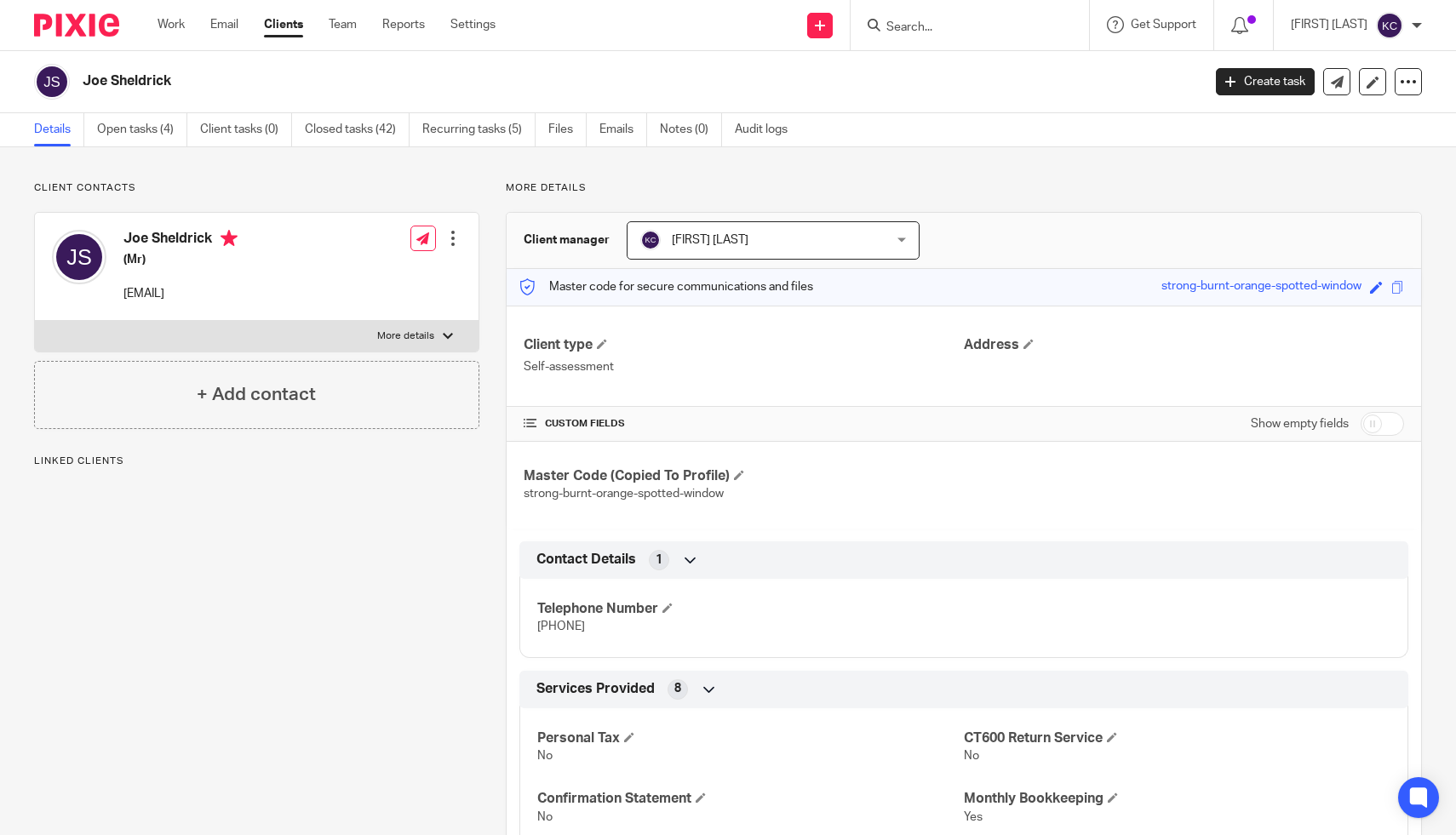 scroll, scrollTop: 0, scrollLeft: 0, axis: both 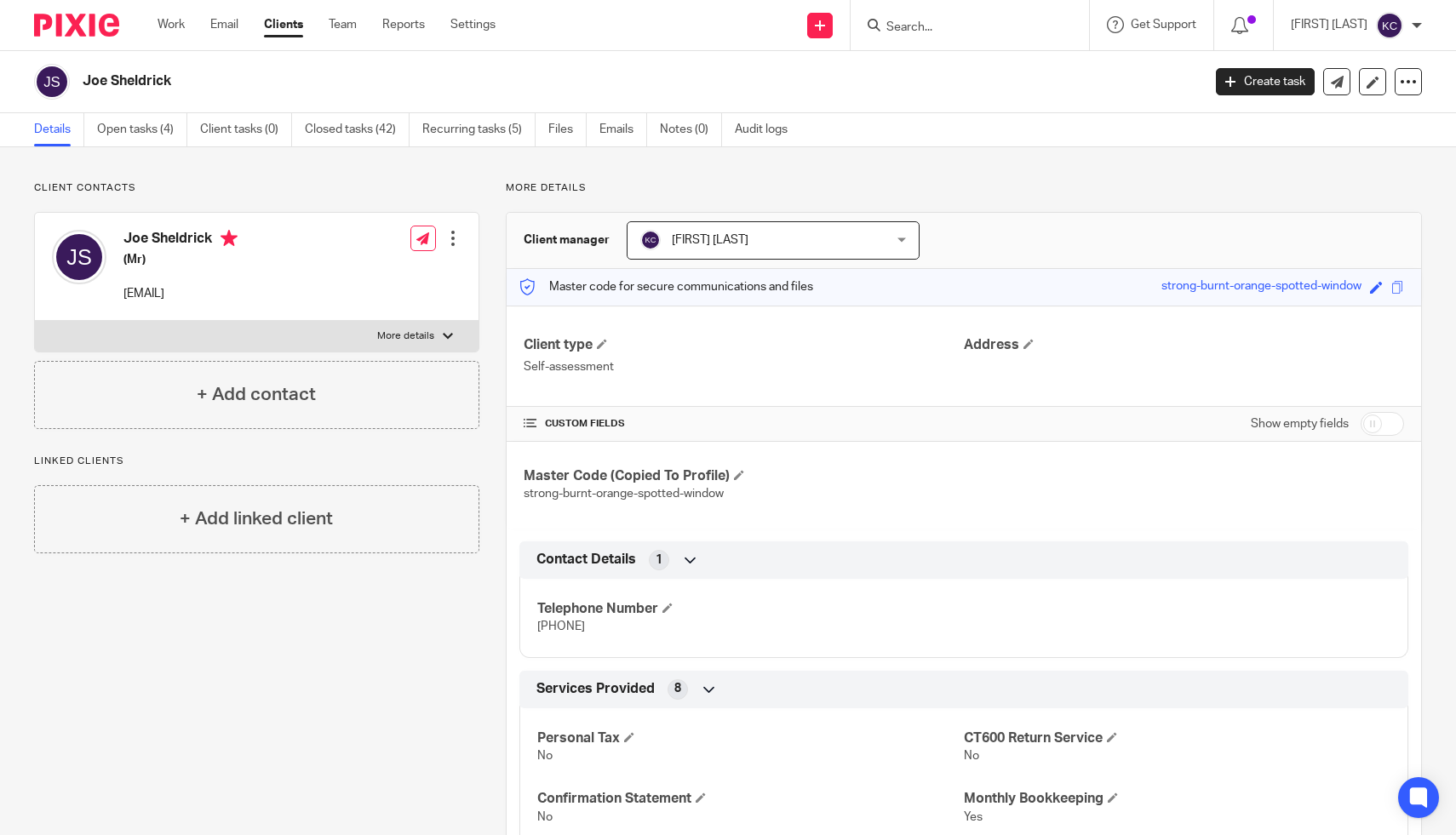 click at bounding box center [1382, 424] 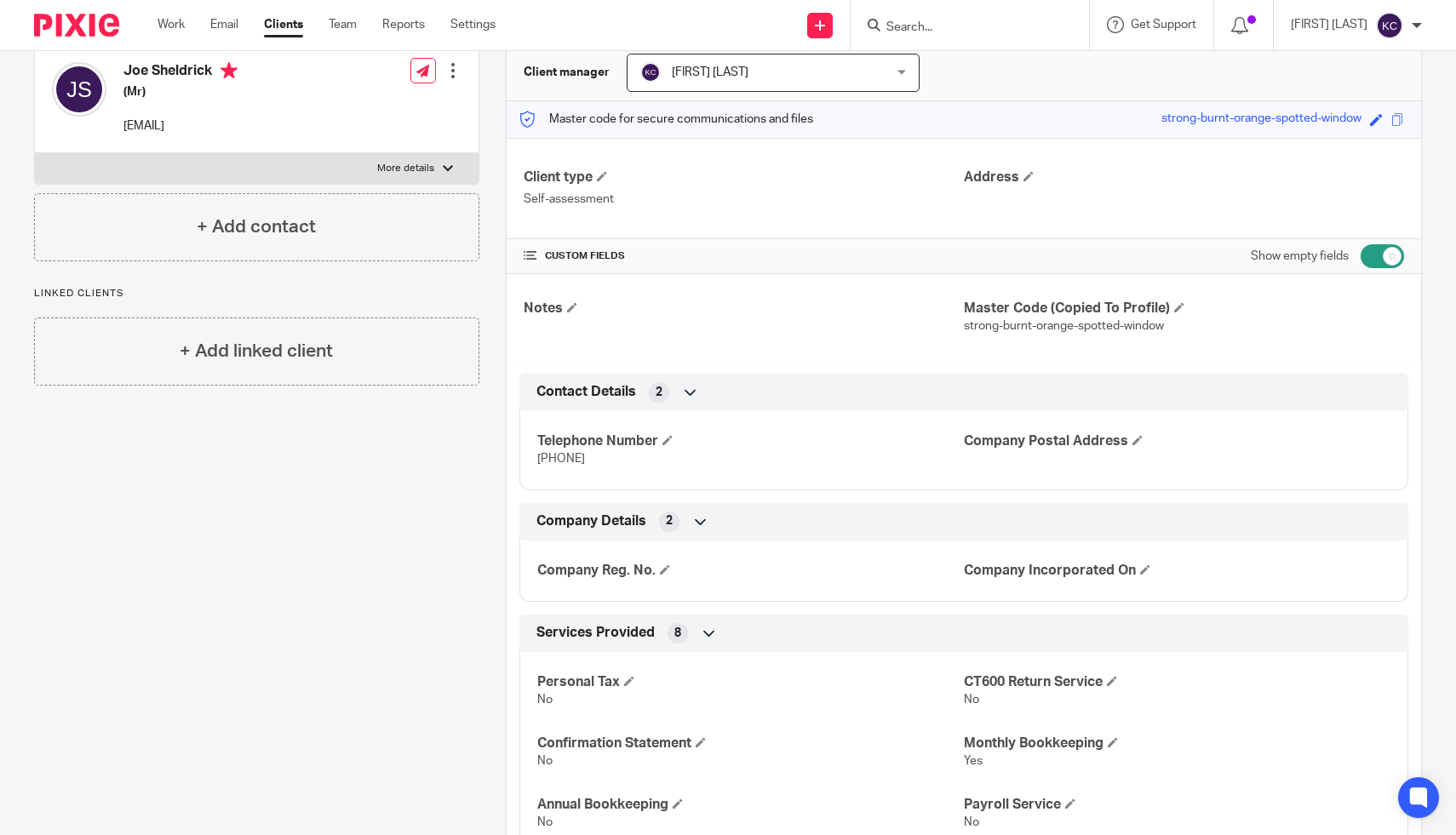 scroll, scrollTop: 0, scrollLeft: 0, axis: both 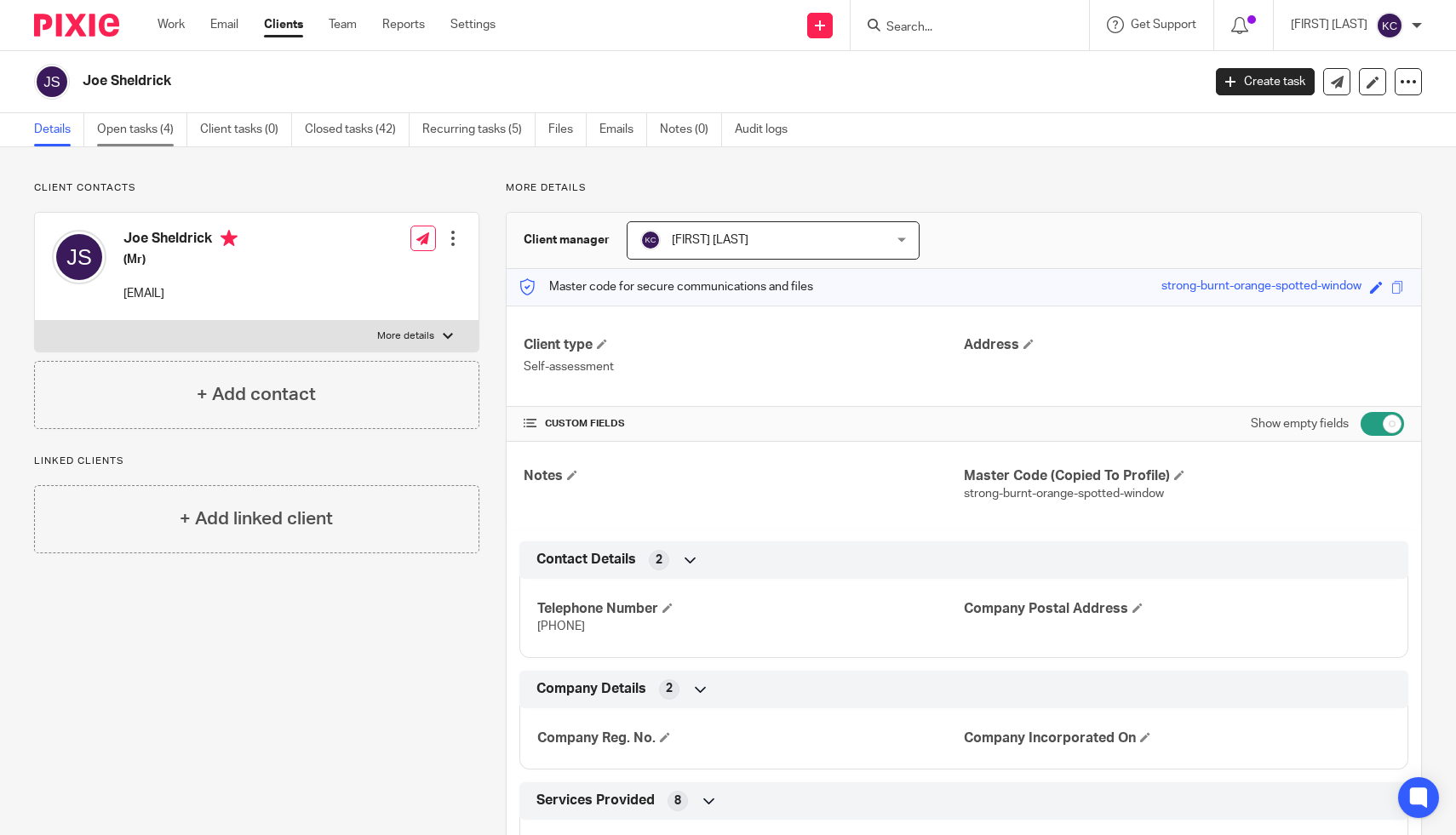 click on "Open tasks (4)" at bounding box center (142, 129) 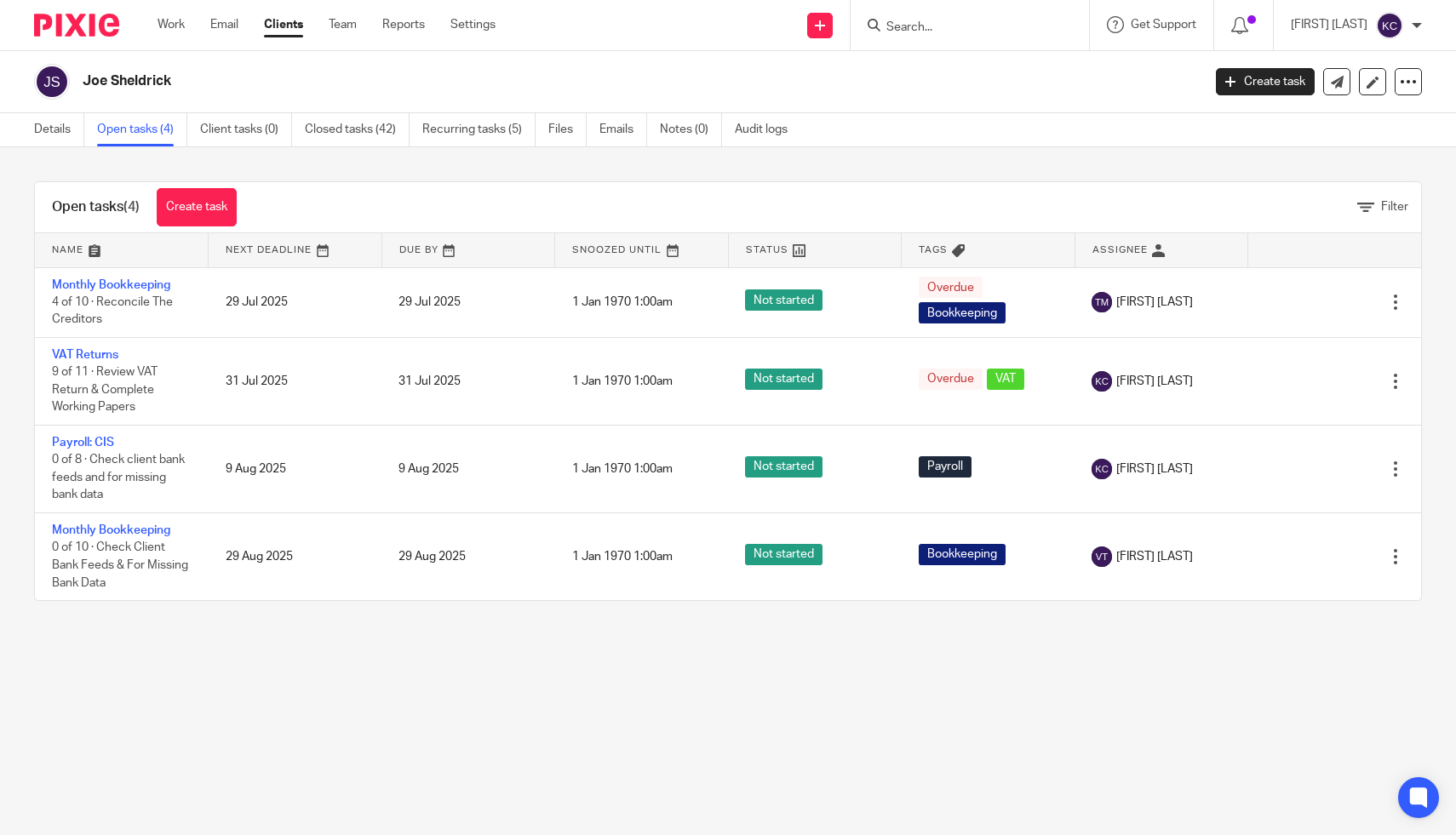 scroll, scrollTop: 0, scrollLeft: 0, axis: both 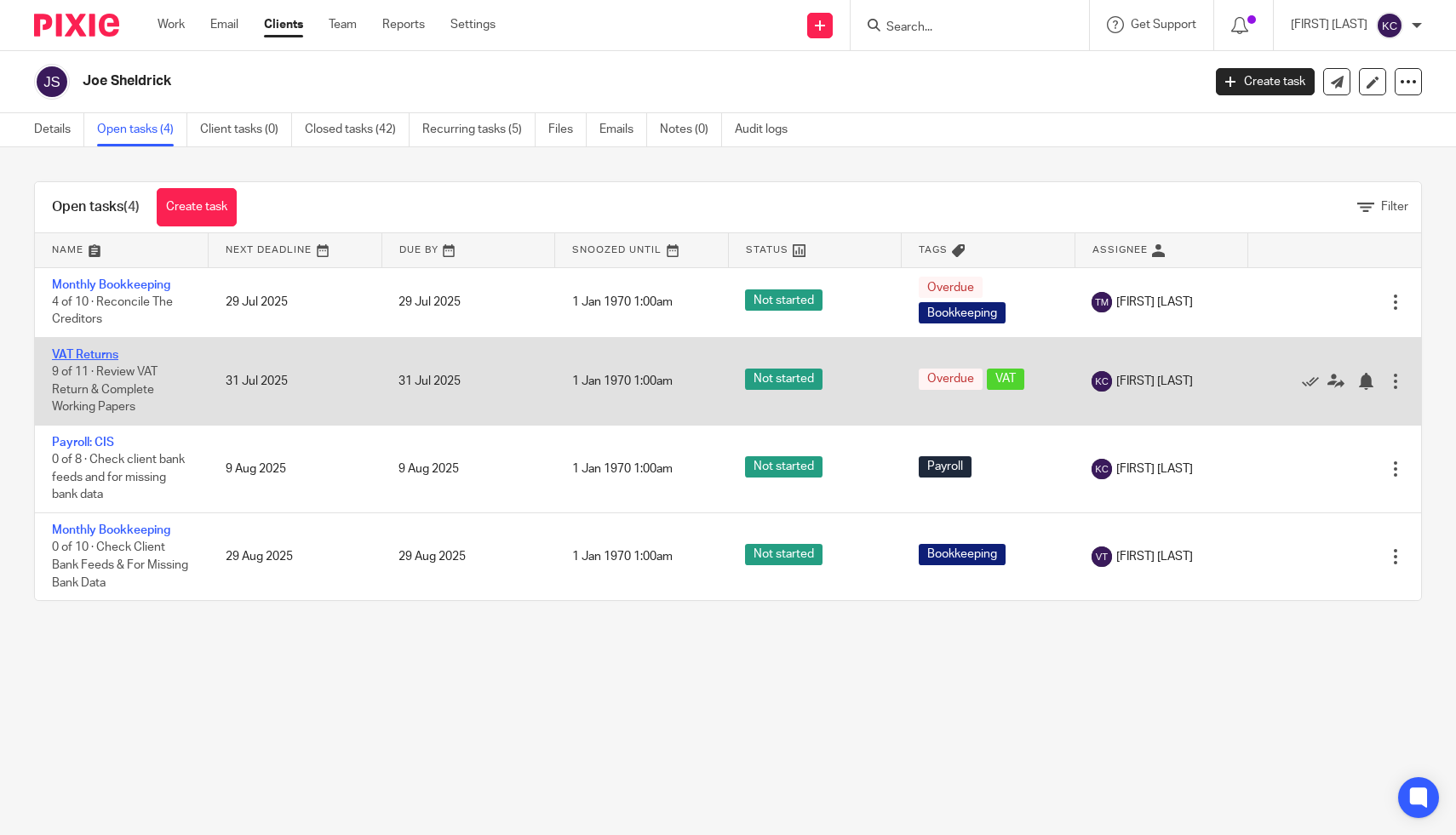 click on "VAT Returns" at bounding box center (85, 355) 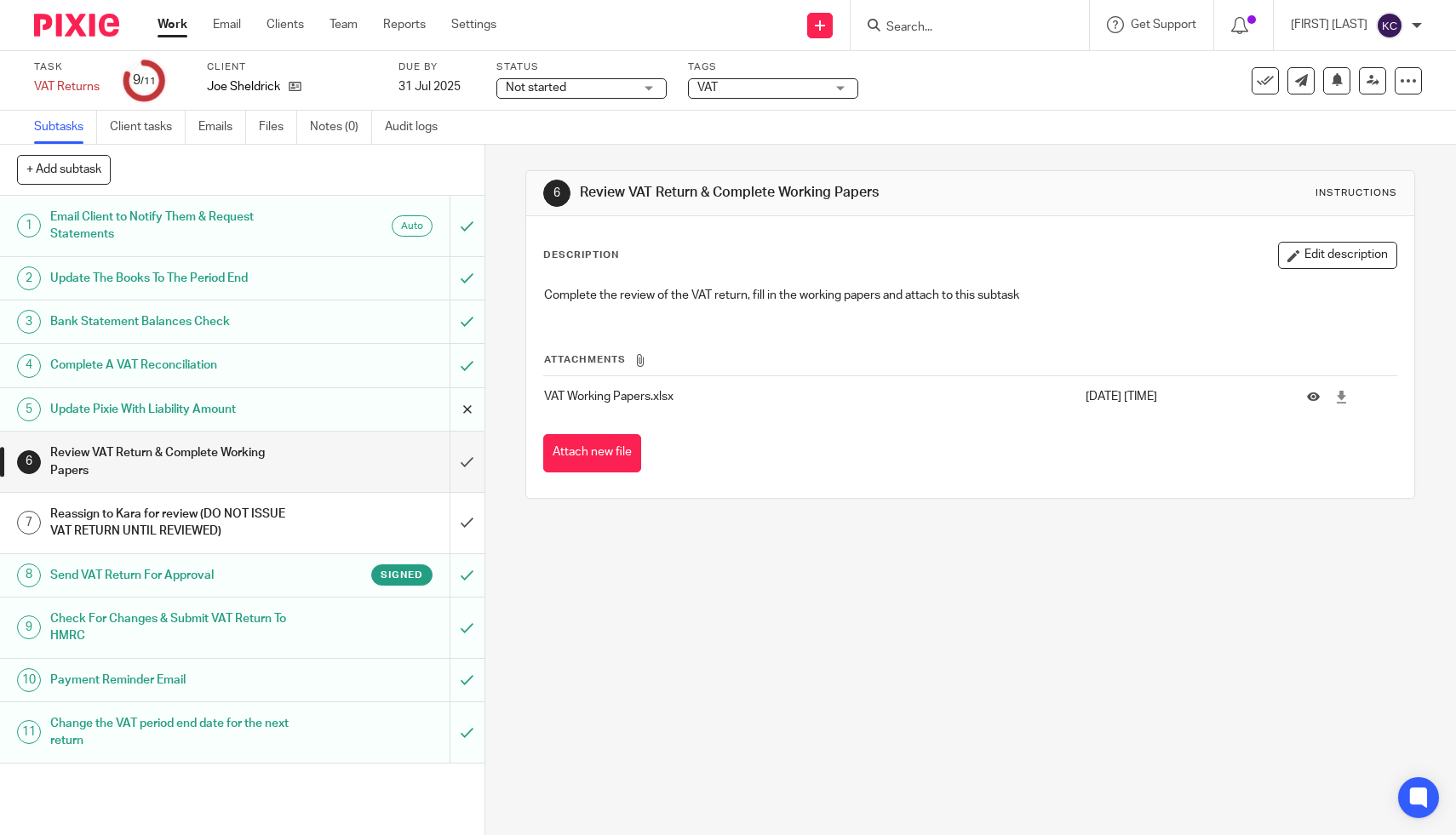 scroll, scrollTop: 0, scrollLeft: 0, axis: both 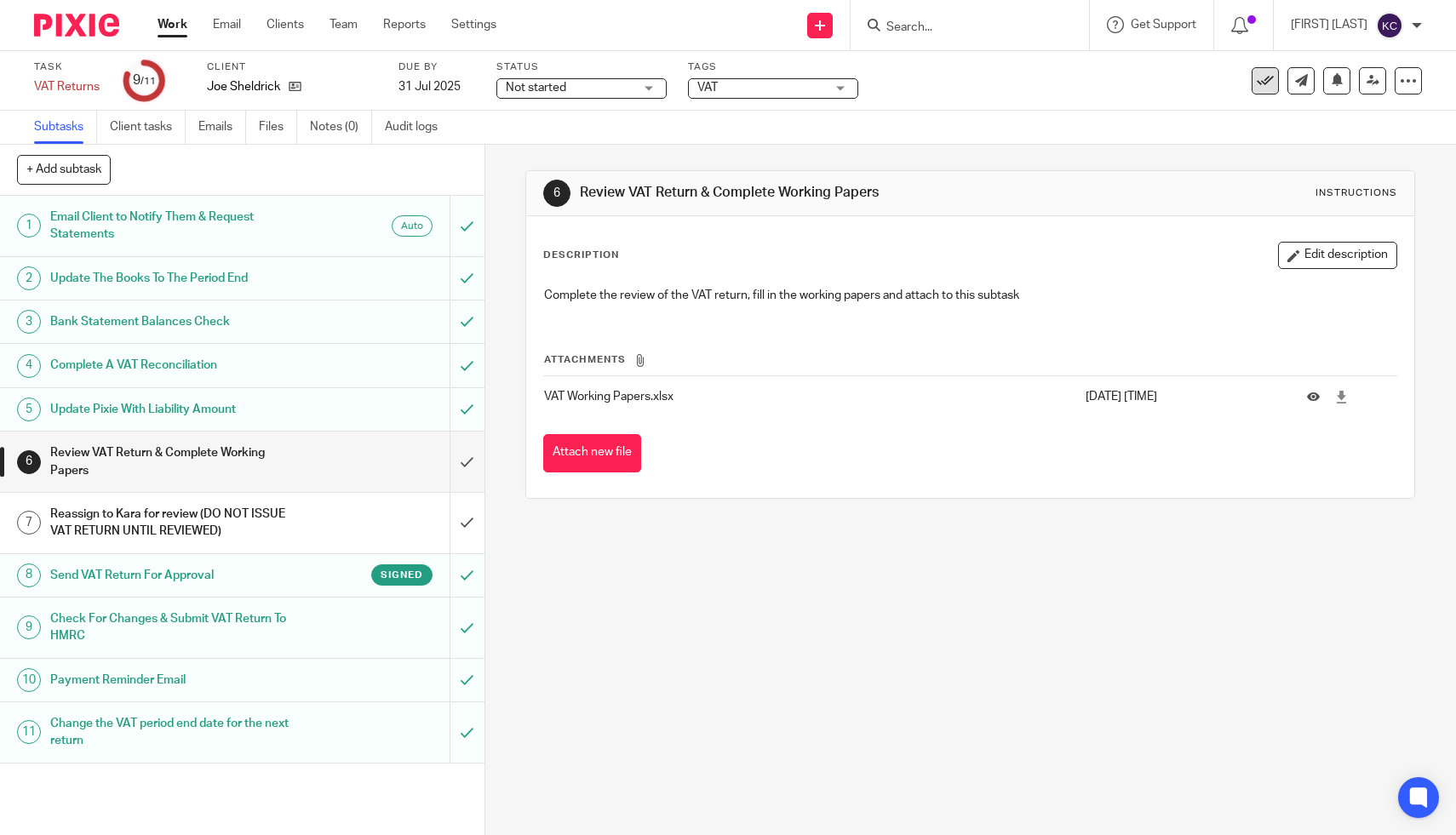 click at bounding box center (1265, 81) 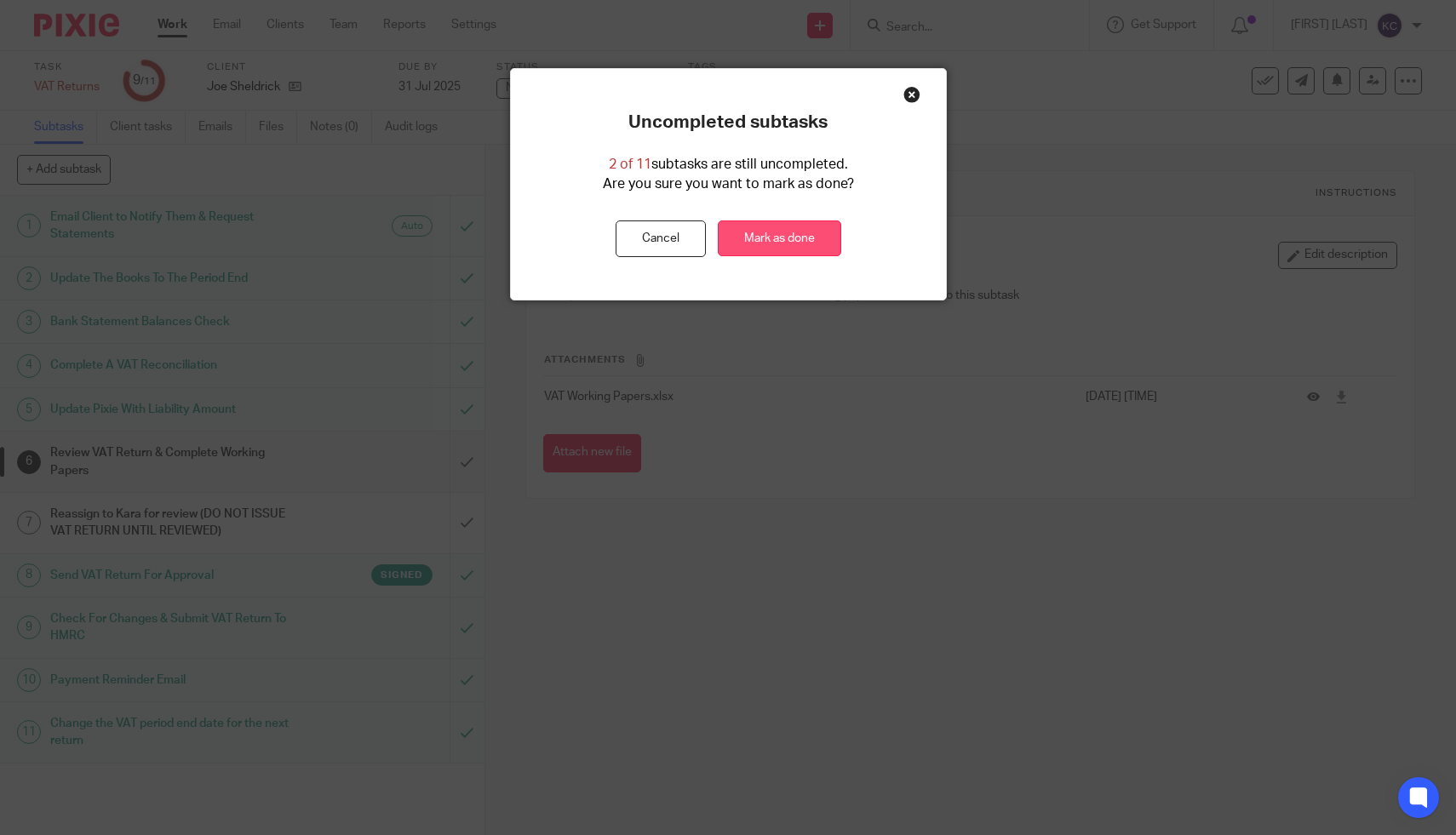 click on "Mark as done" at bounding box center [779, 238] 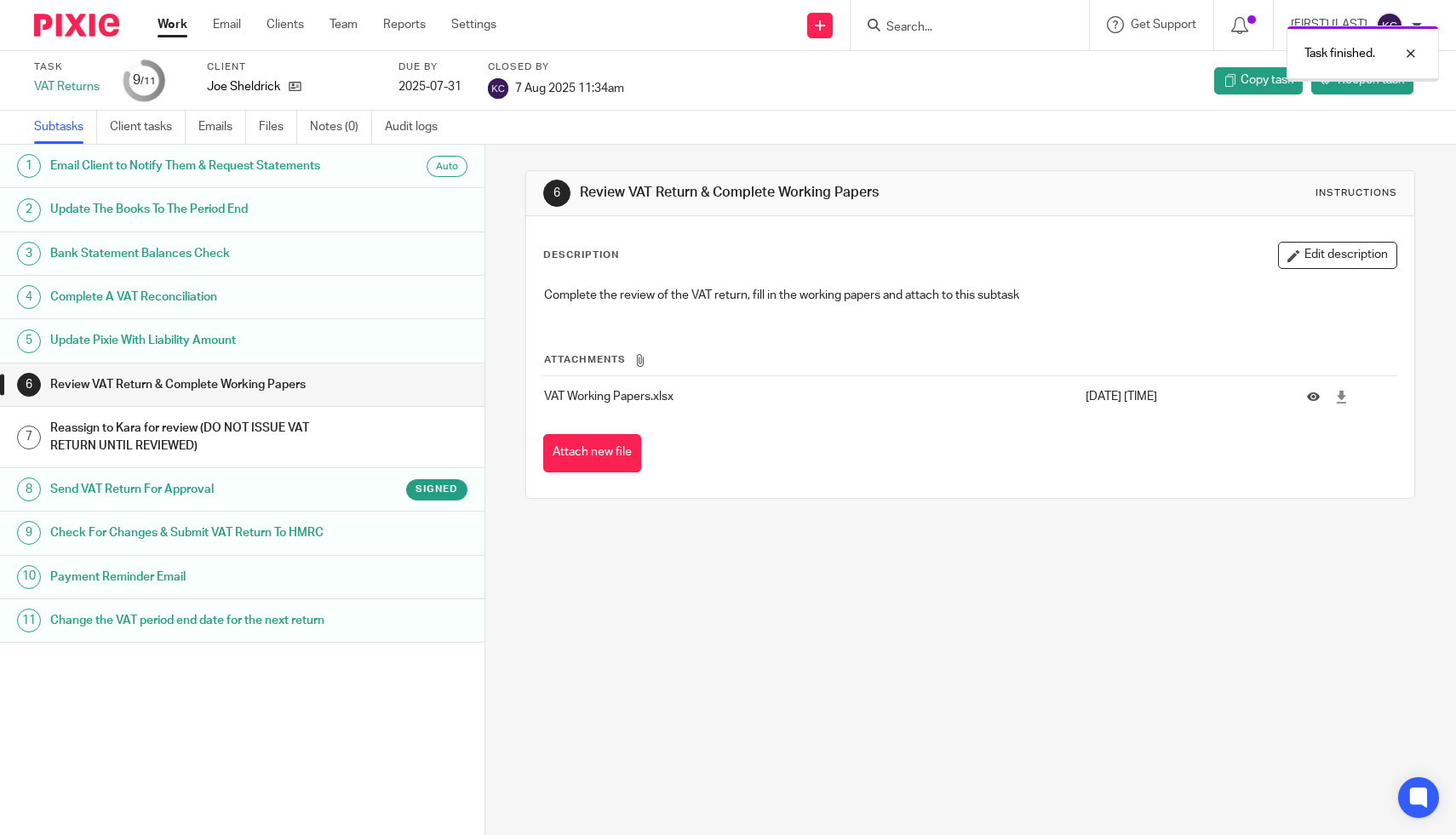 scroll, scrollTop: 0, scrollLeft: 0, axis: both 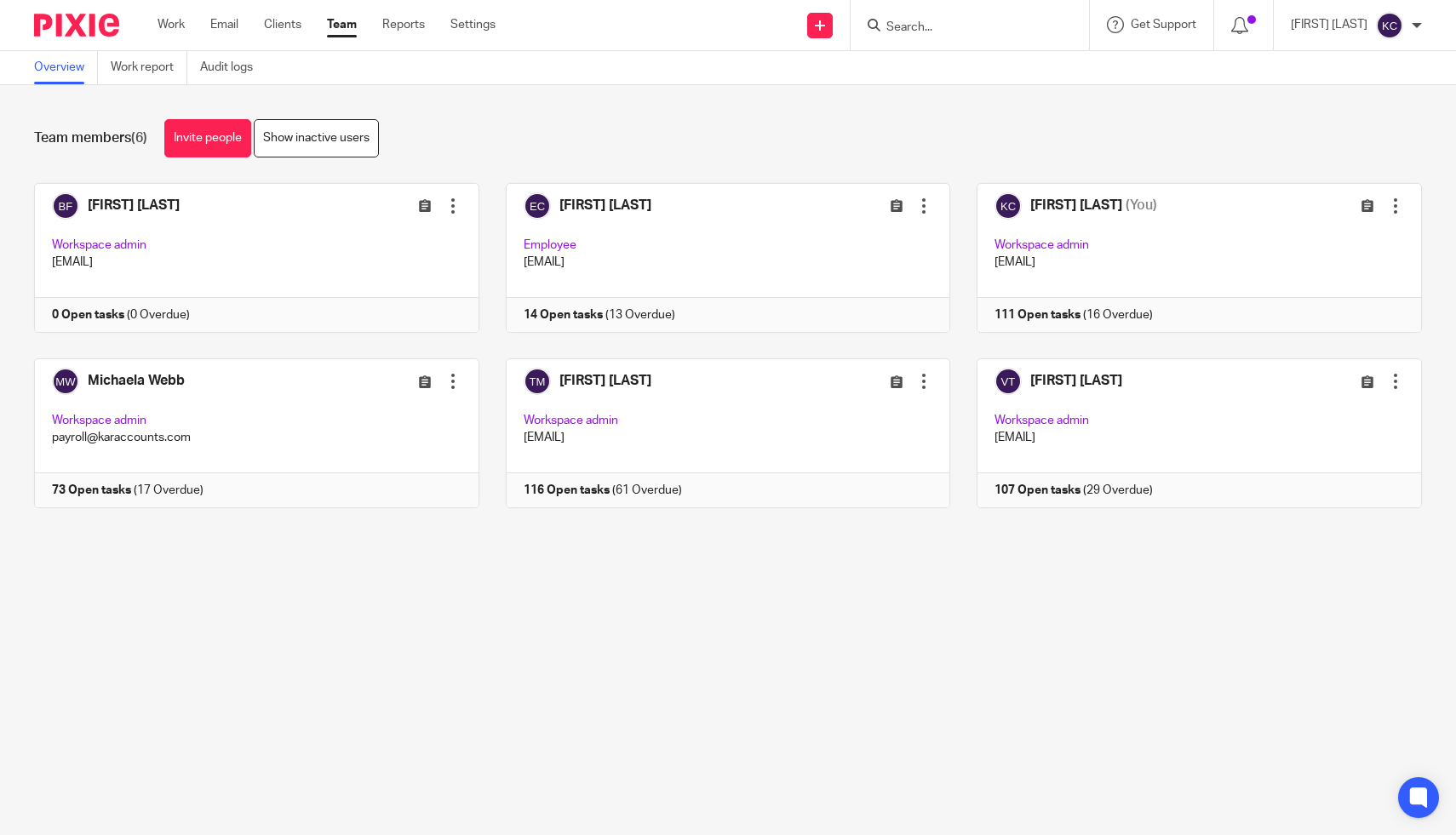 click at bounding box center (970, 25) 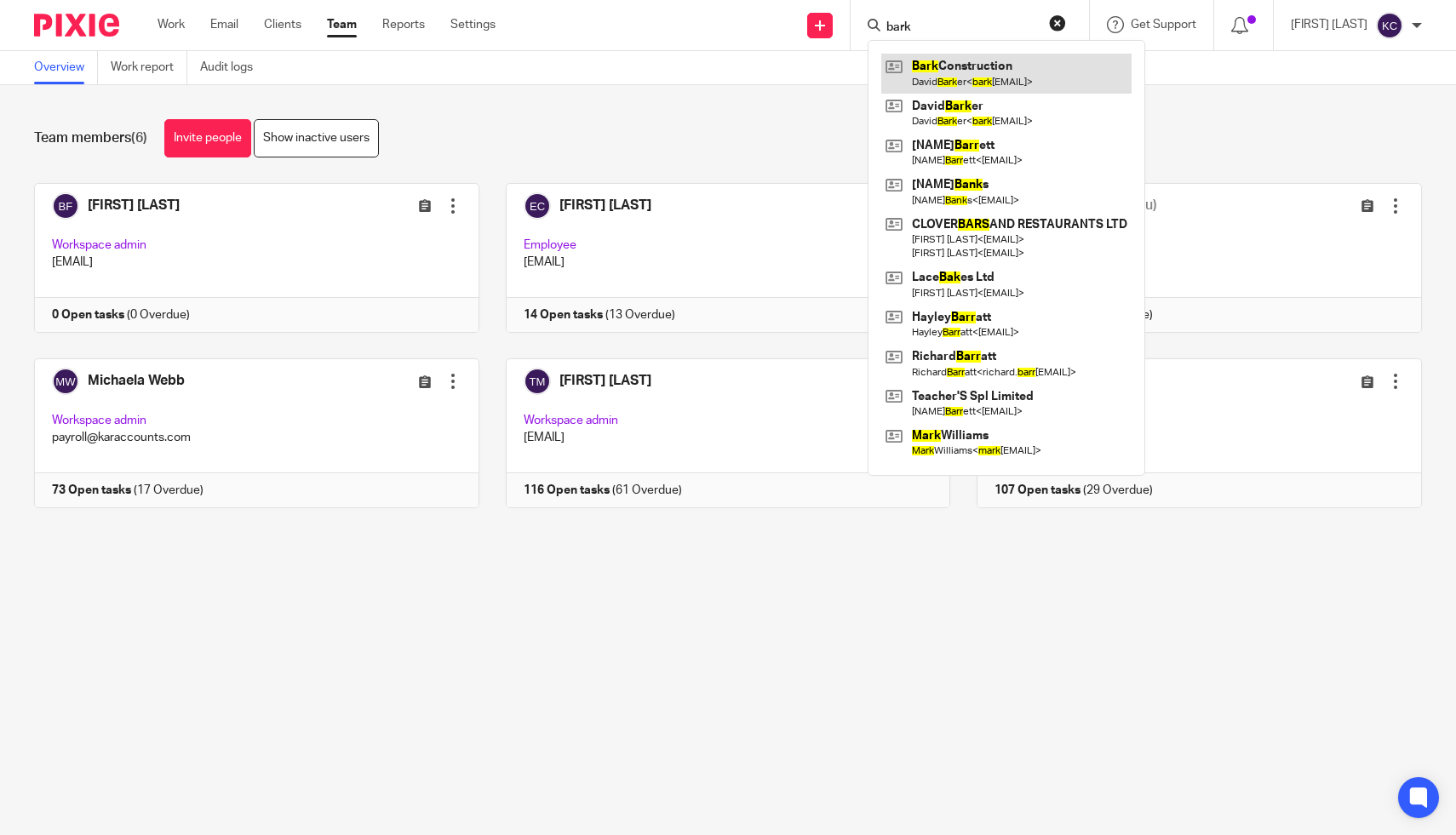 type on "bark" 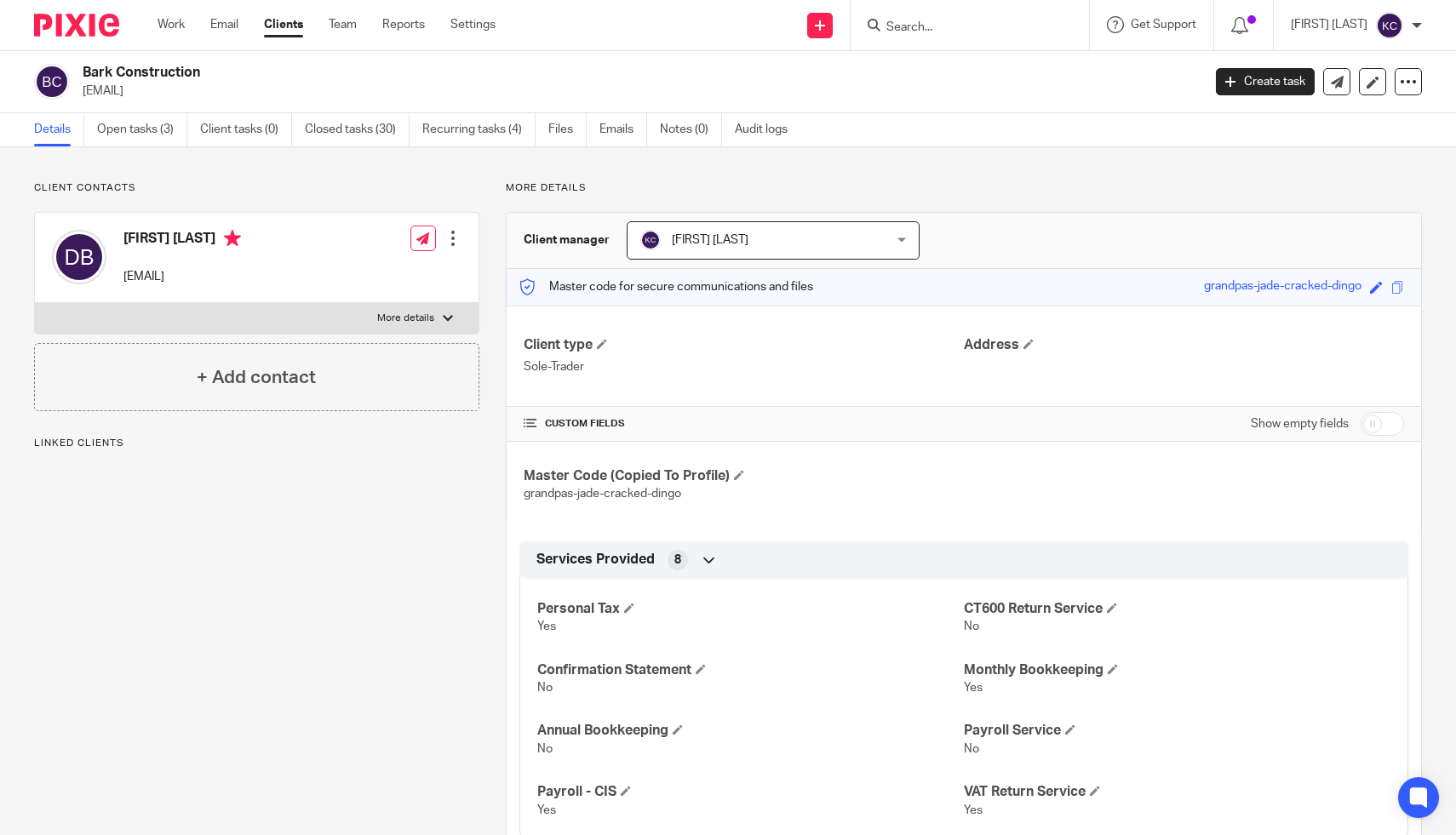 scroll, scrollTop: 0, scrollLeft: 0, axis: both 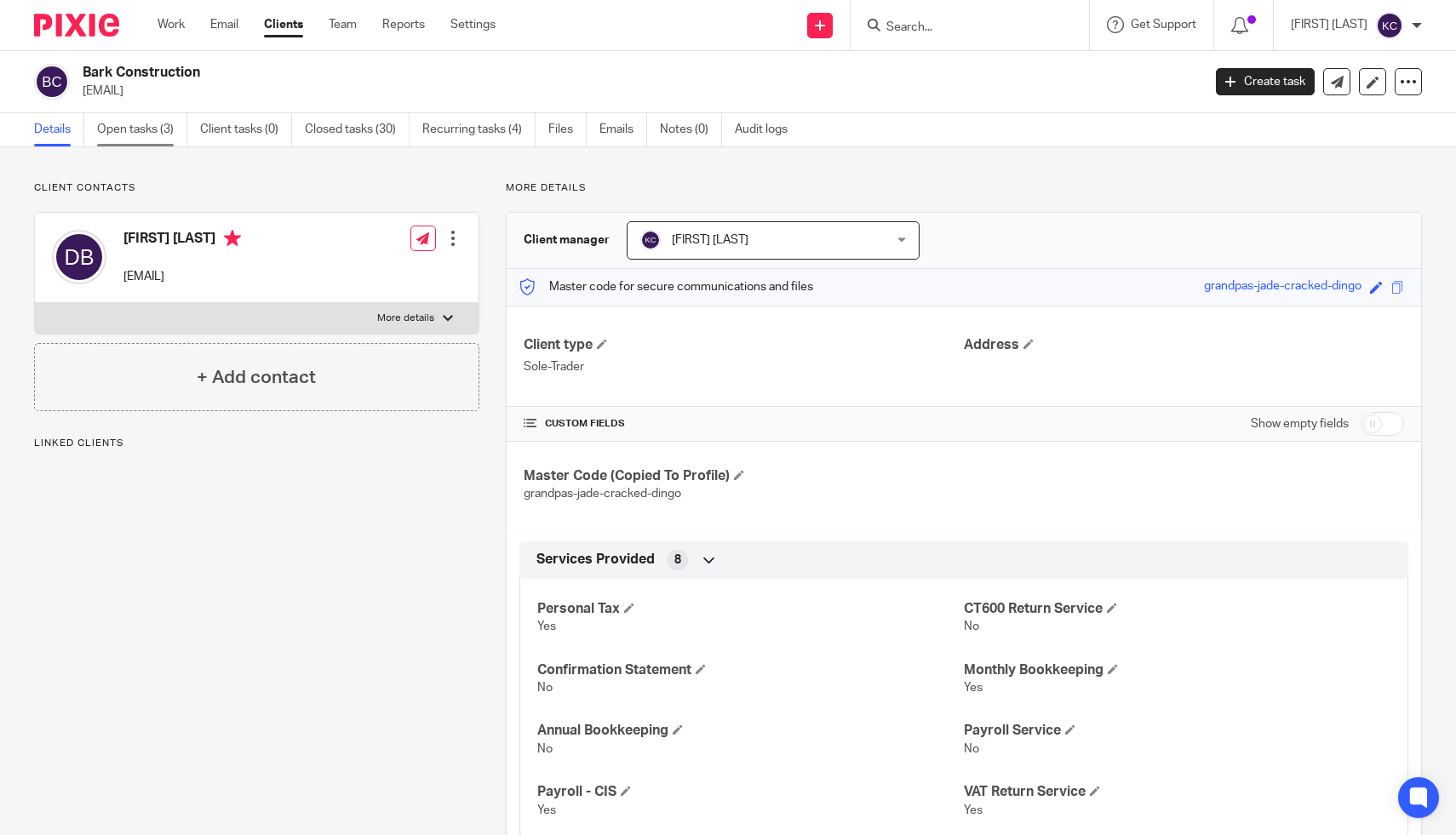 click on "Open tasks (3)" at bounding box center [142, 129] 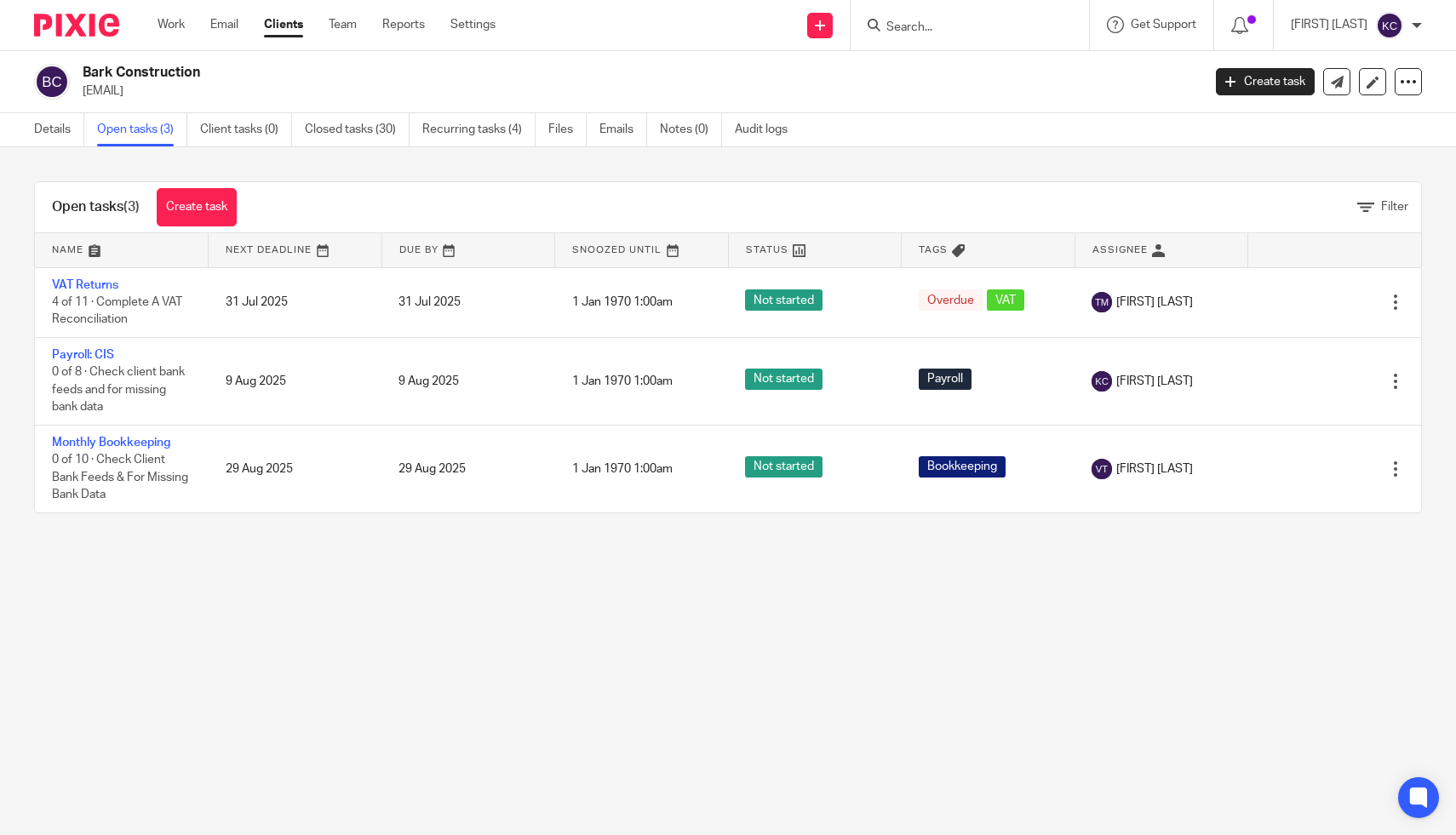 scroll, scrollTop: 0, scrollLeft: 0, axis: both 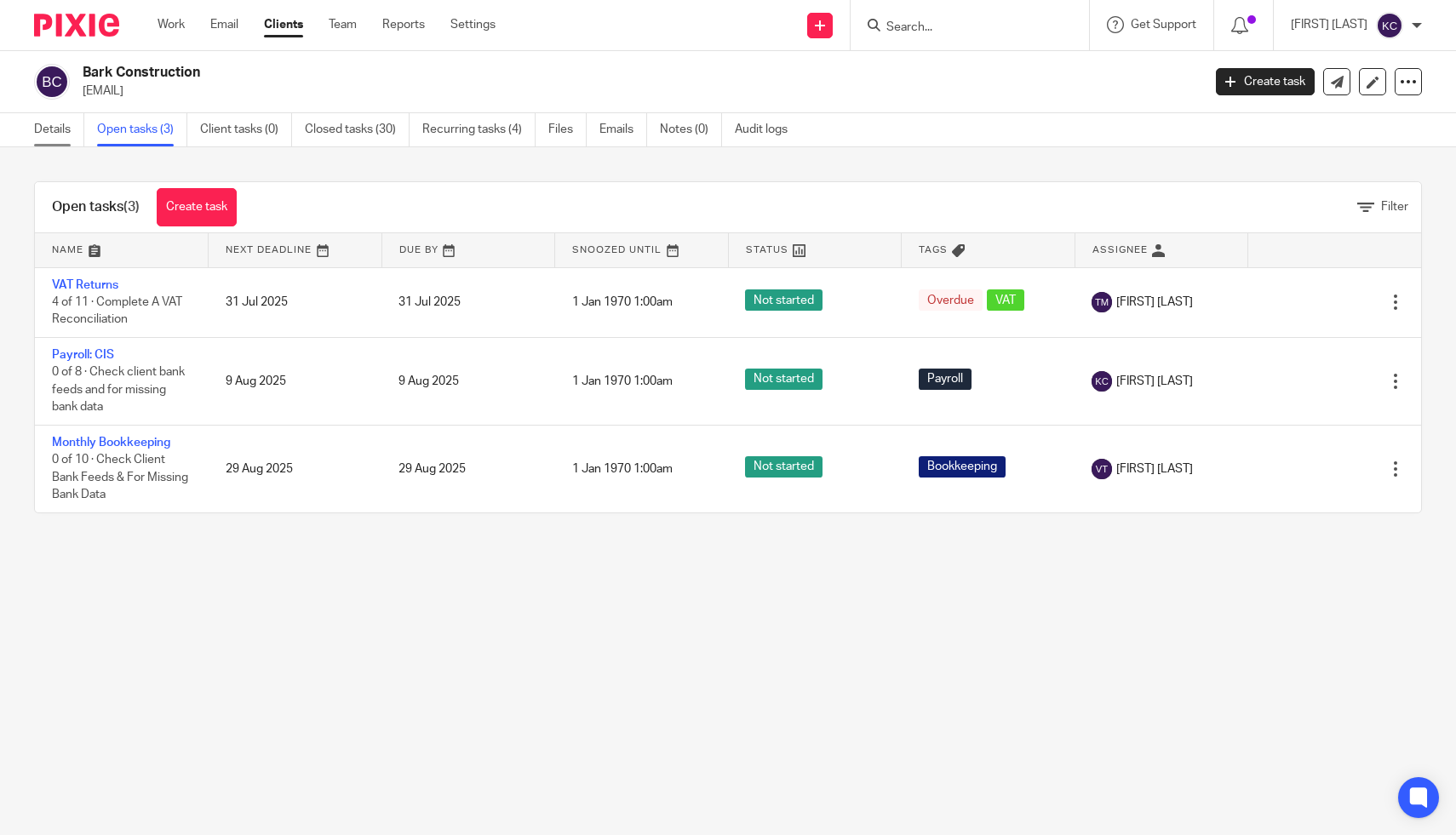 click on "Details" at bounding box center (59, 129) 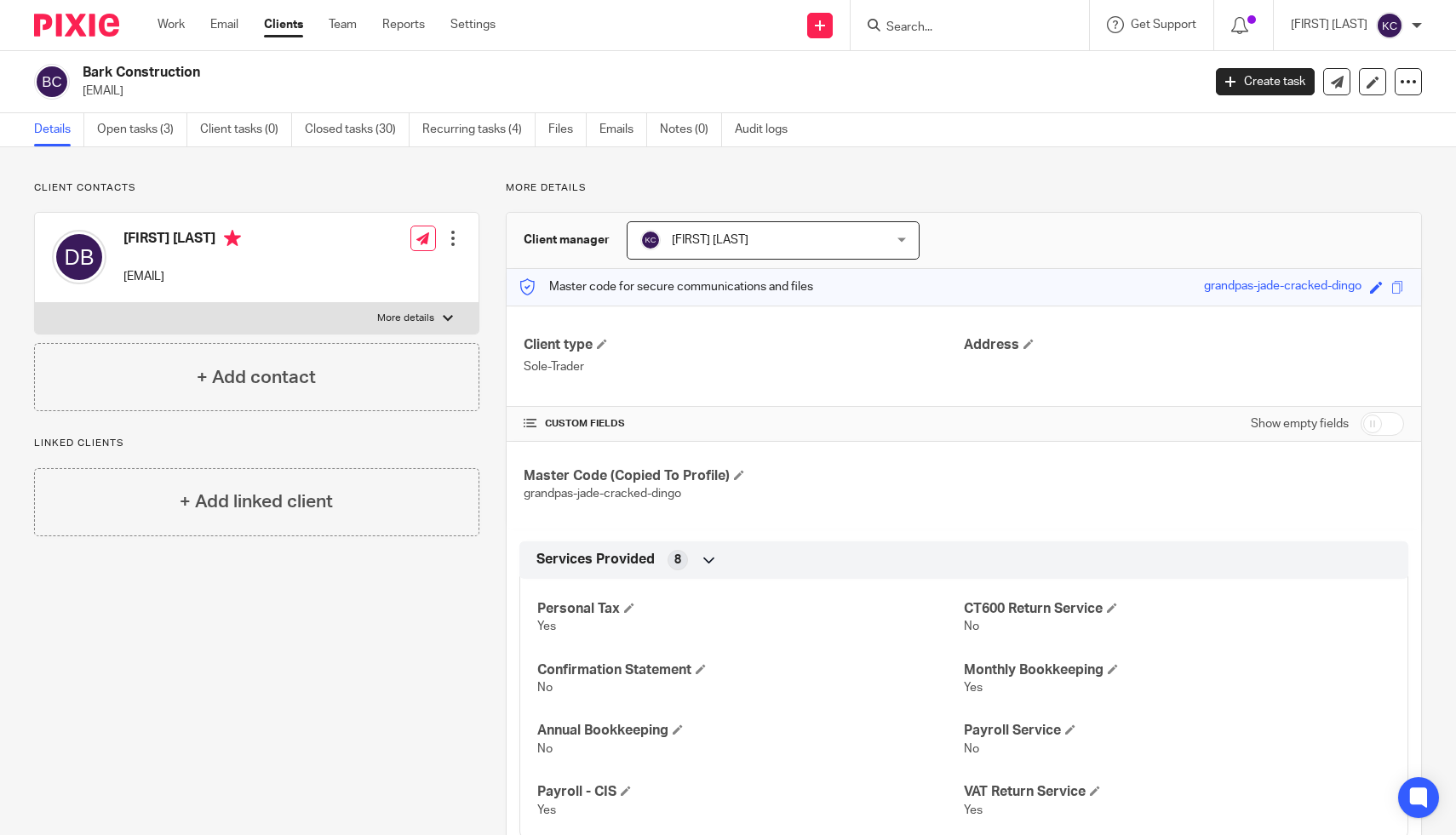 scroll, scrollTop: 0, scrollLeft: 0, axis: both 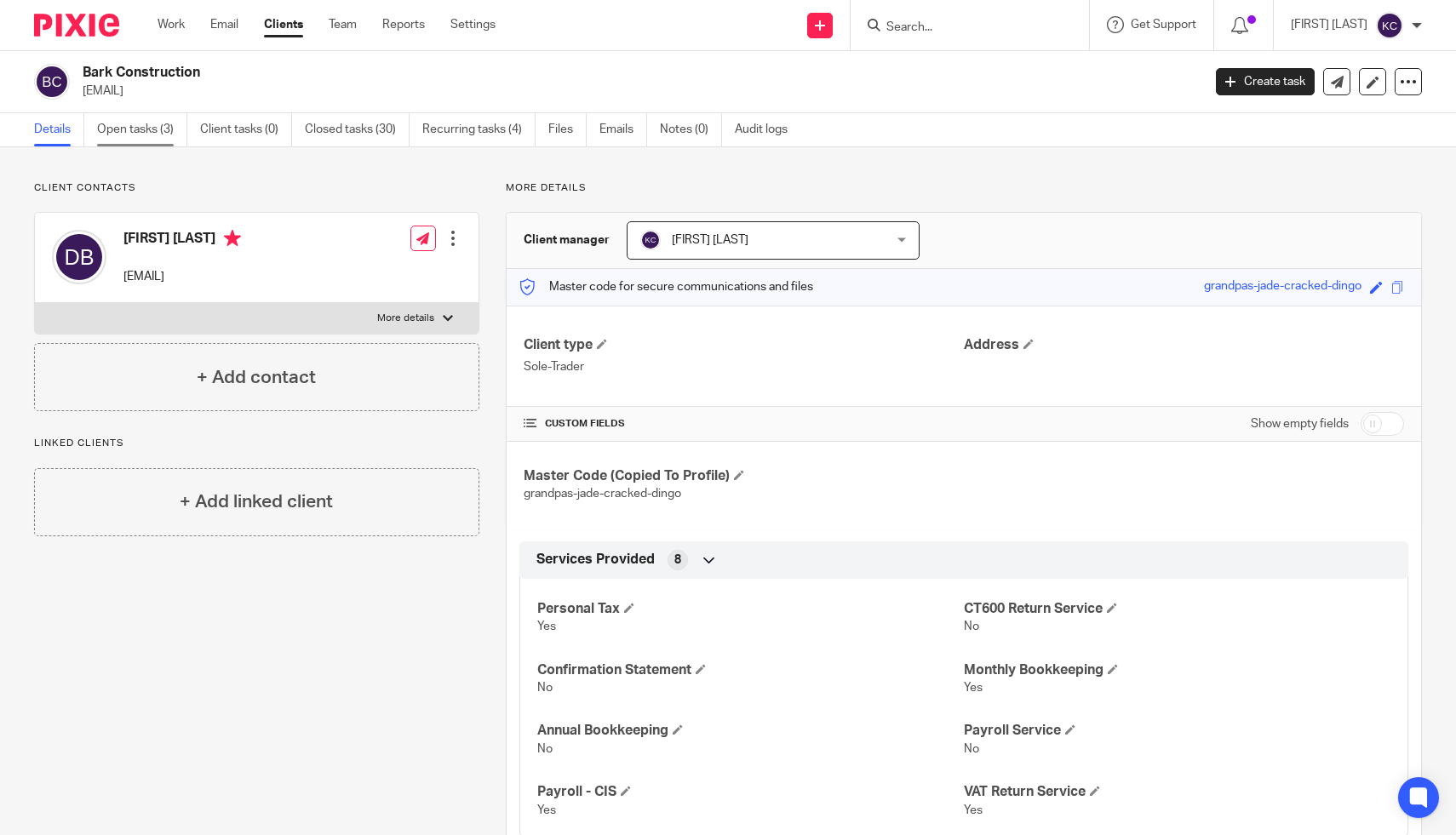click on "Open tasks (3)" at bounding box center [142, 129] 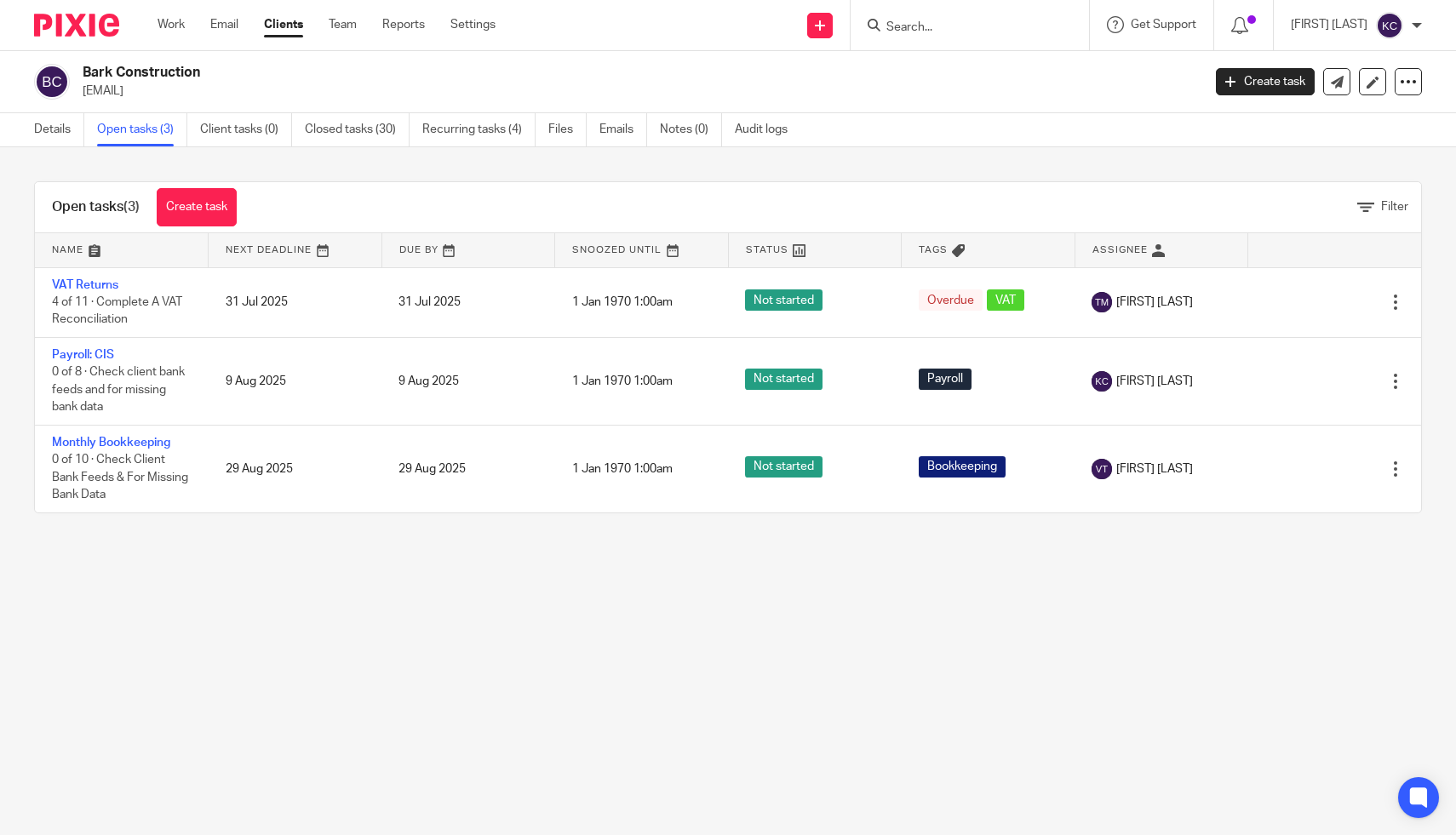 scroll, scrollTop: 0, scrollLeft: 0, axis: both 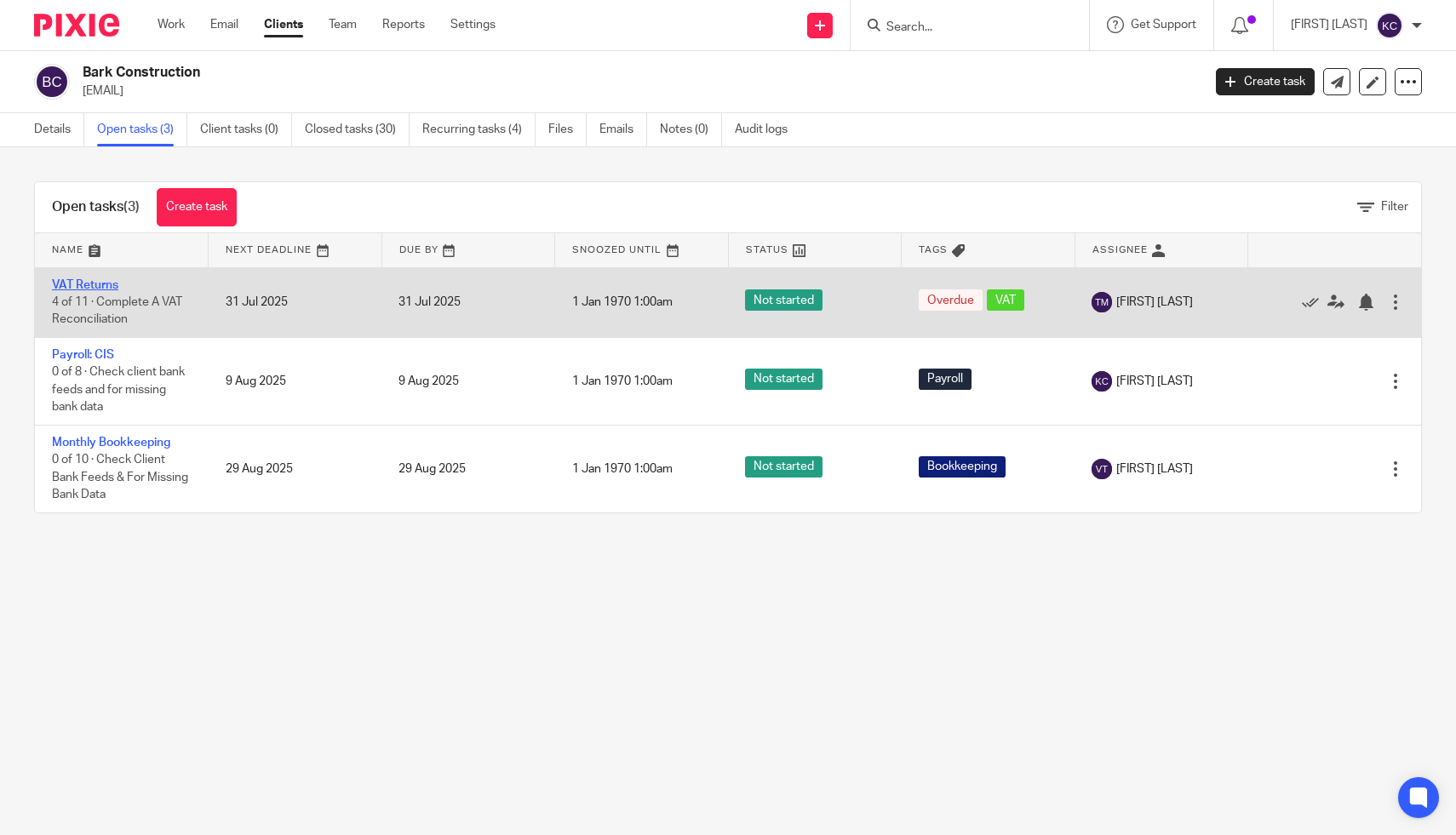 click on "VAT Returns" at bounding box center [85, 285] 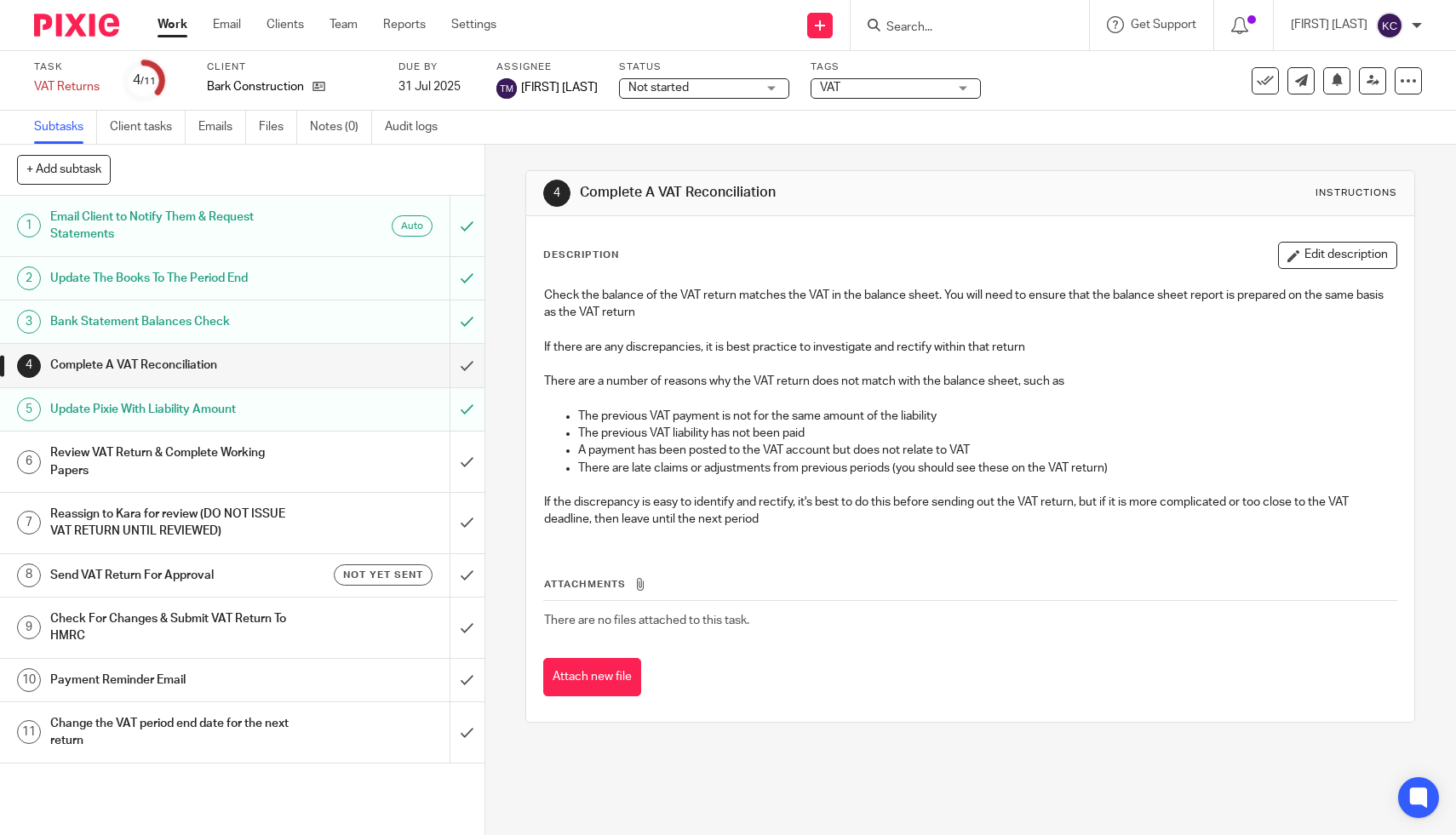 scroll, scrollTop: 0, scrollLeft: 0, axis: both 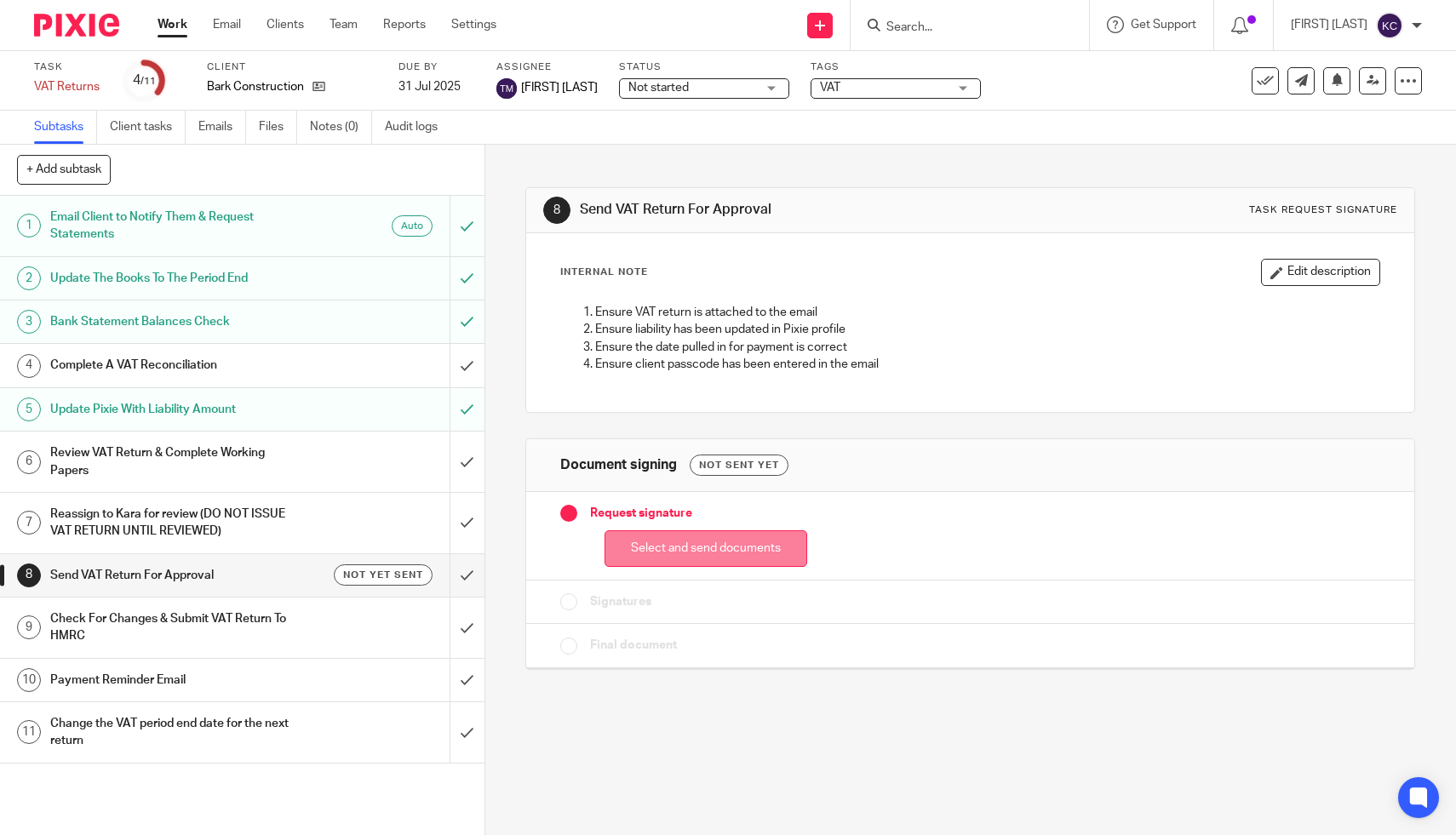 click on "Select and send documents" at bounding box center [706, 548] 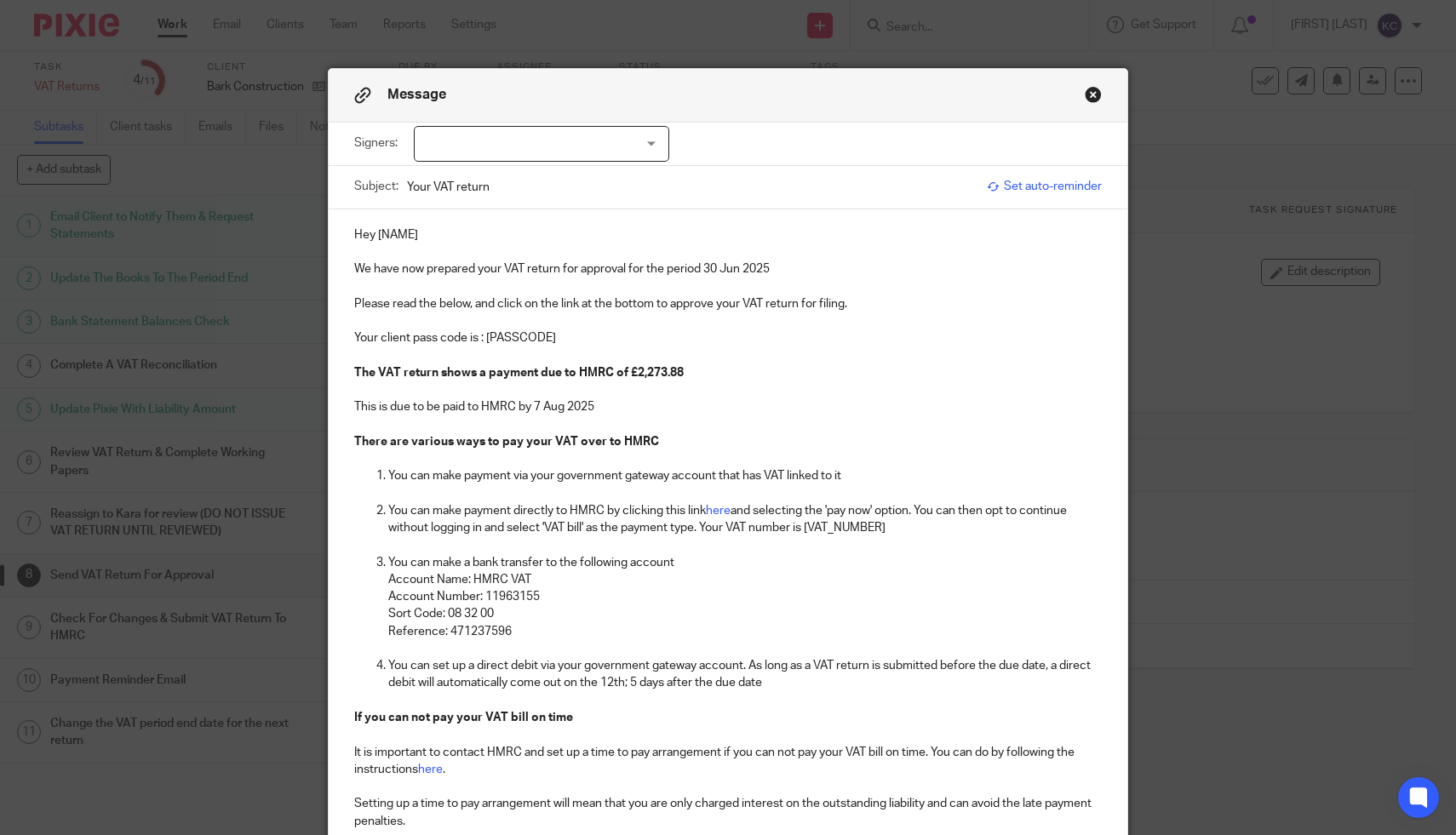 click on "Message" at bounding box center (728, 95) 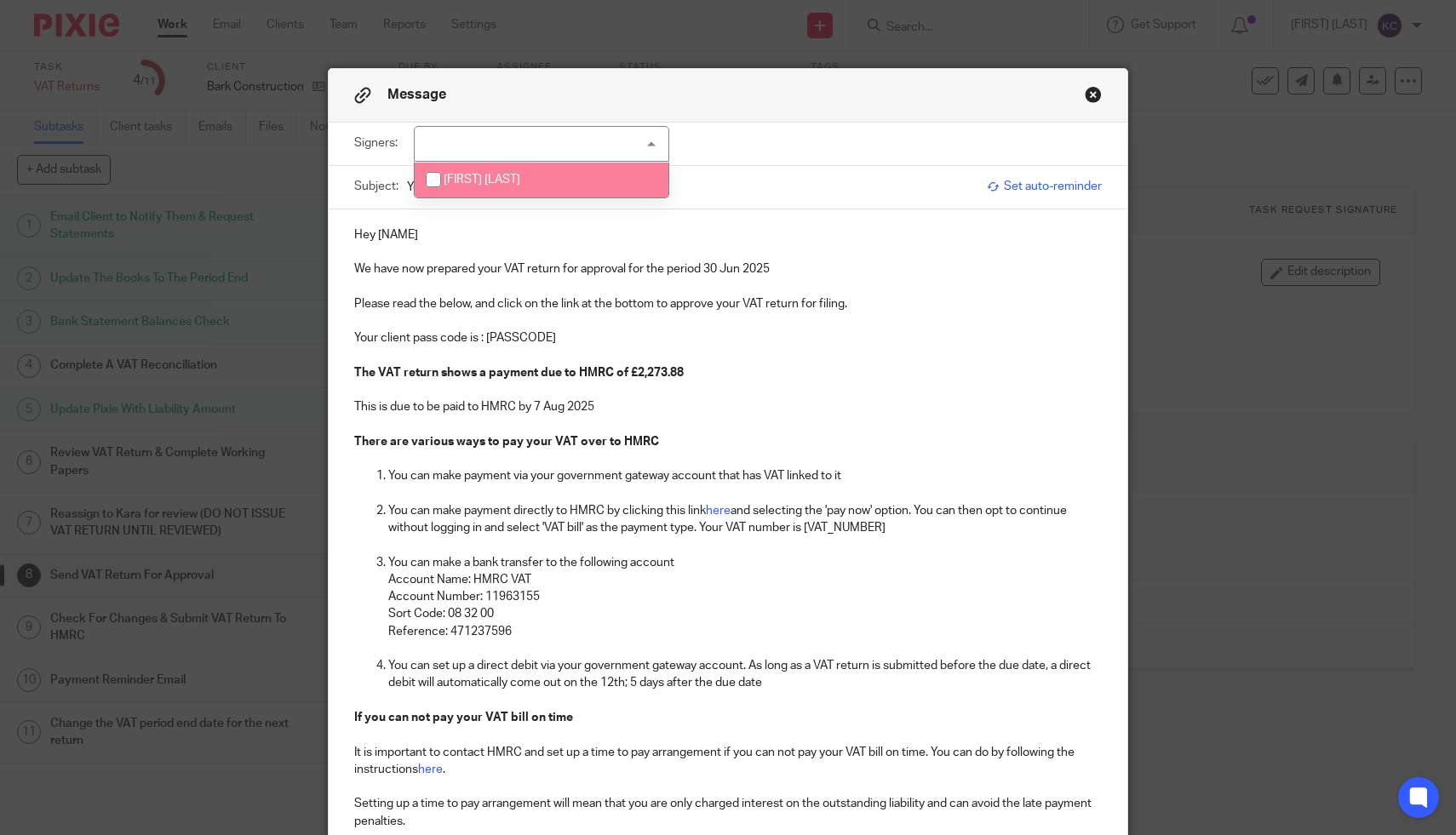 click on "[FIRST] [LAST]" at bounding box center [542, 180] 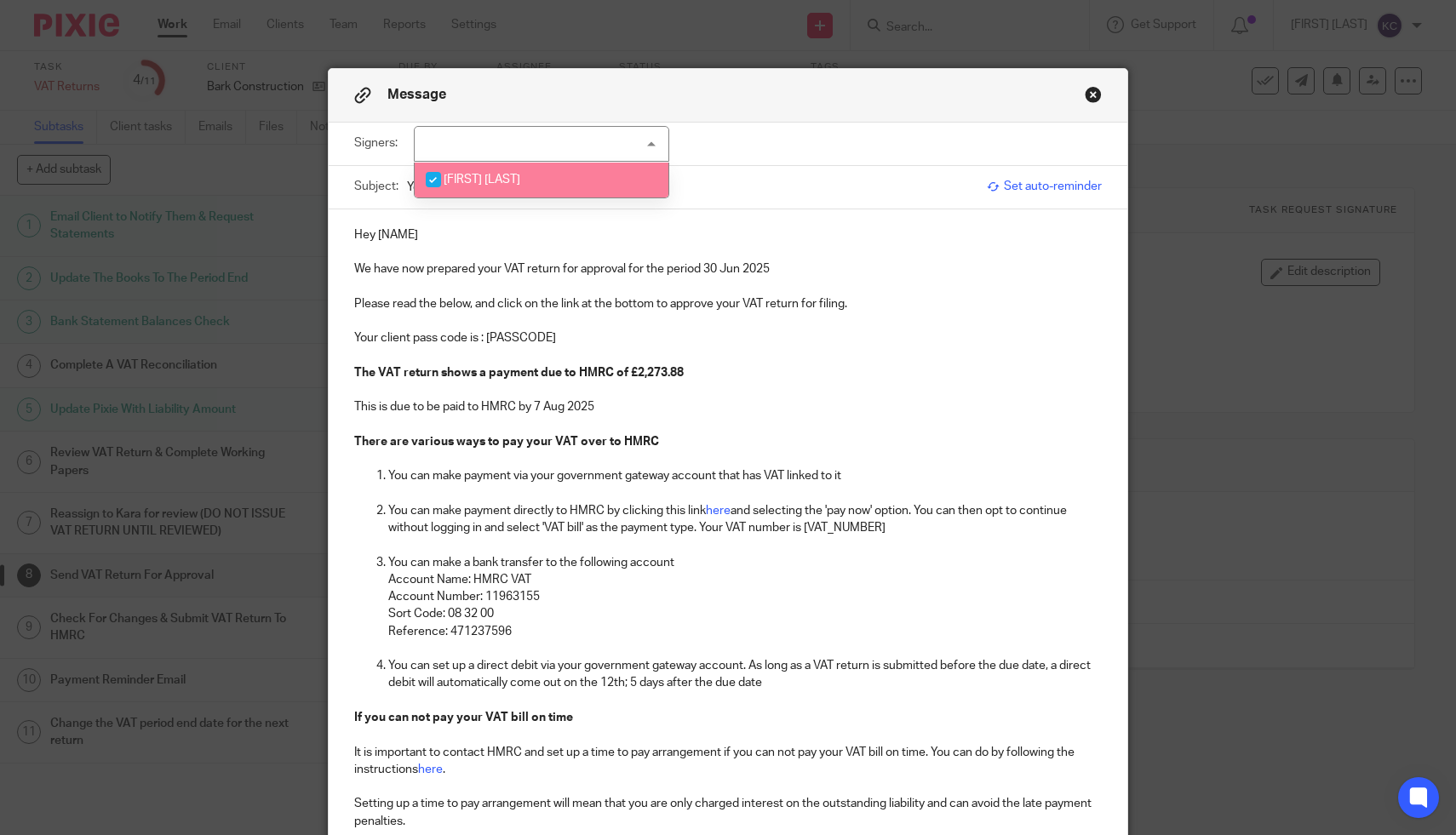 checkbox on "true" 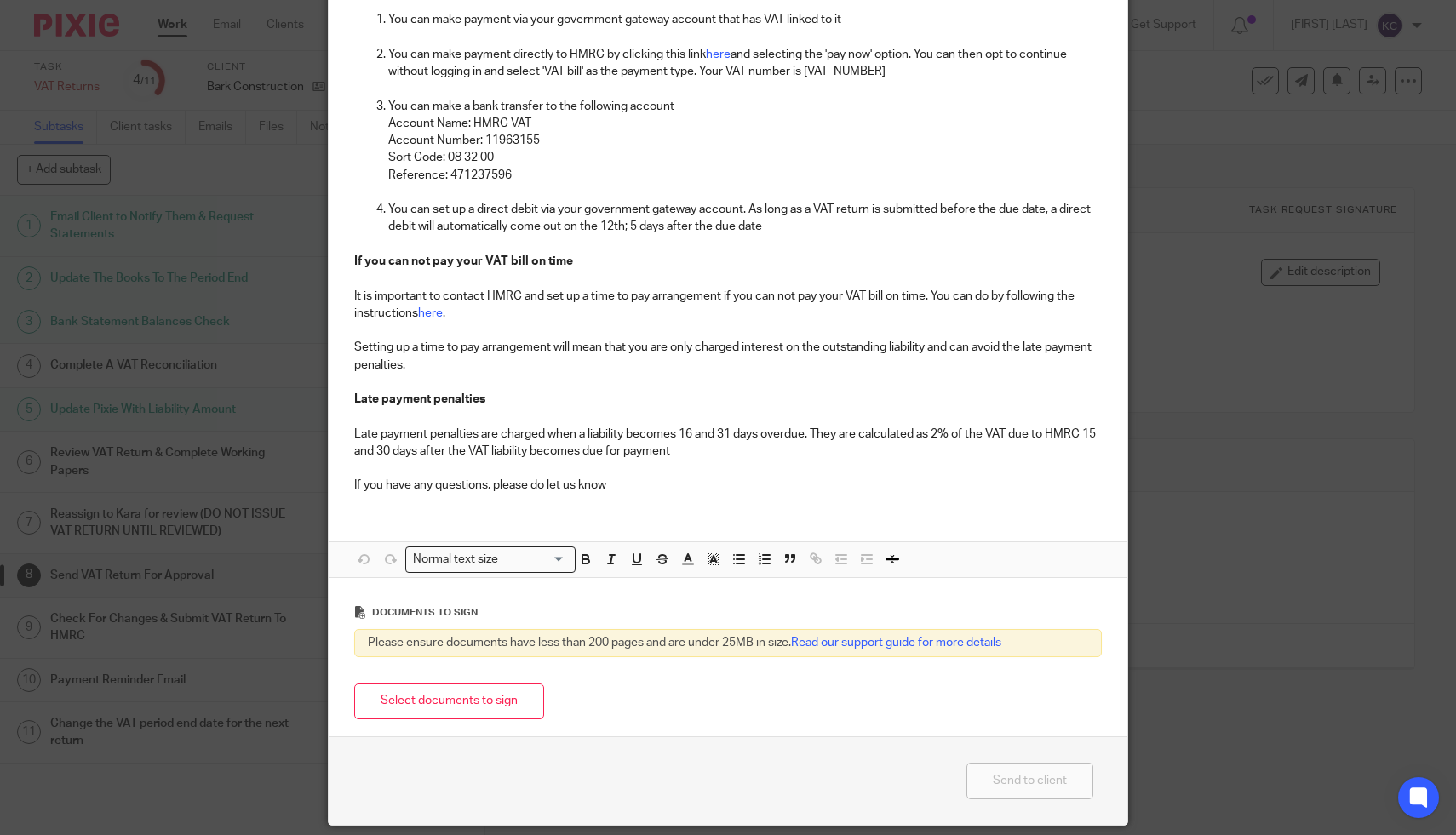 scroll, scrollTop: 516, scrollLeft: 0, axis: vertical 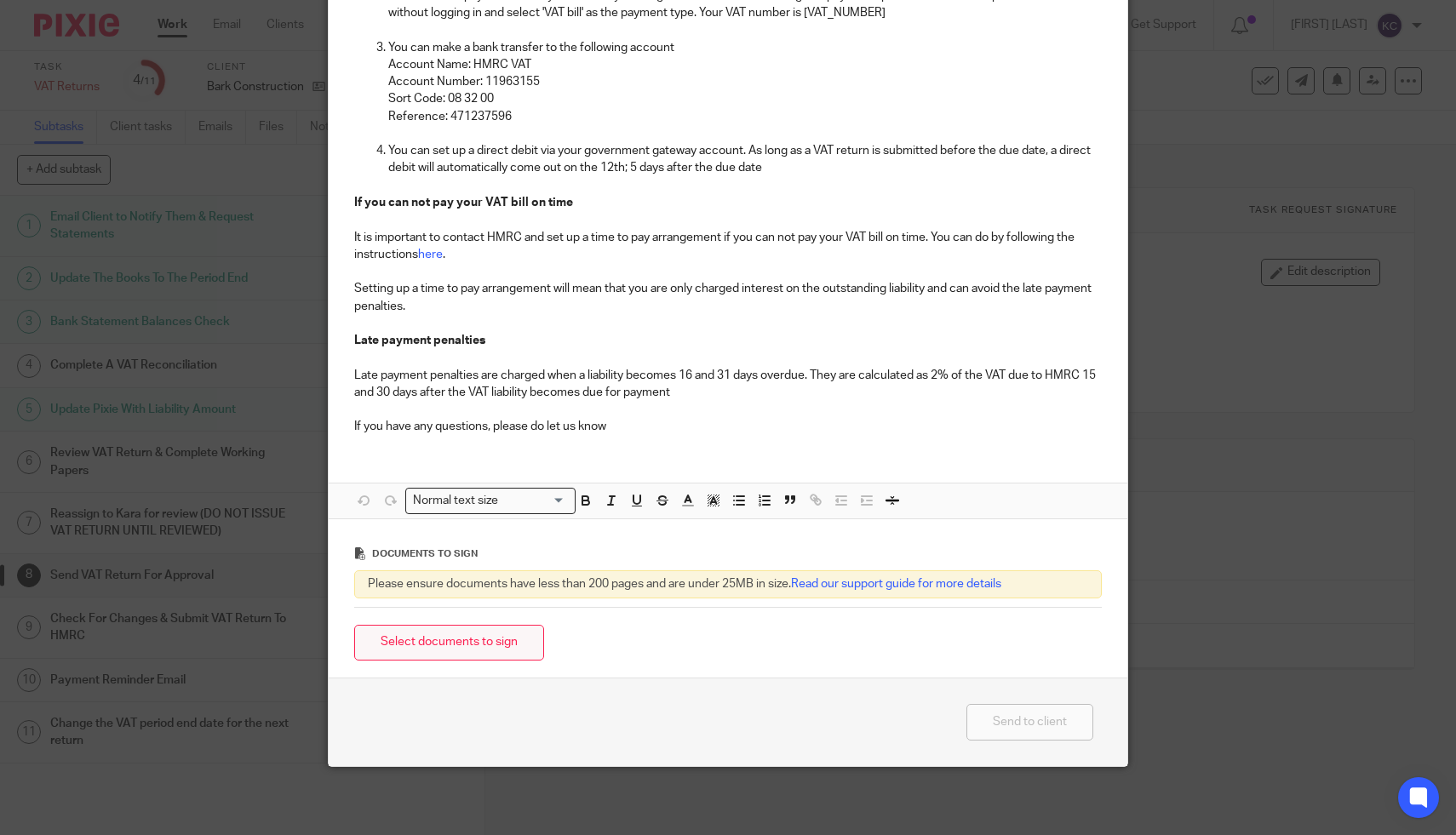 click on "Select documents to sign" at bounding box center (449, 643) 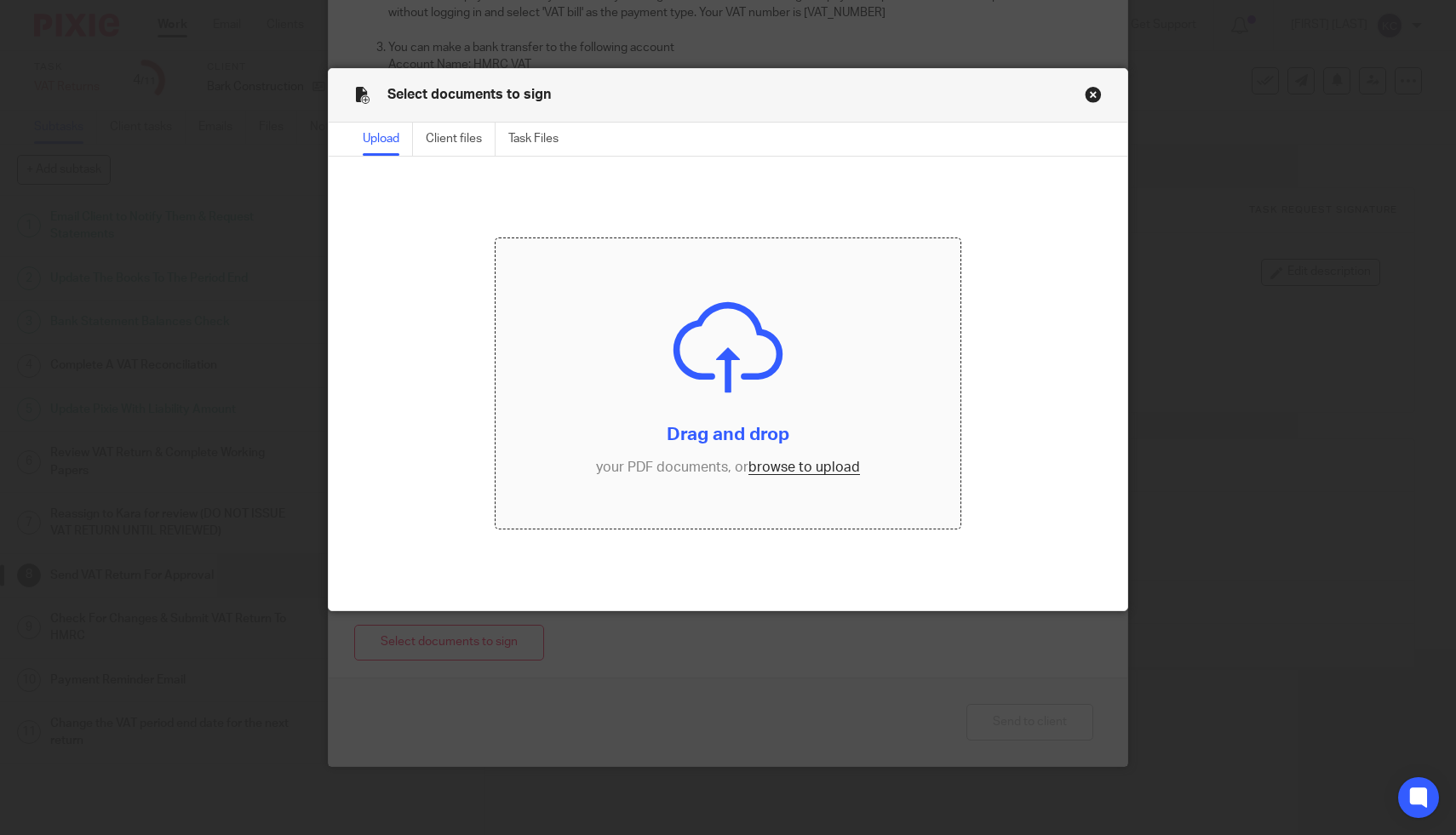 click at bounding box center (727, 383) 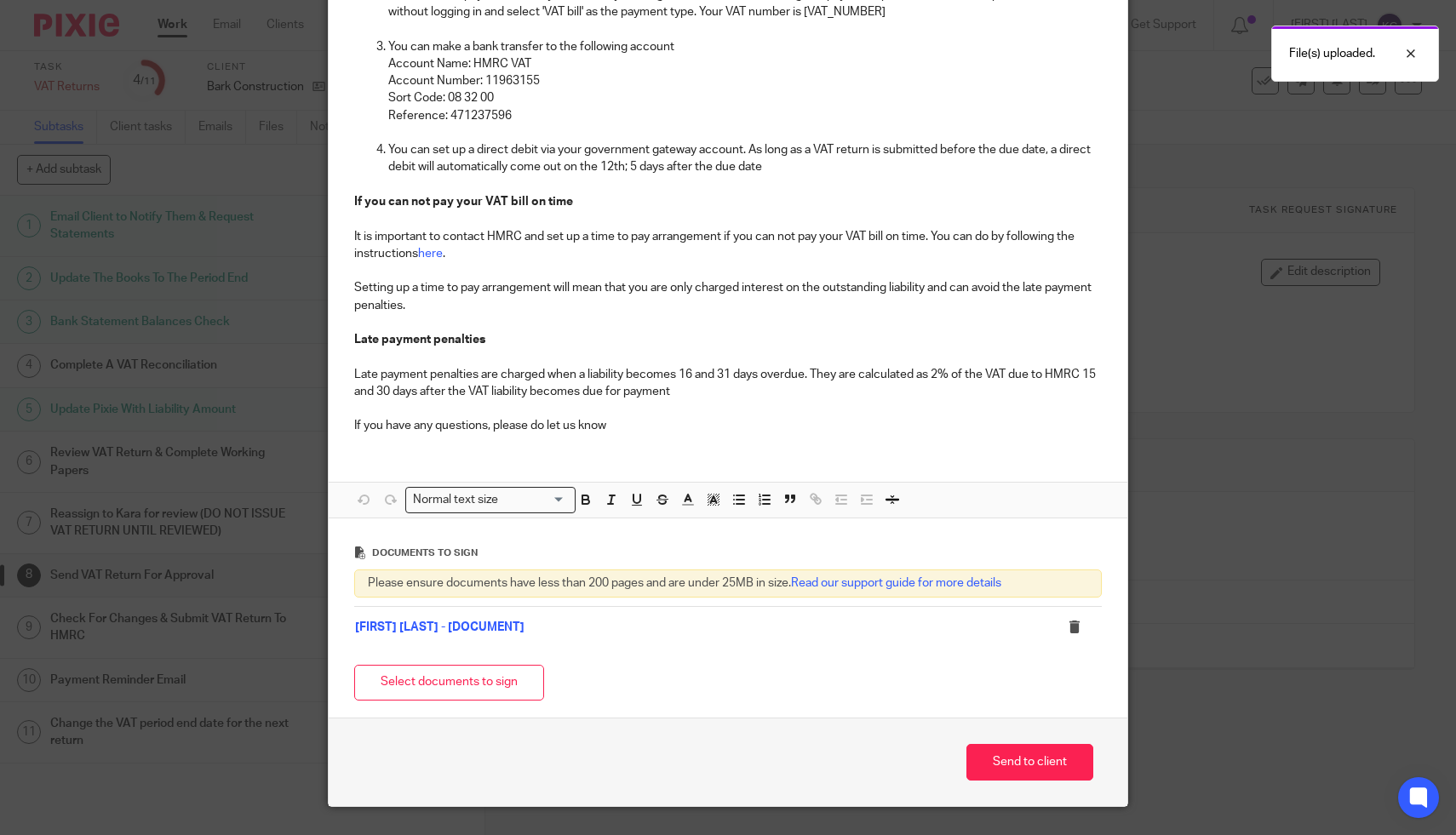 scroll, scrollTop: 557, scrollLeft: 0, axis: vertical 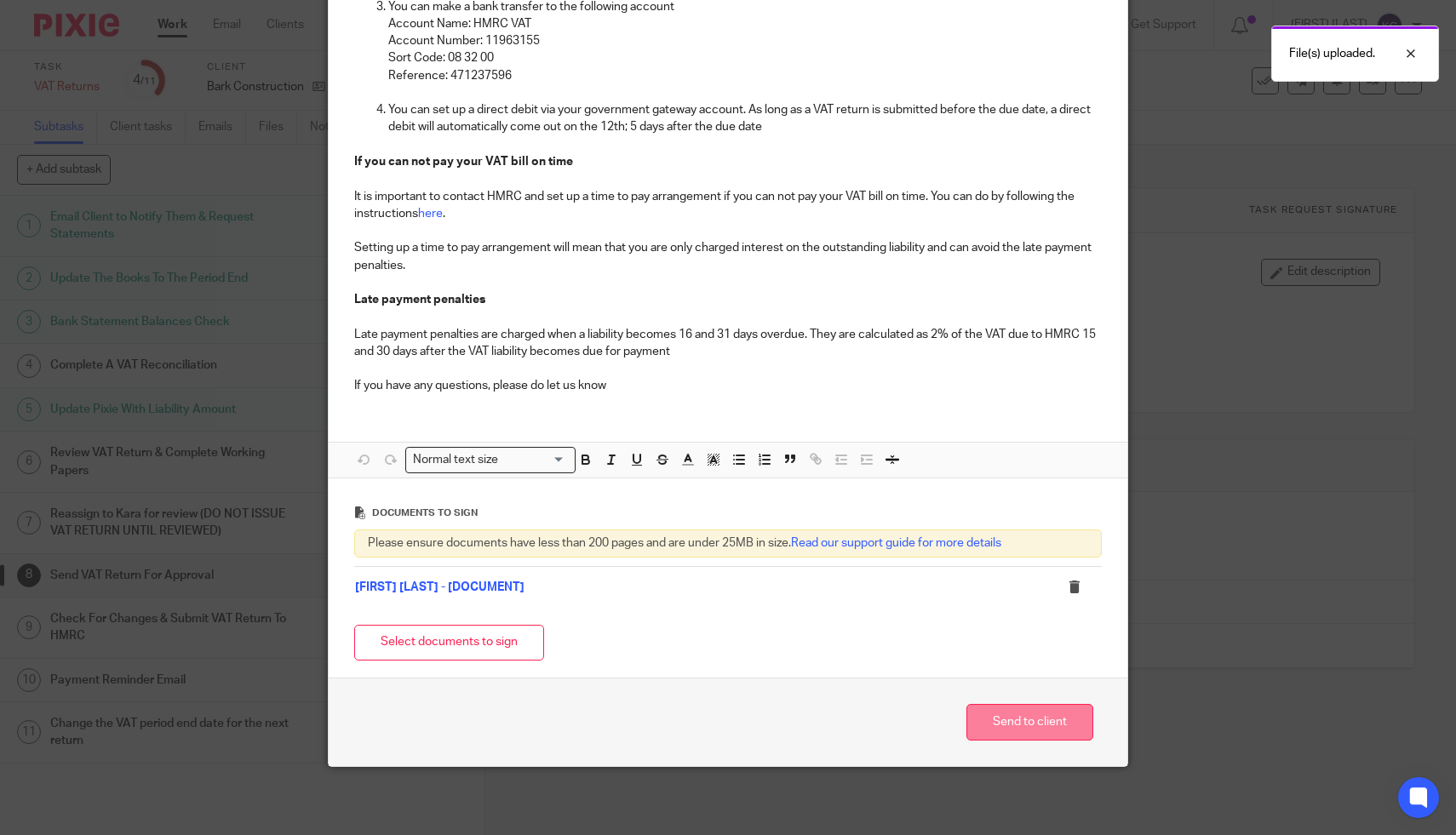 click on "Send to client" at bounding box center (1029, 722) 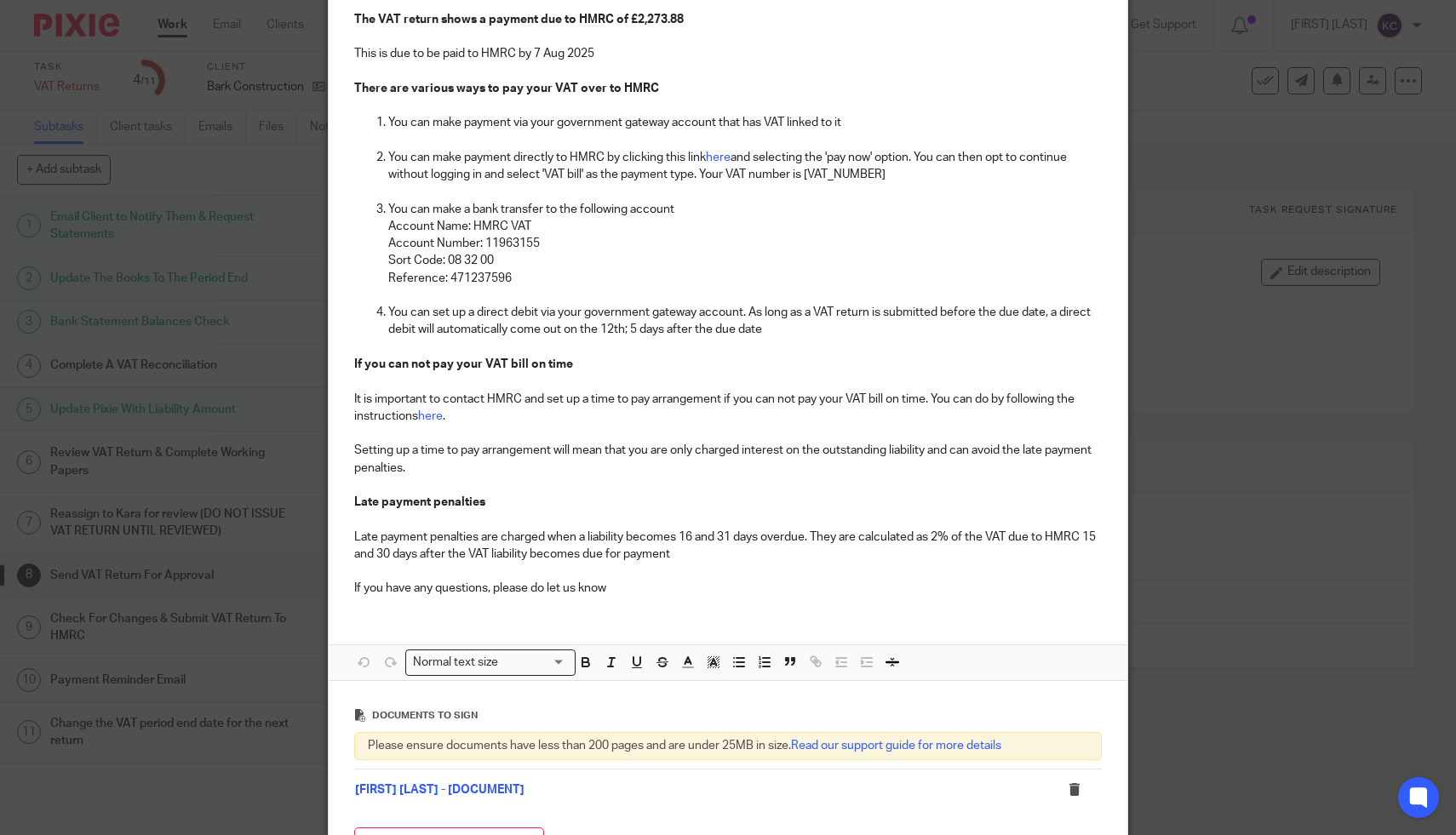 scroll, scrollTop: 0, scrollLeft: 0, axis: both 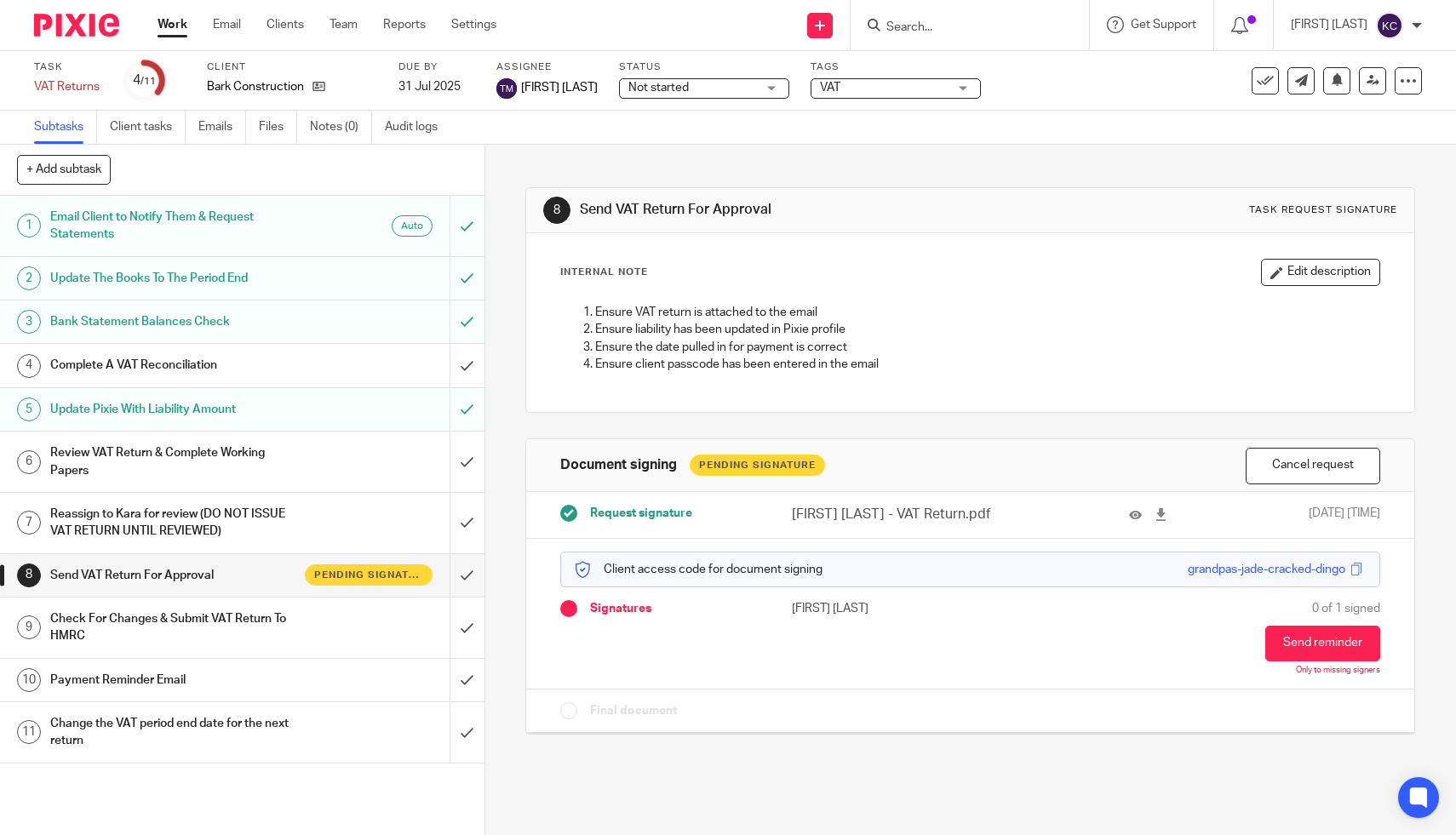 click on "Not started" at bounding box center [692, 88] 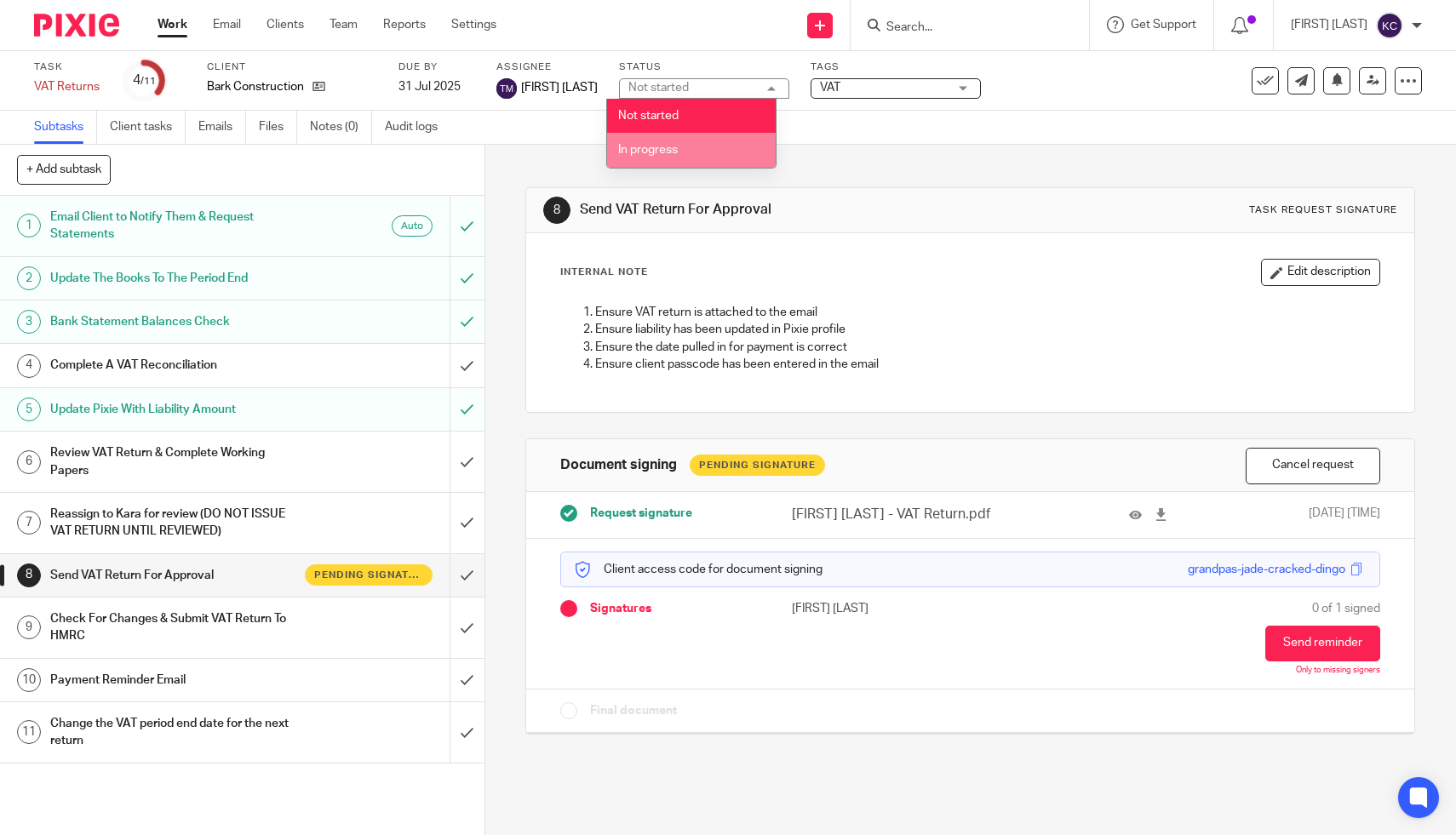 click on "In progress" at bounding box center (691, 150) 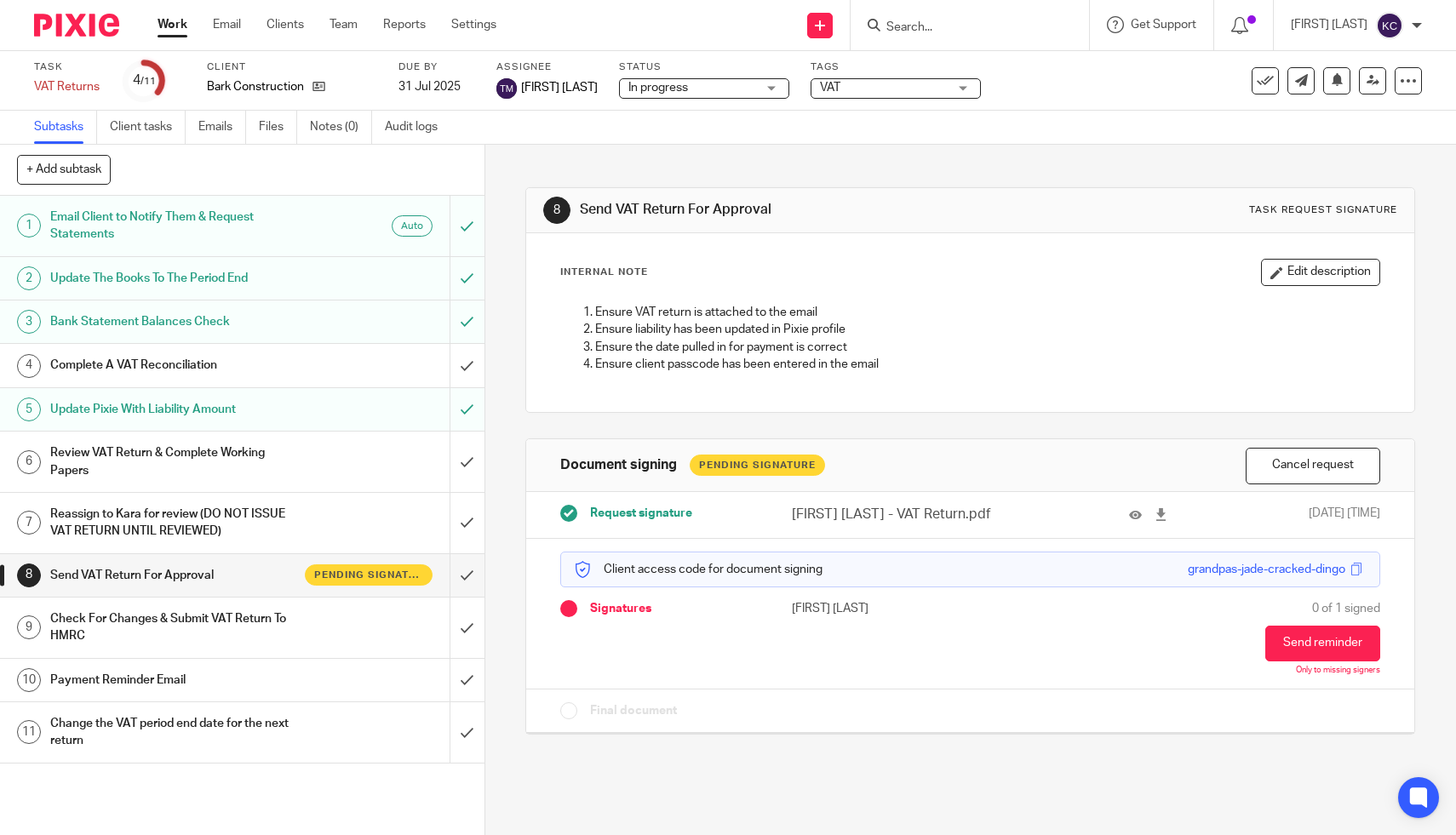 click on "VAT" at bounding box center (884, 88) 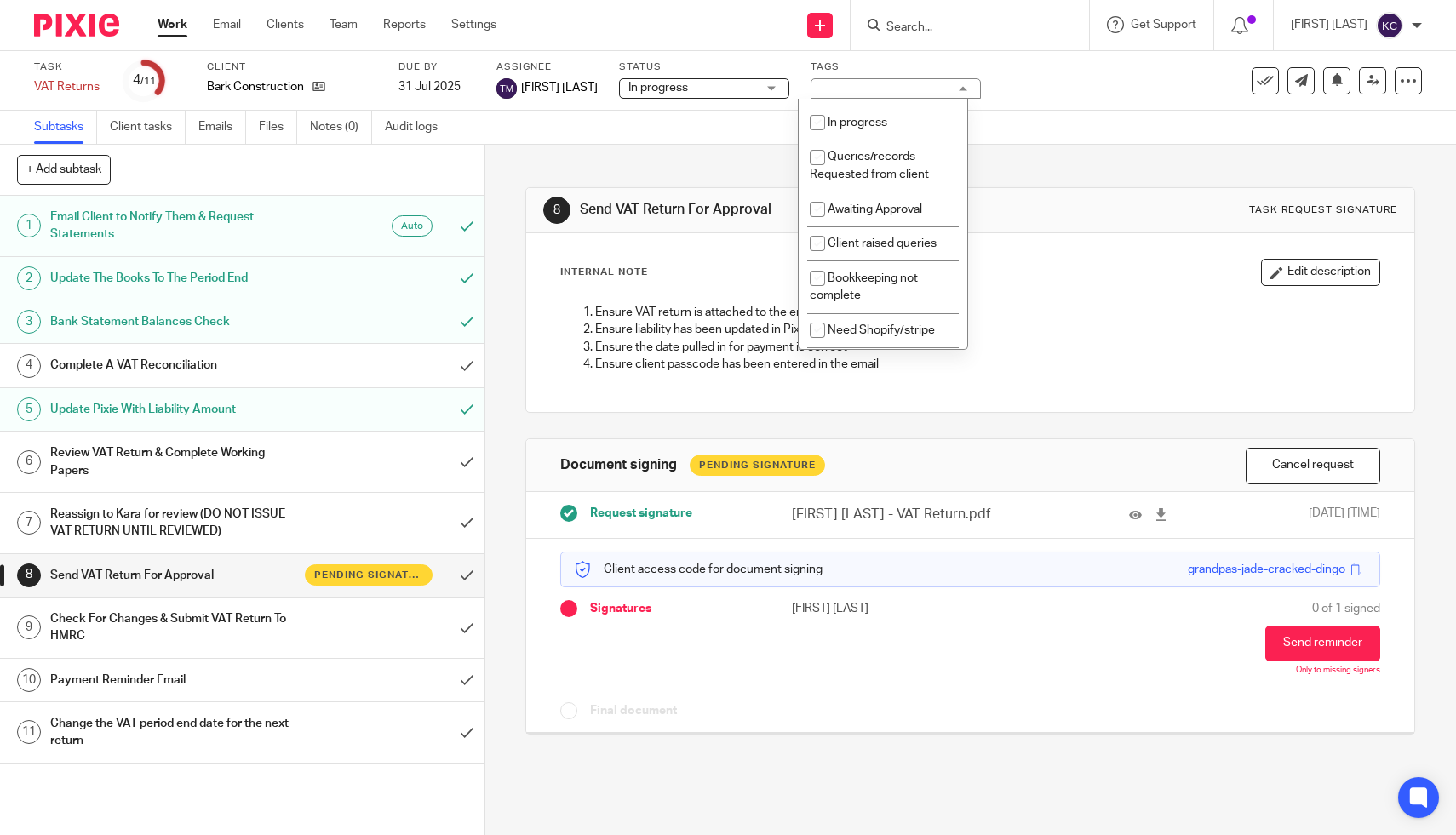 scroll, scrollTop: 494, scrollLeft: 0, axis: vertical 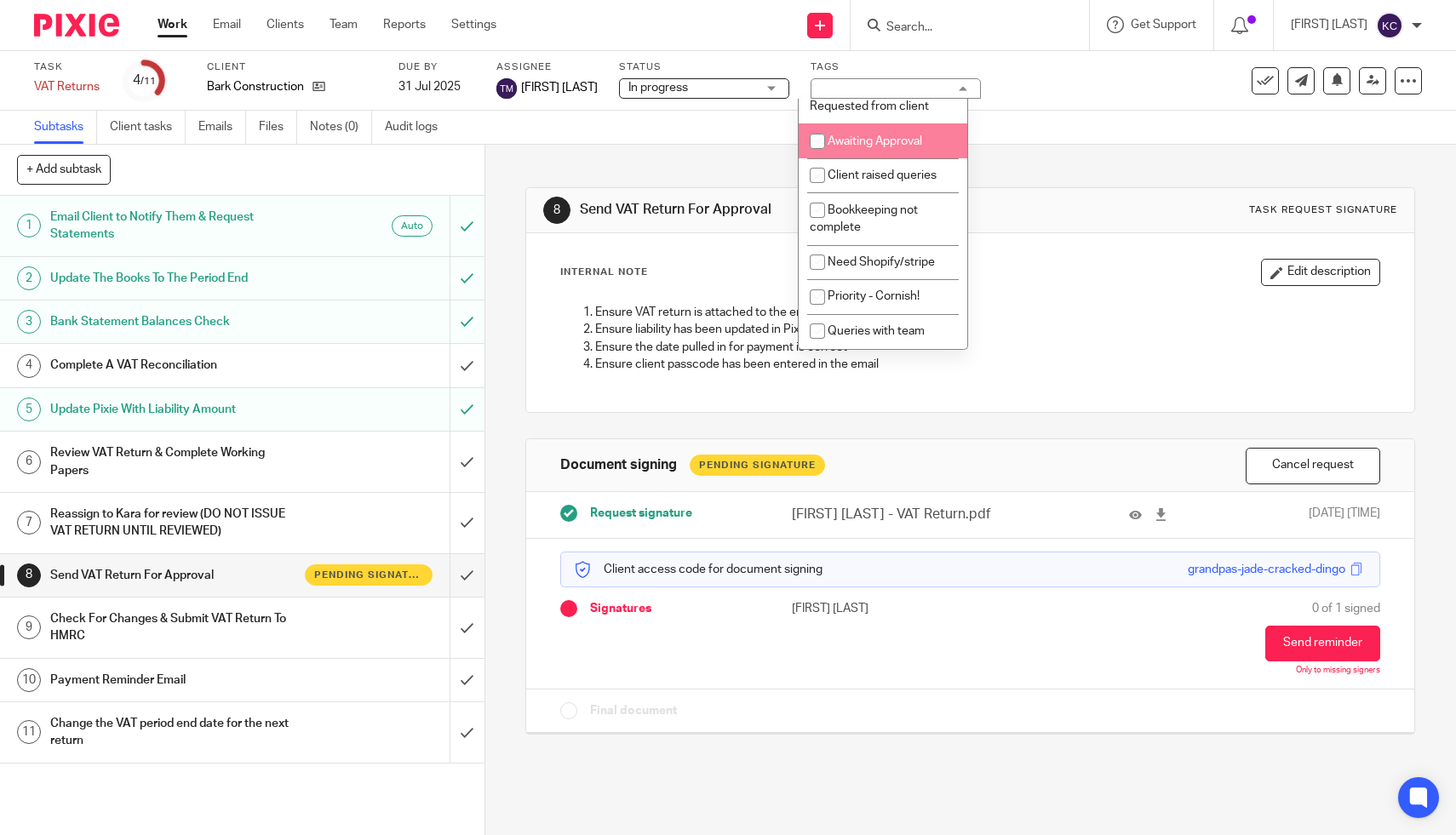 click on "Awaiting Approval" at bounding box center [883, 140] 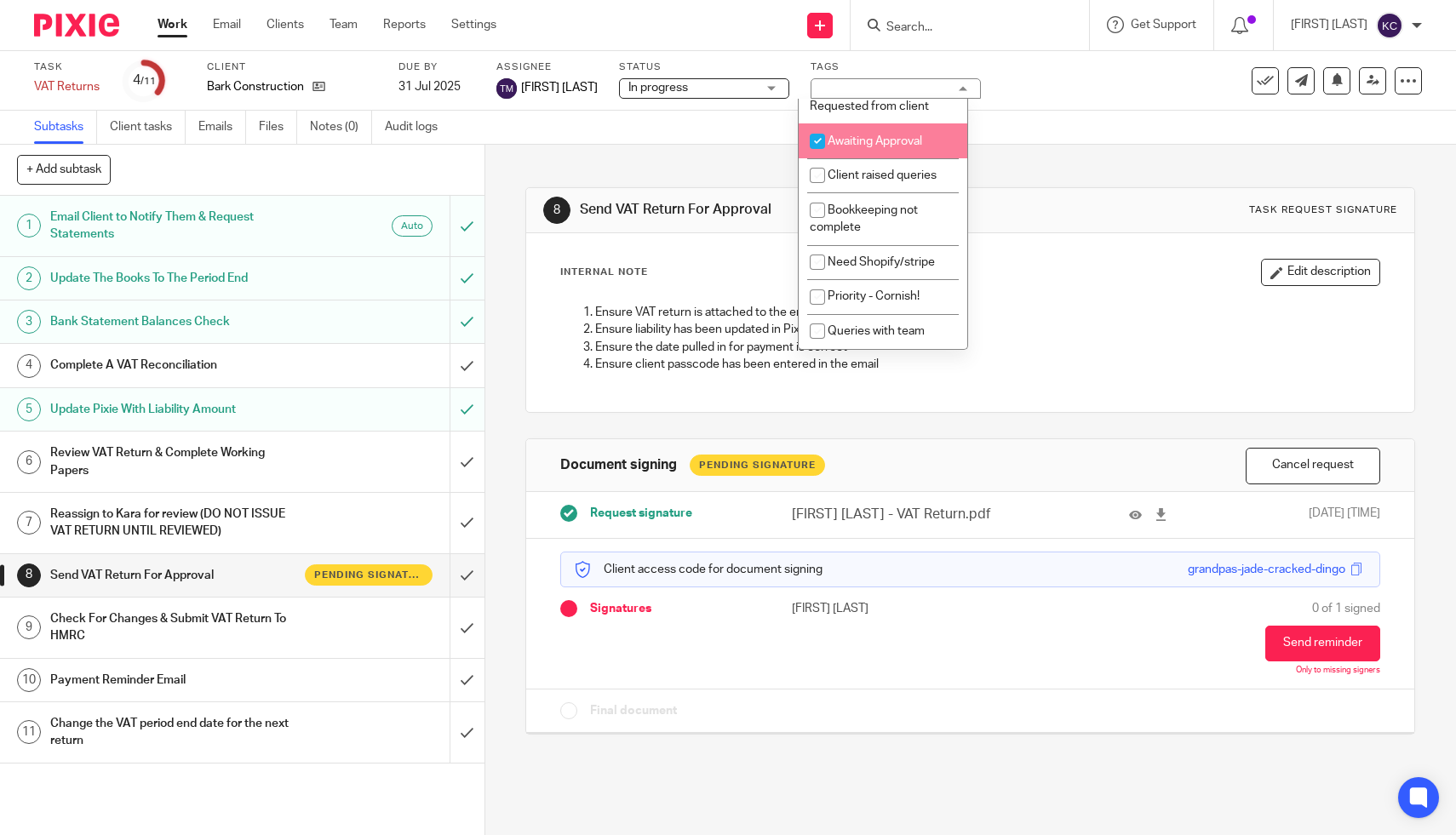 checkbox on "true" 